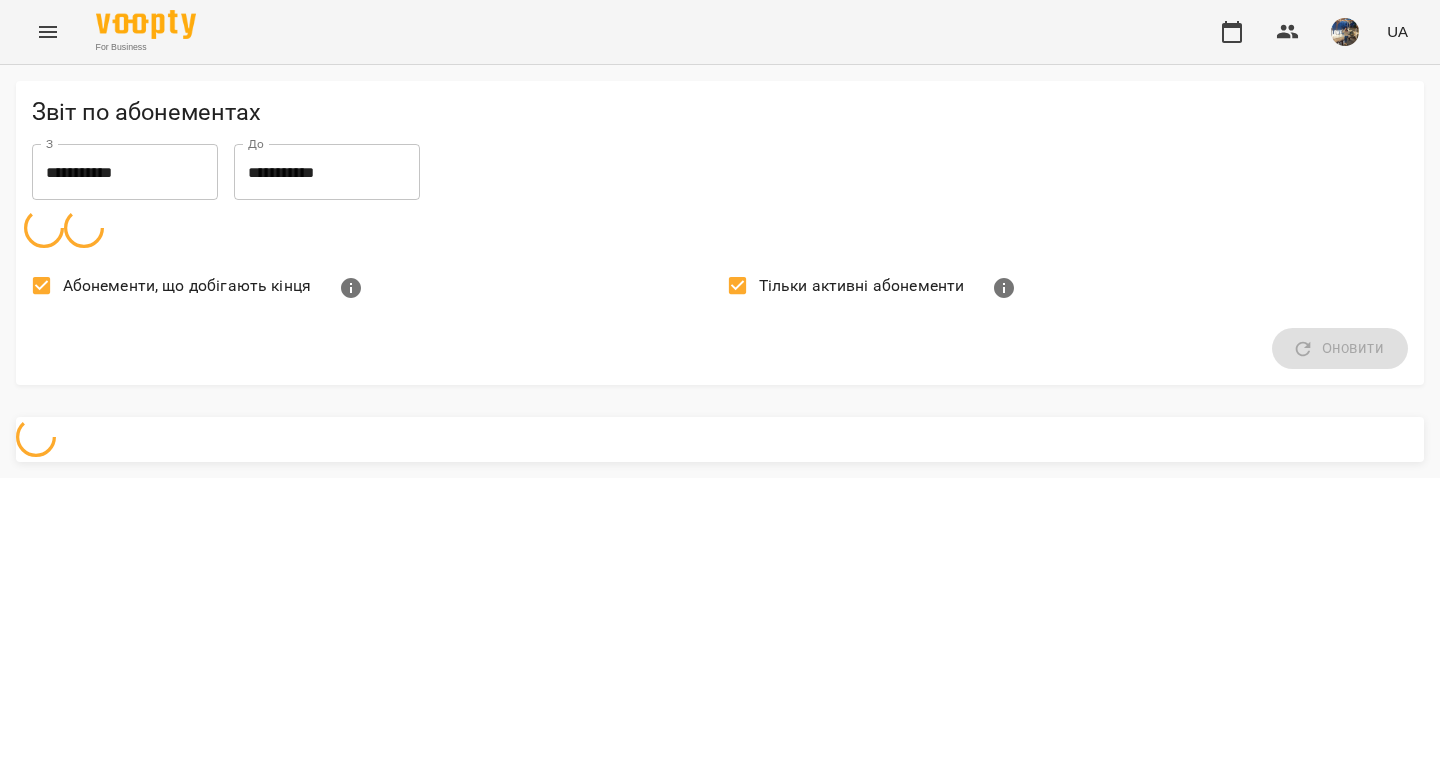 scroll, scrollTop: 0, scrollLeft: 0, axis: both 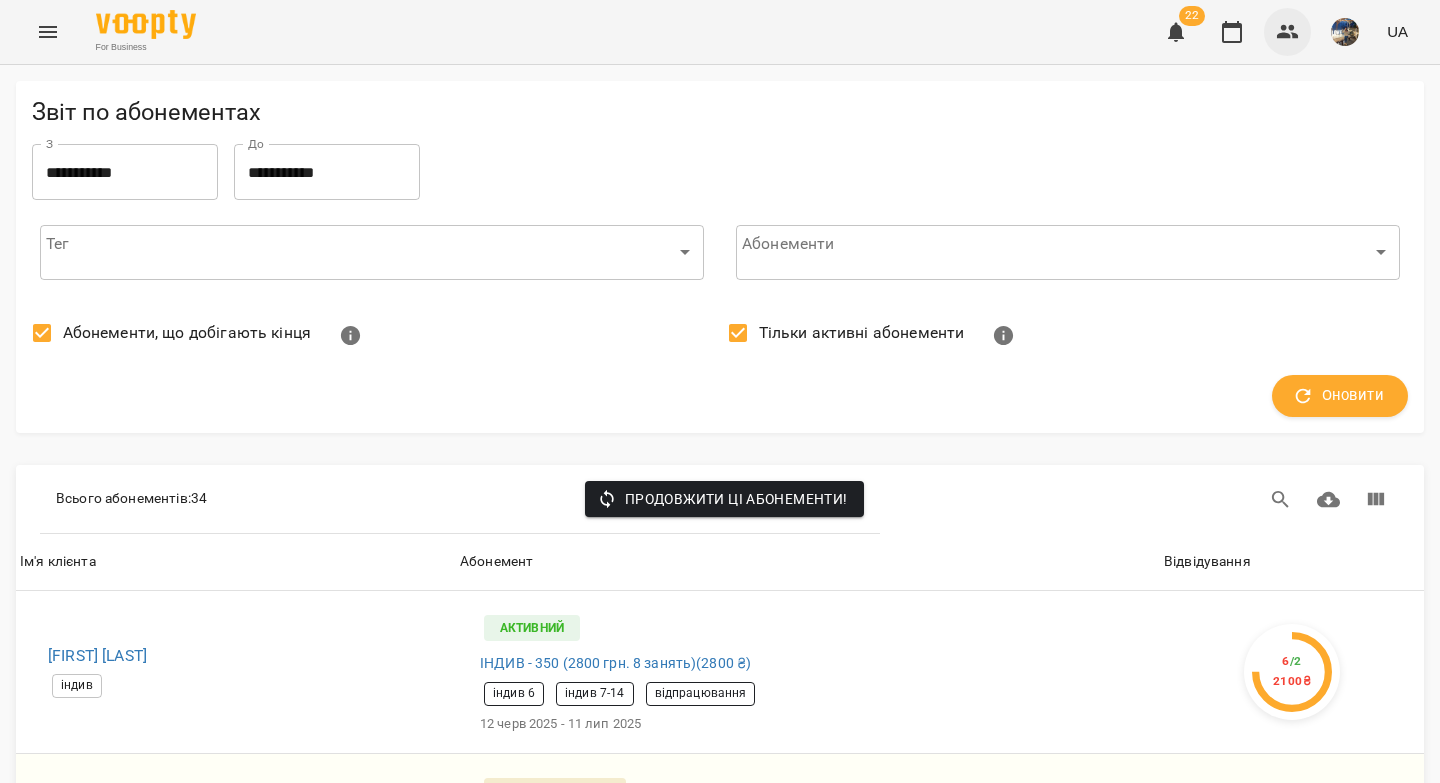 click 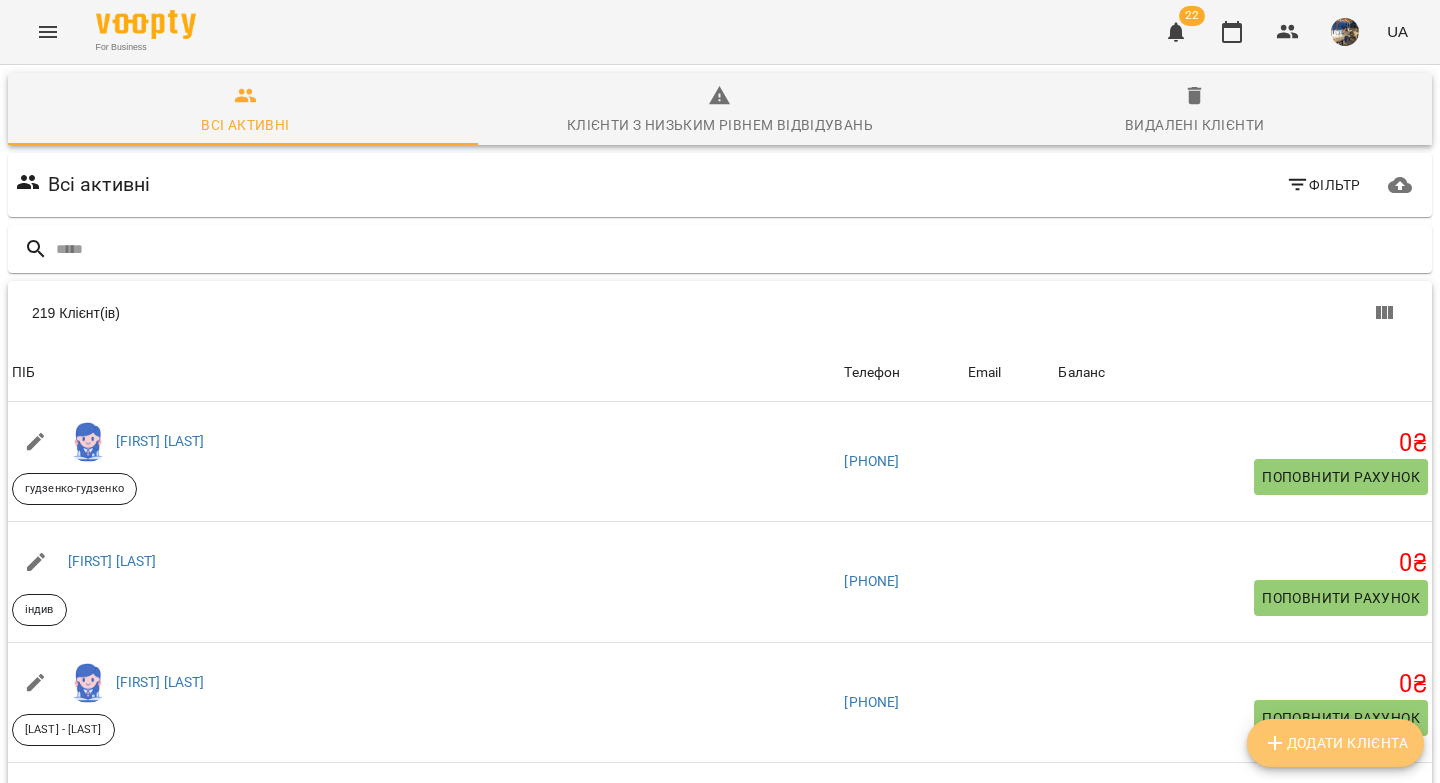 click on "Додати клієнта" at bounding box center [1335, 743] 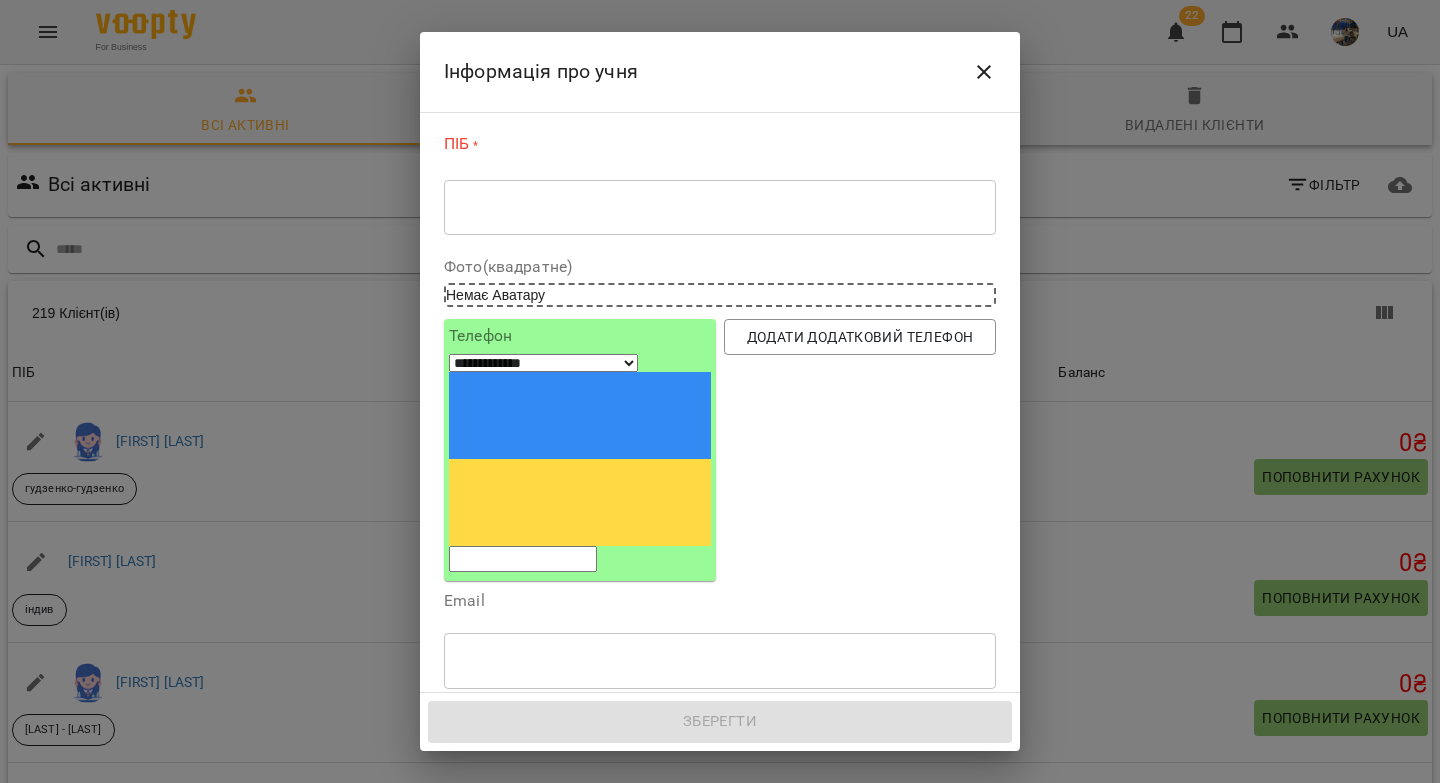 click at bounding box center (720, 207) 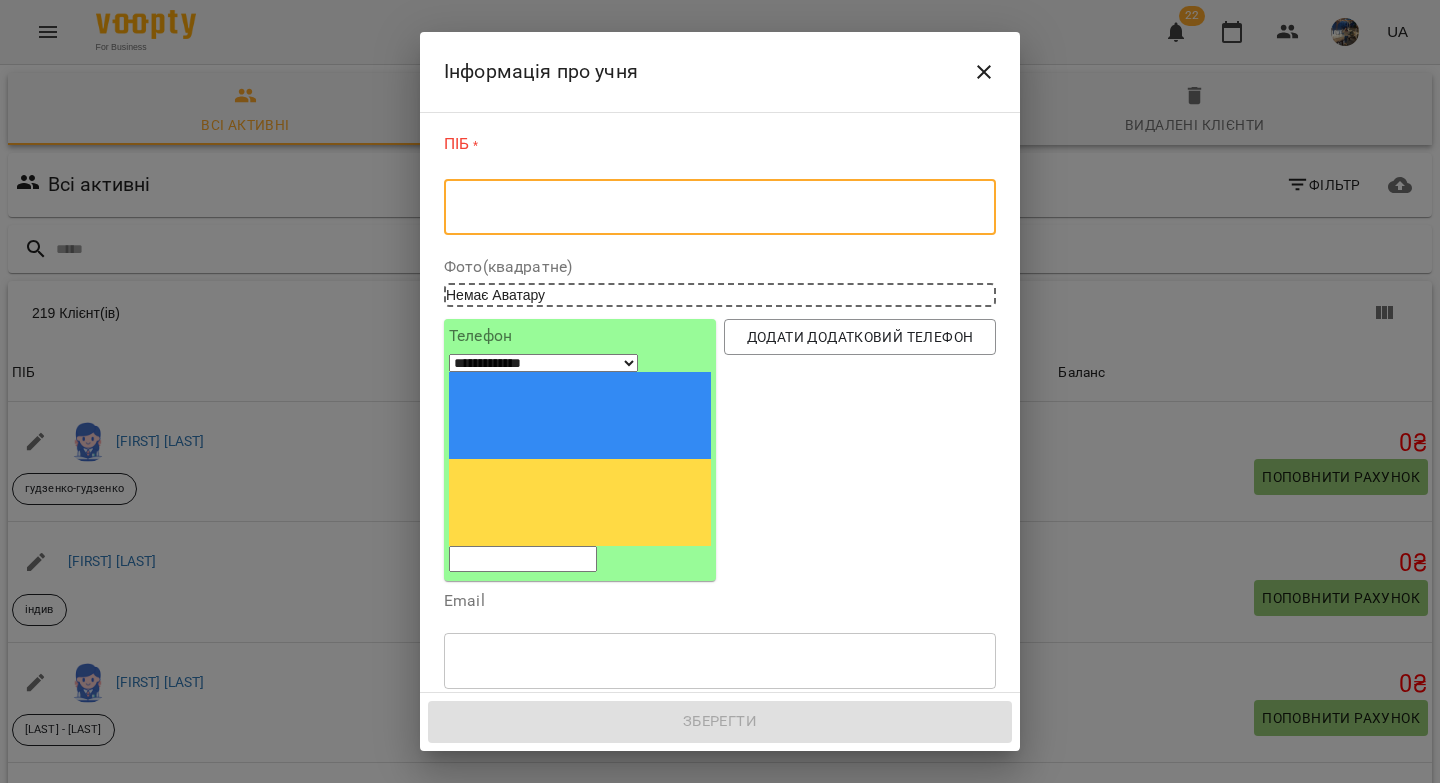 paste on "**********" 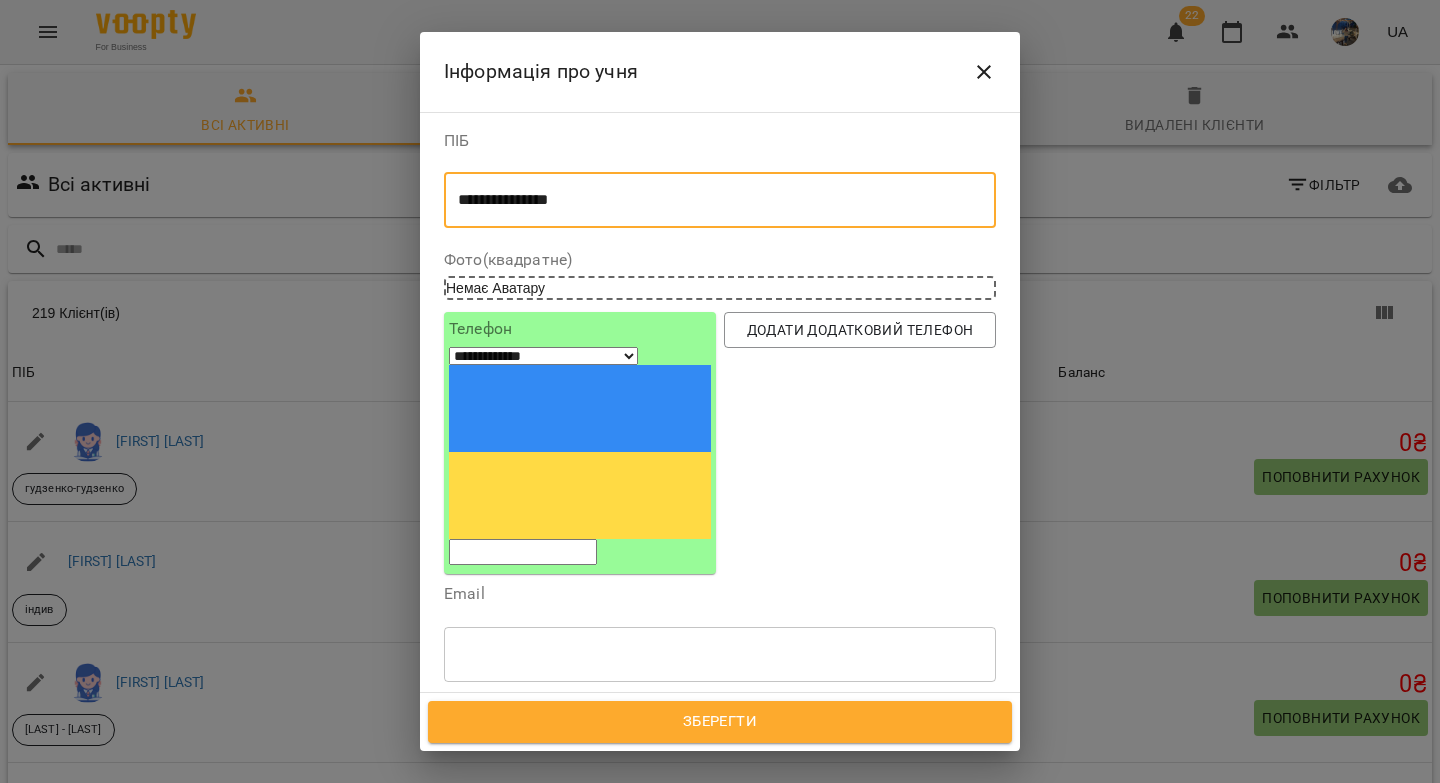 type on "**********" 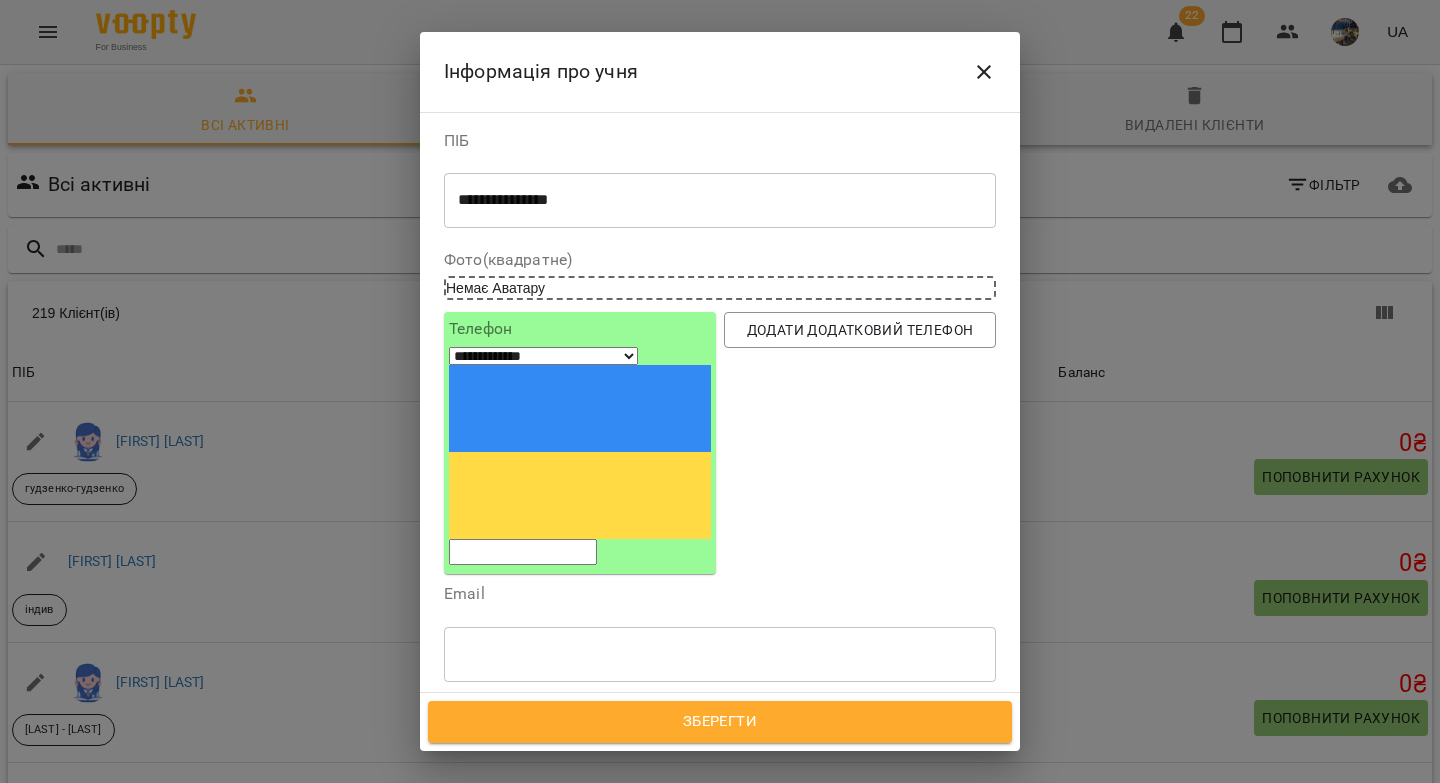 click at bounding box center (523, 552) 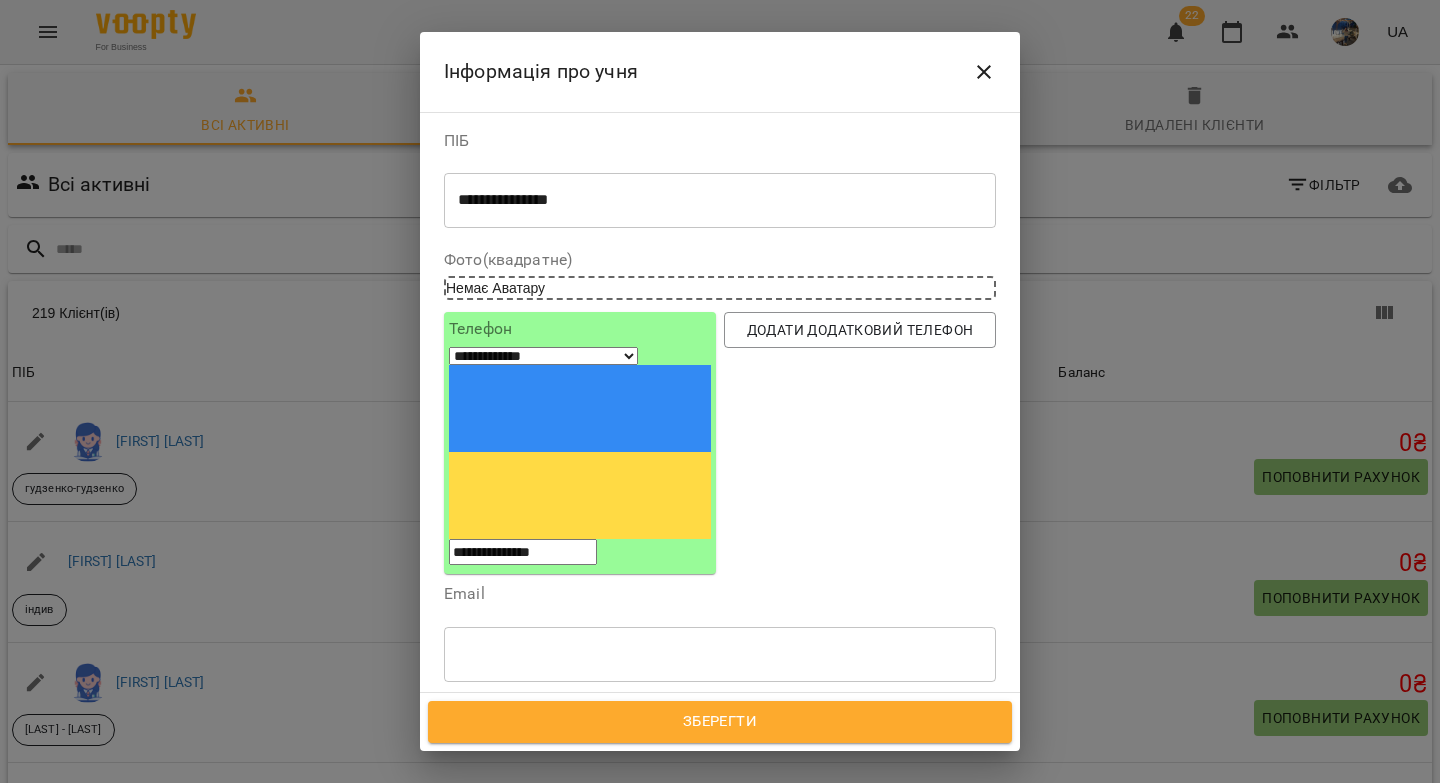 drag, startPoint x: 530, startPoint y: 361, endPoint x: 497, endPoint y: 362, distance: 33.01515 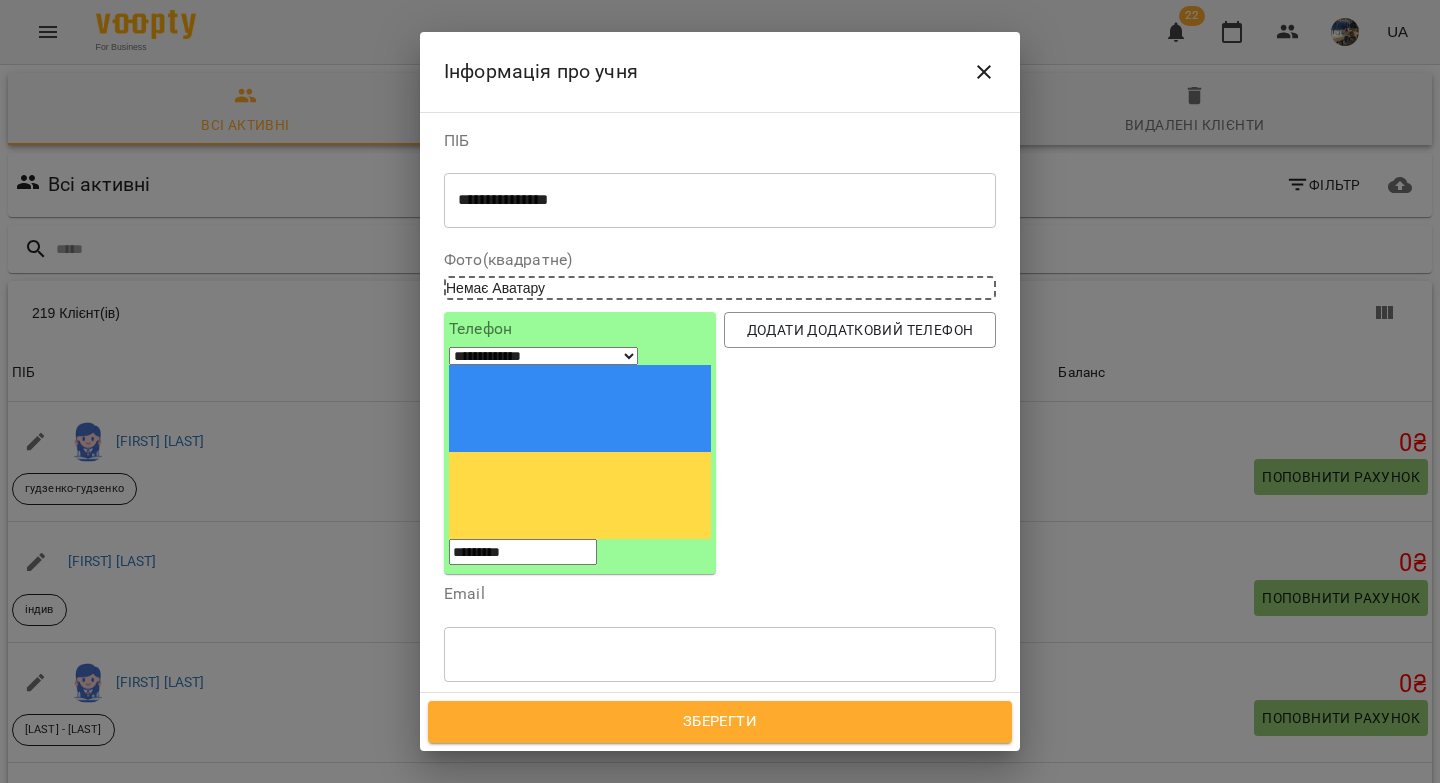 type on "*********" 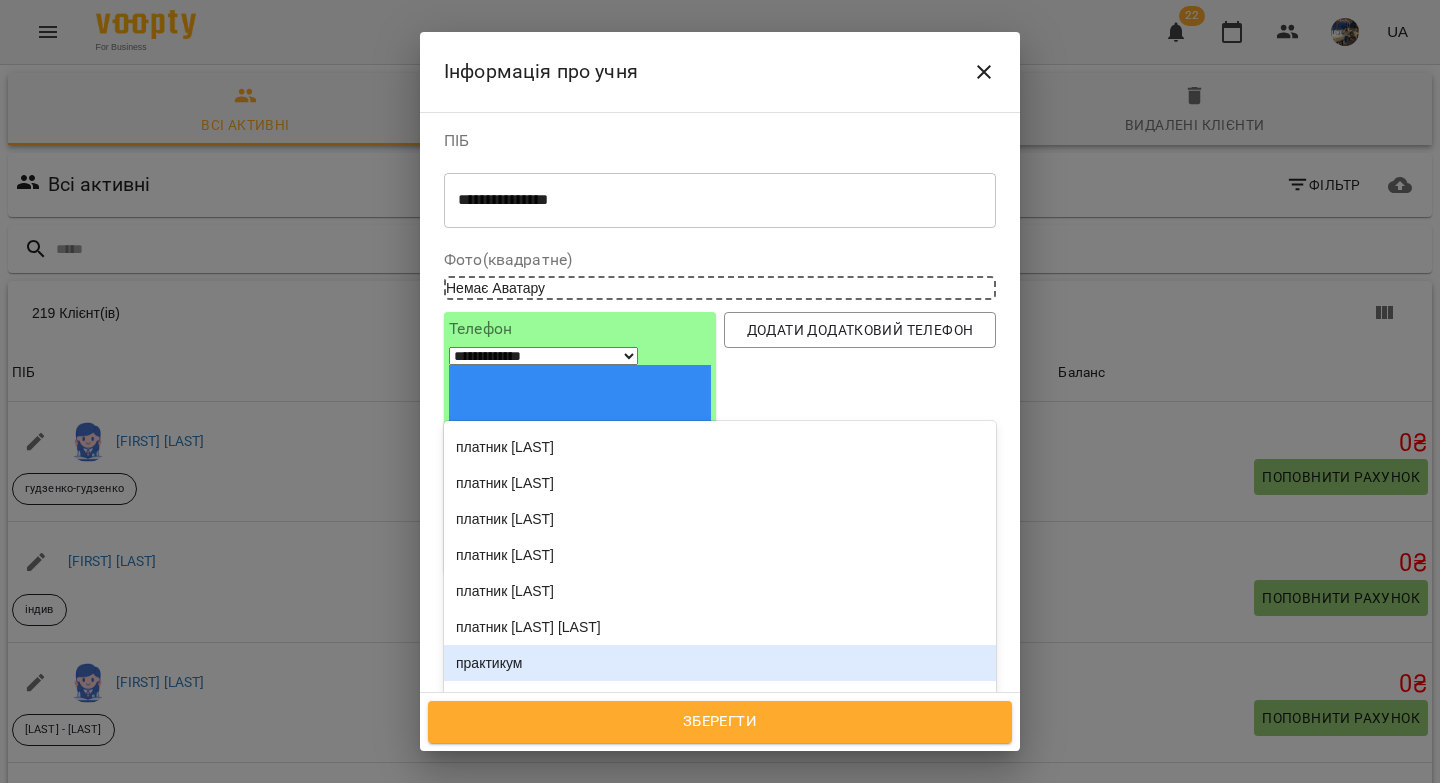 scroll, scrollTop: 2738, scrollLeft: 0, axis: vertical 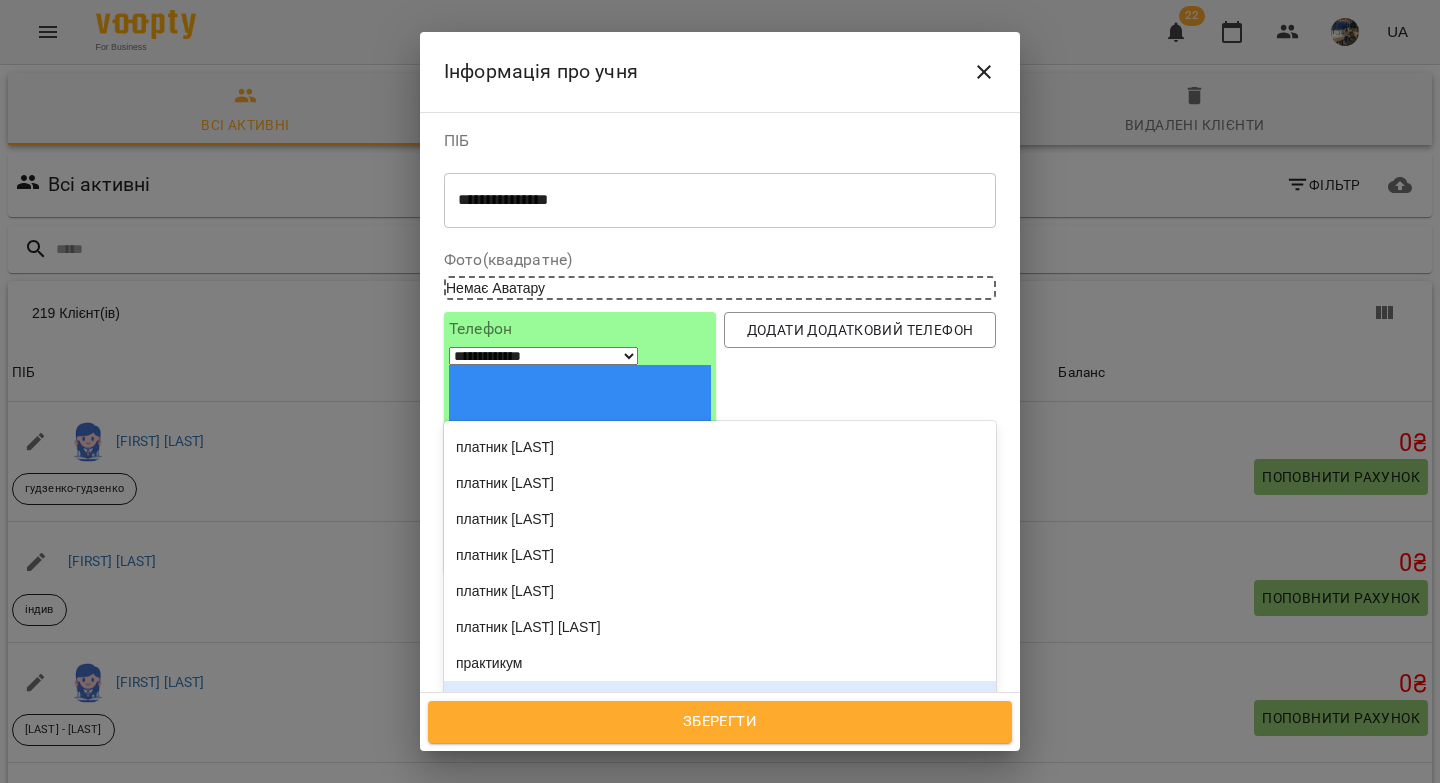 click on "індив" at bounding box center (720, 699) 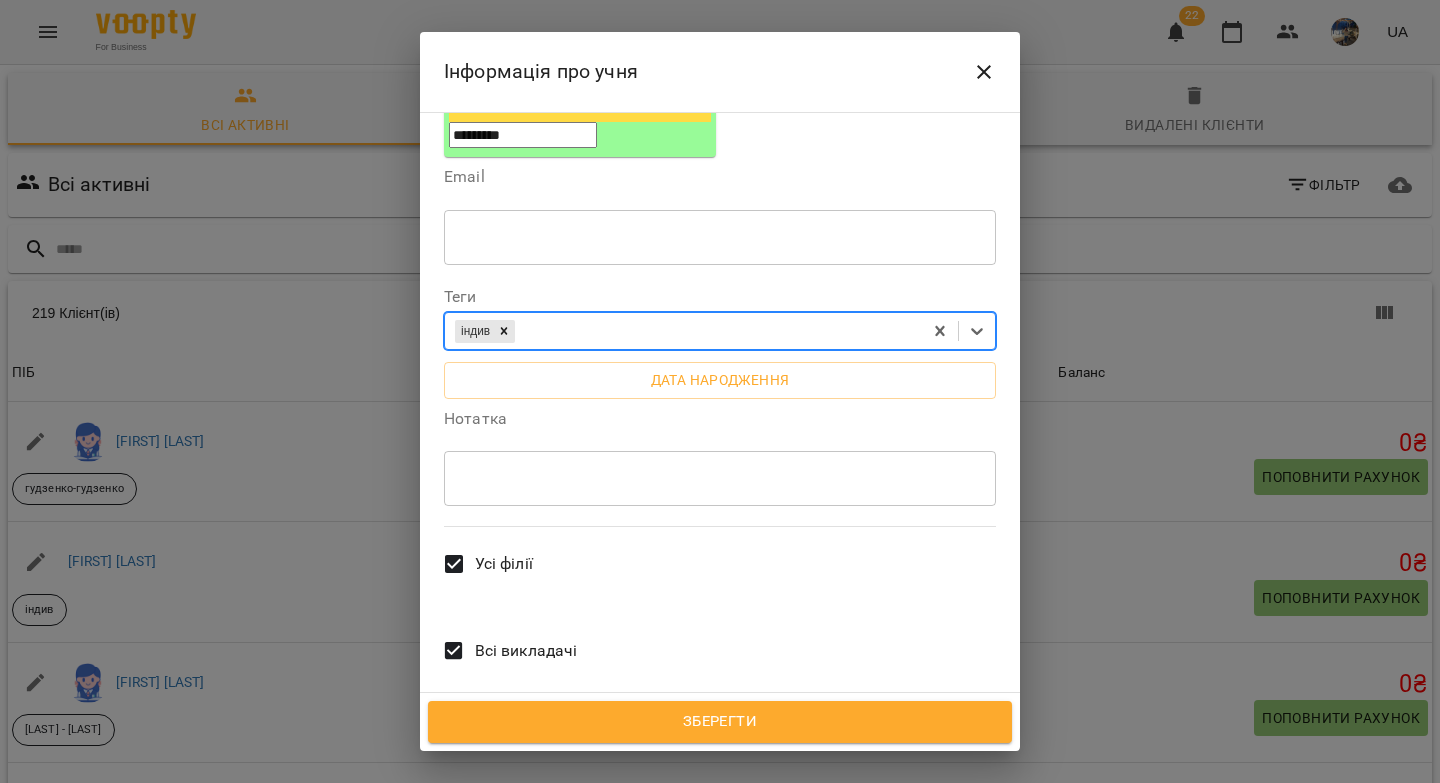 scroll, scrollTop: 429, scrollLeft: 0, axis: vertical 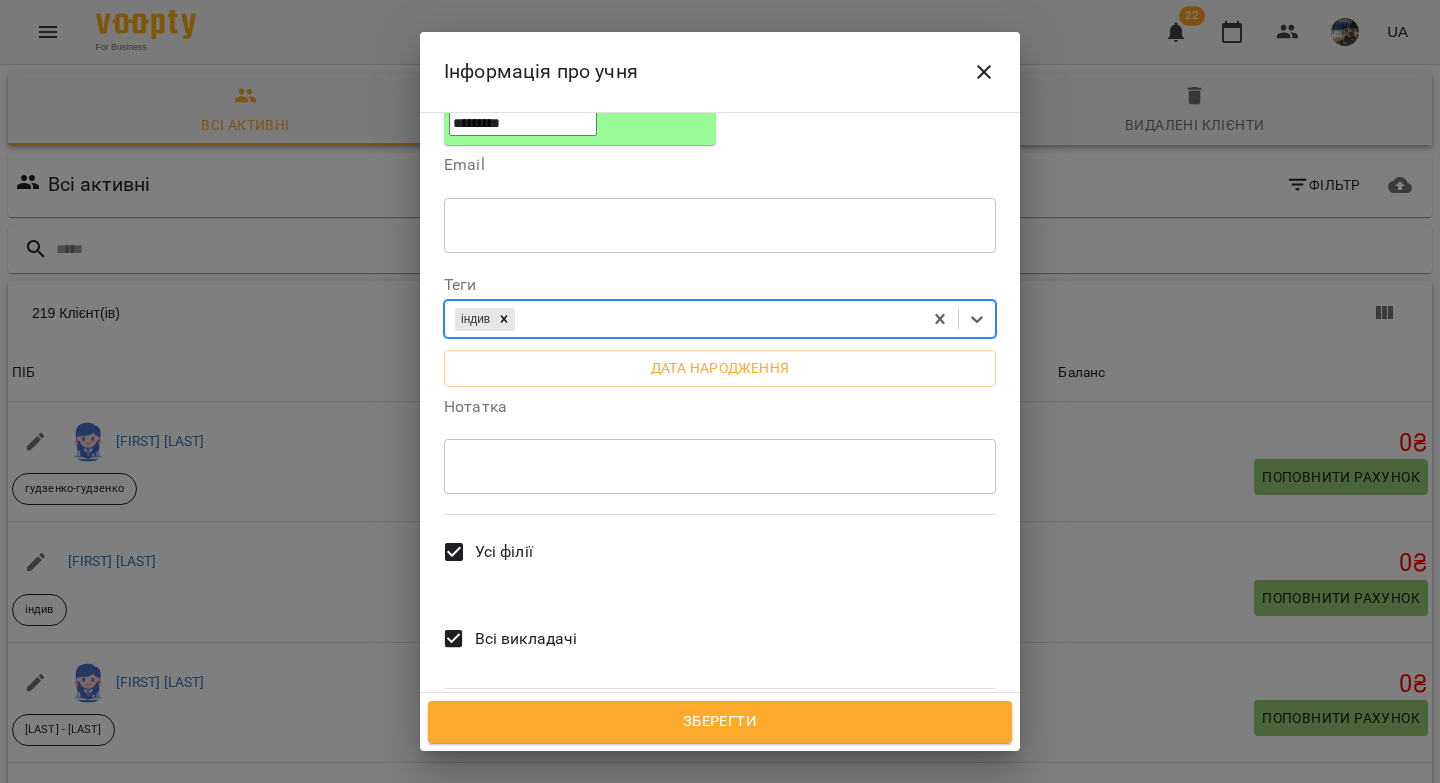 click at bounding box center (720, 466) 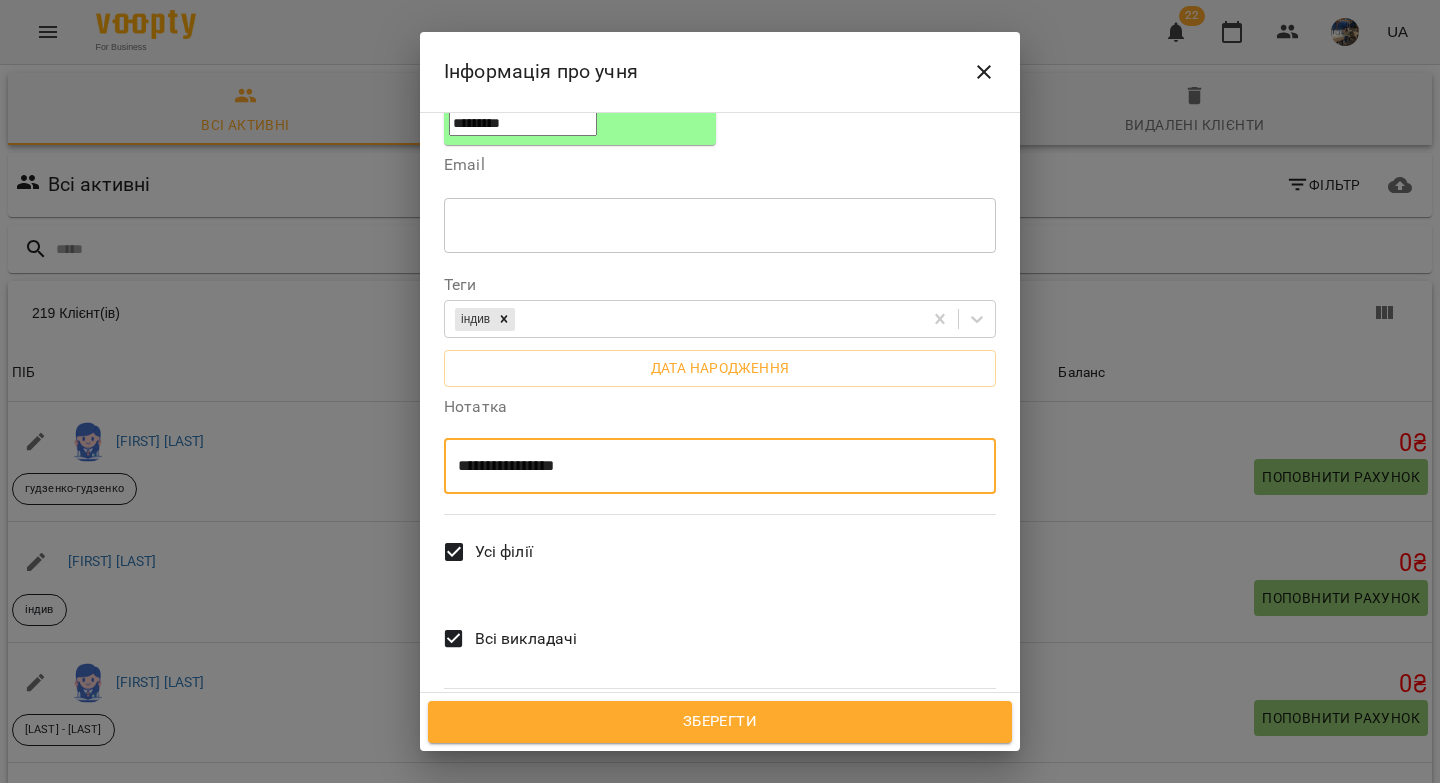 type on "**********" 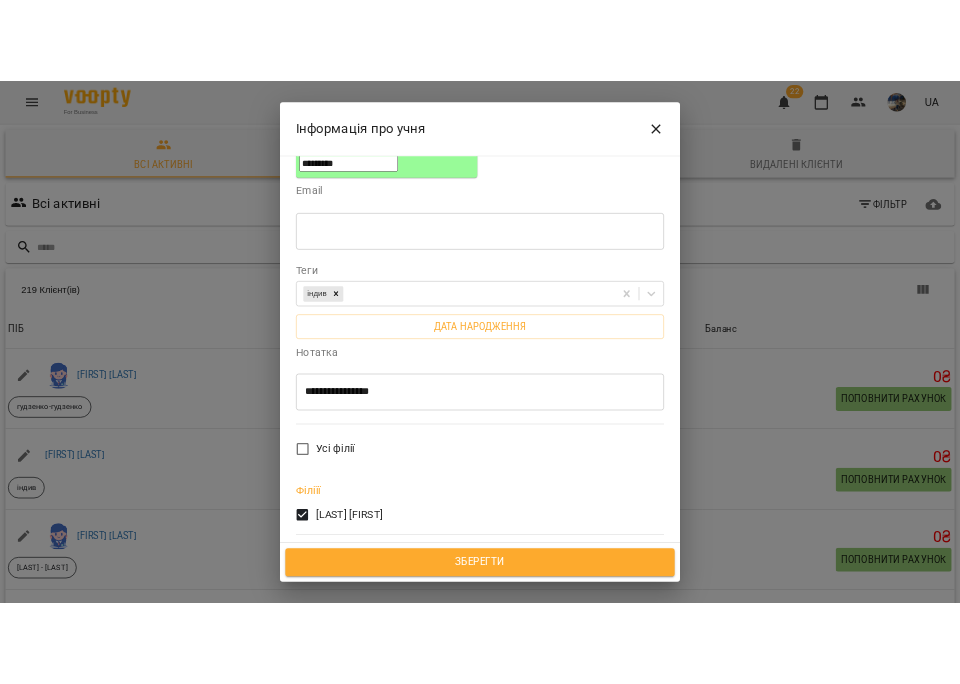 scroll, scrollTop: 517, scrollLeft: 0, axis: vertical 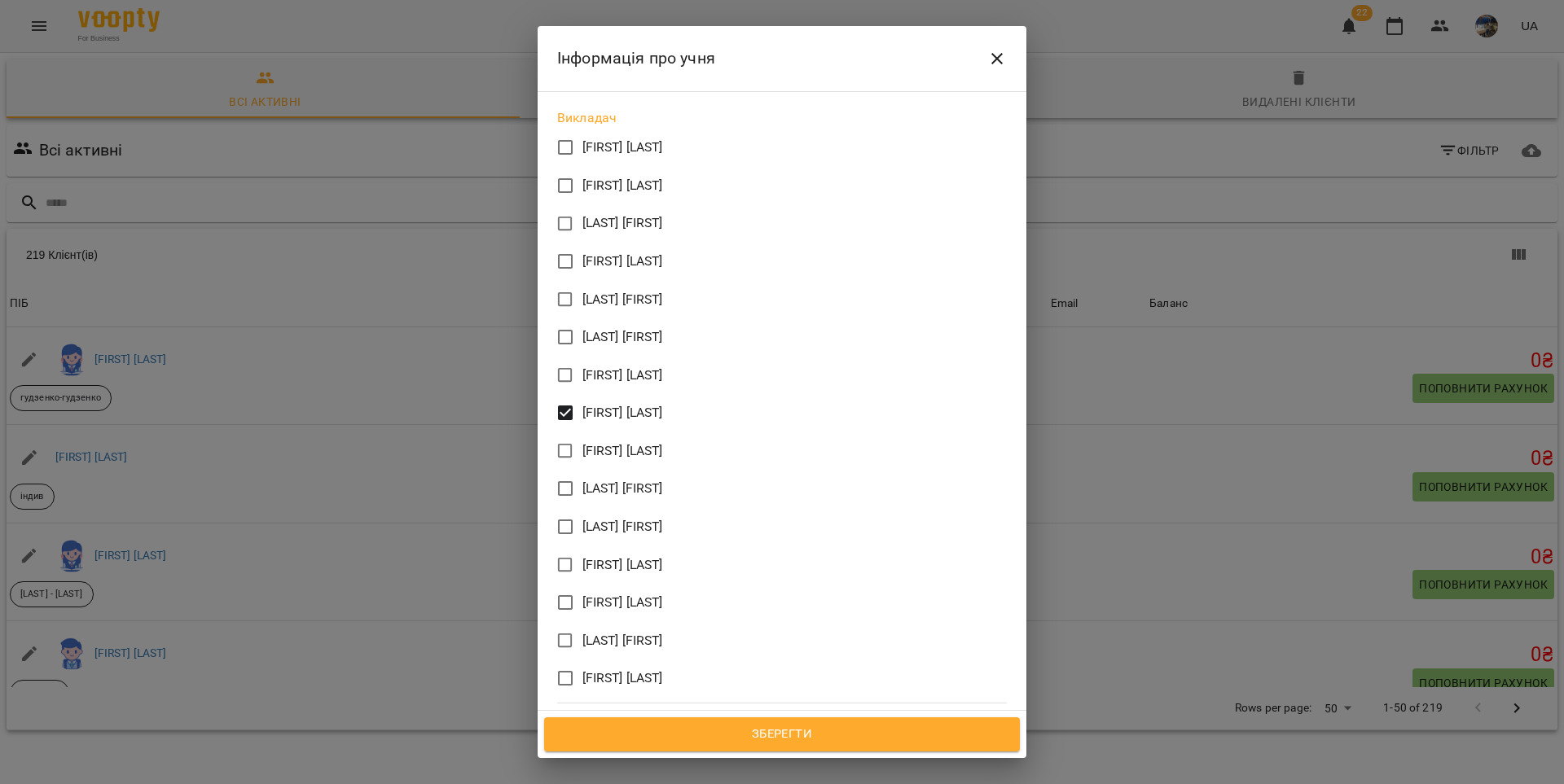 click on "Зберегти" at bounding box center [782, 734] 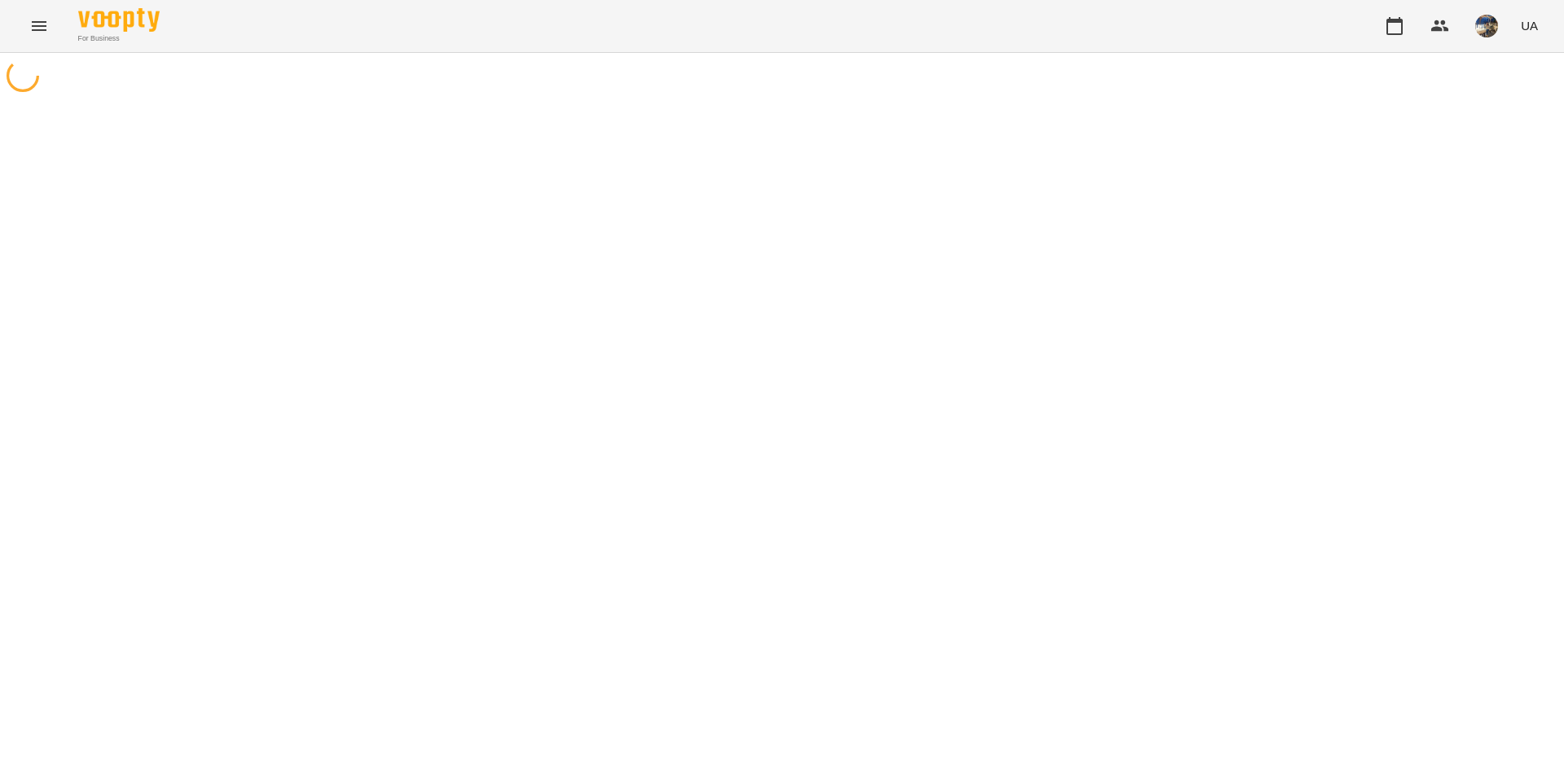 scroll, scrollTop: 0, scrollLeft: 0, axis: both 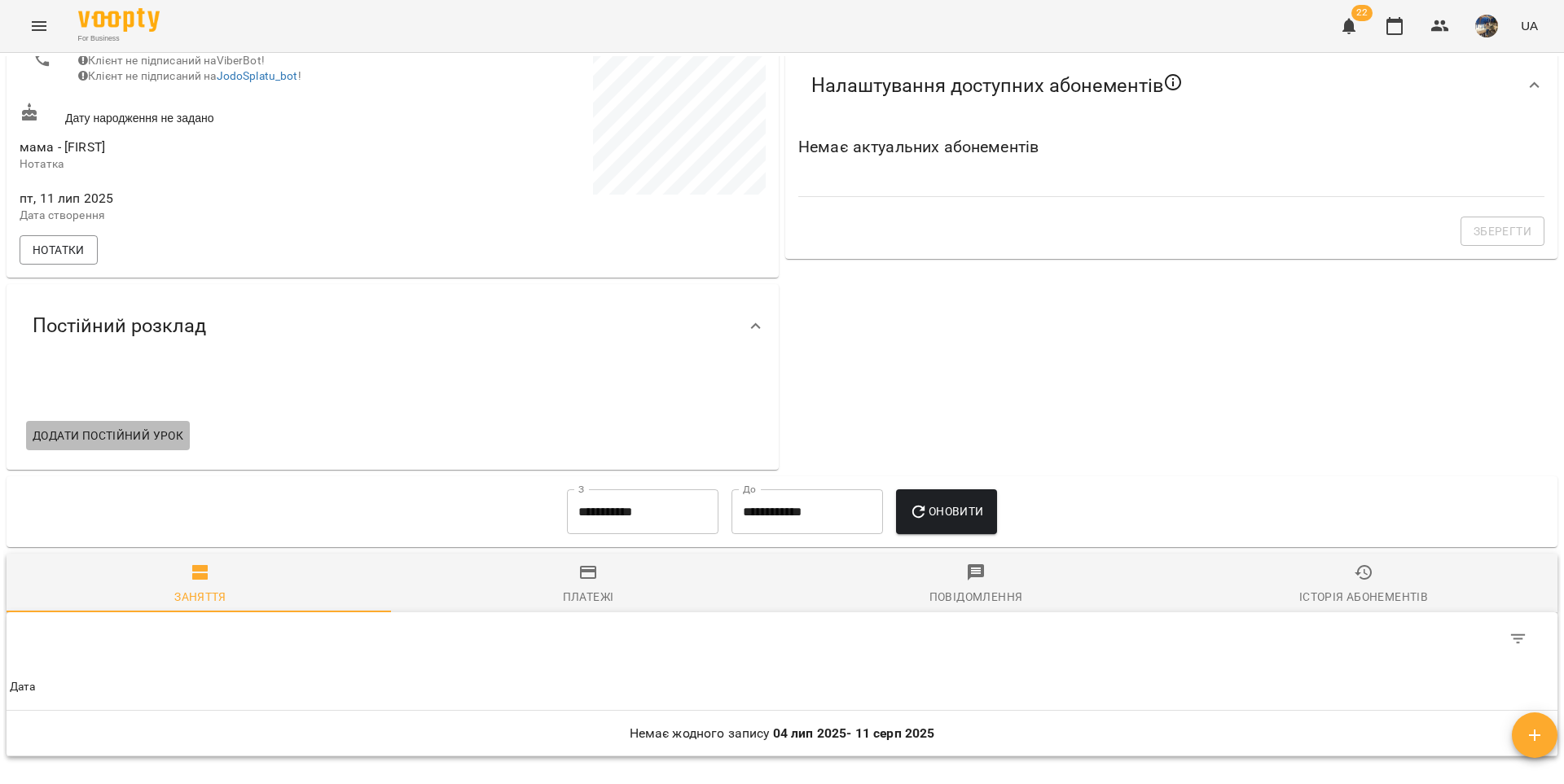 click on "Додати постійний урок" at bounding box center [108, 436] 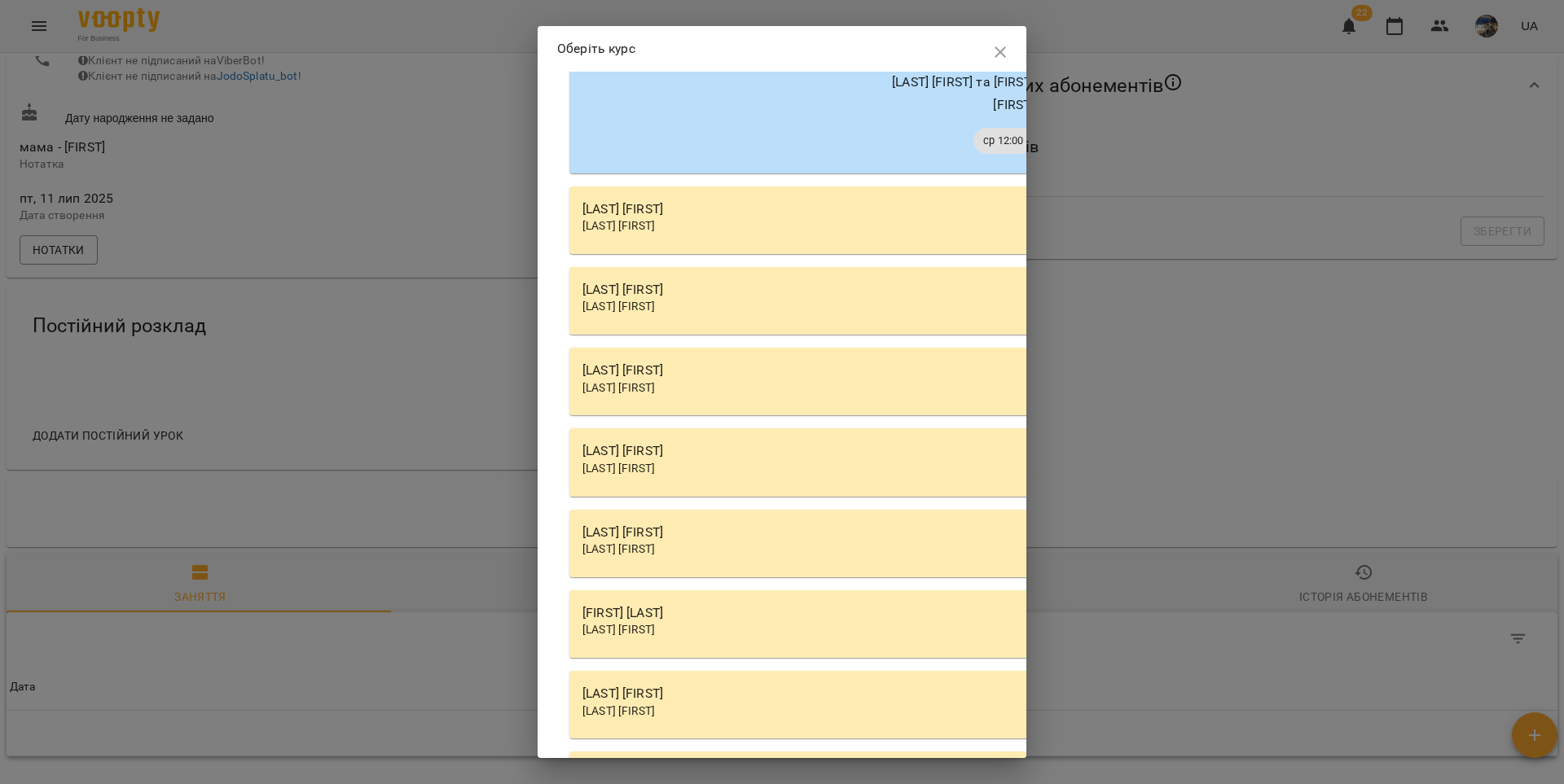 scroll, scrollTop: 4943, scrollLeft: 0, axis: vertical 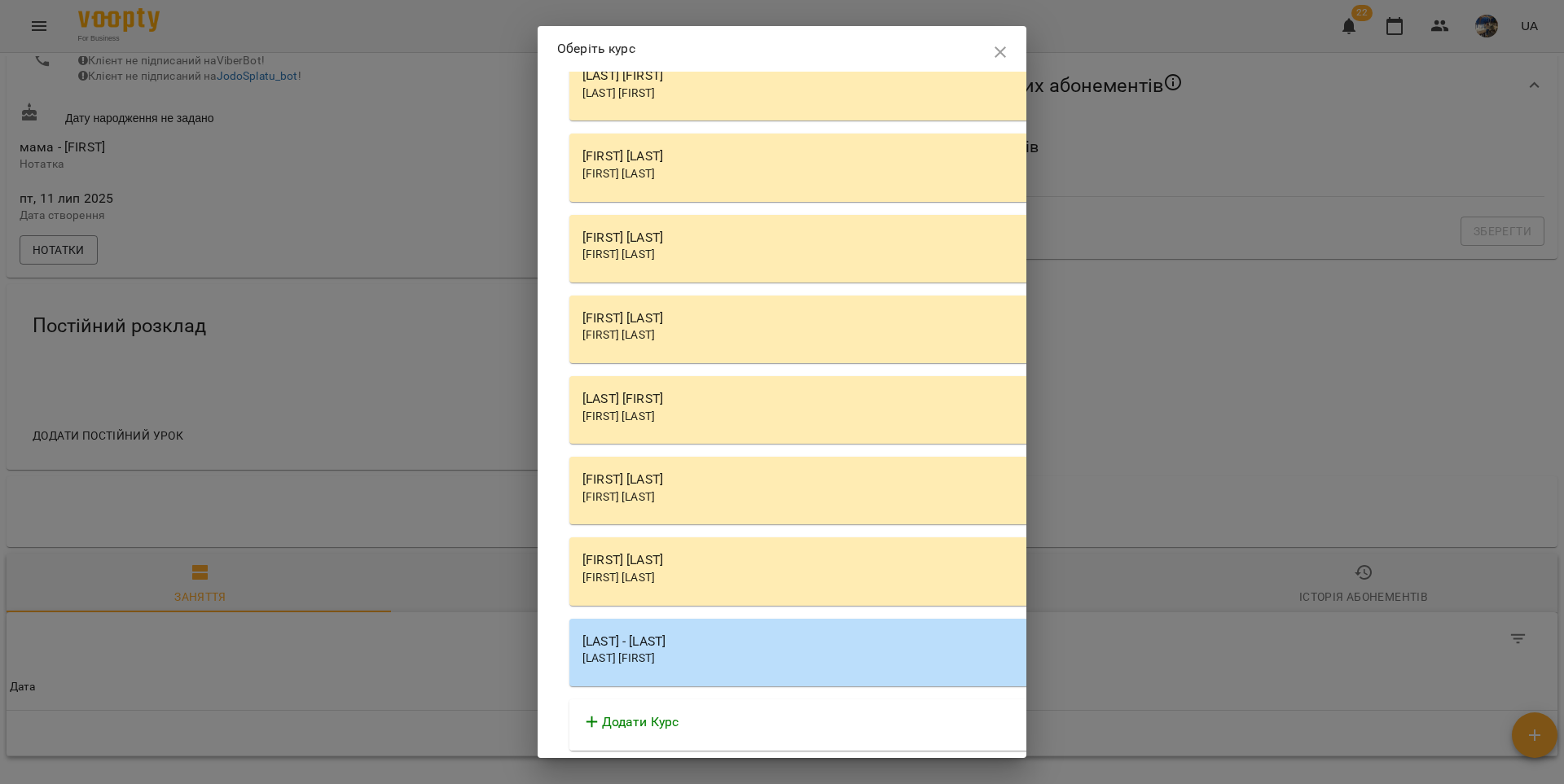 click on "Додати Курс" at bounding box center (640, 722) 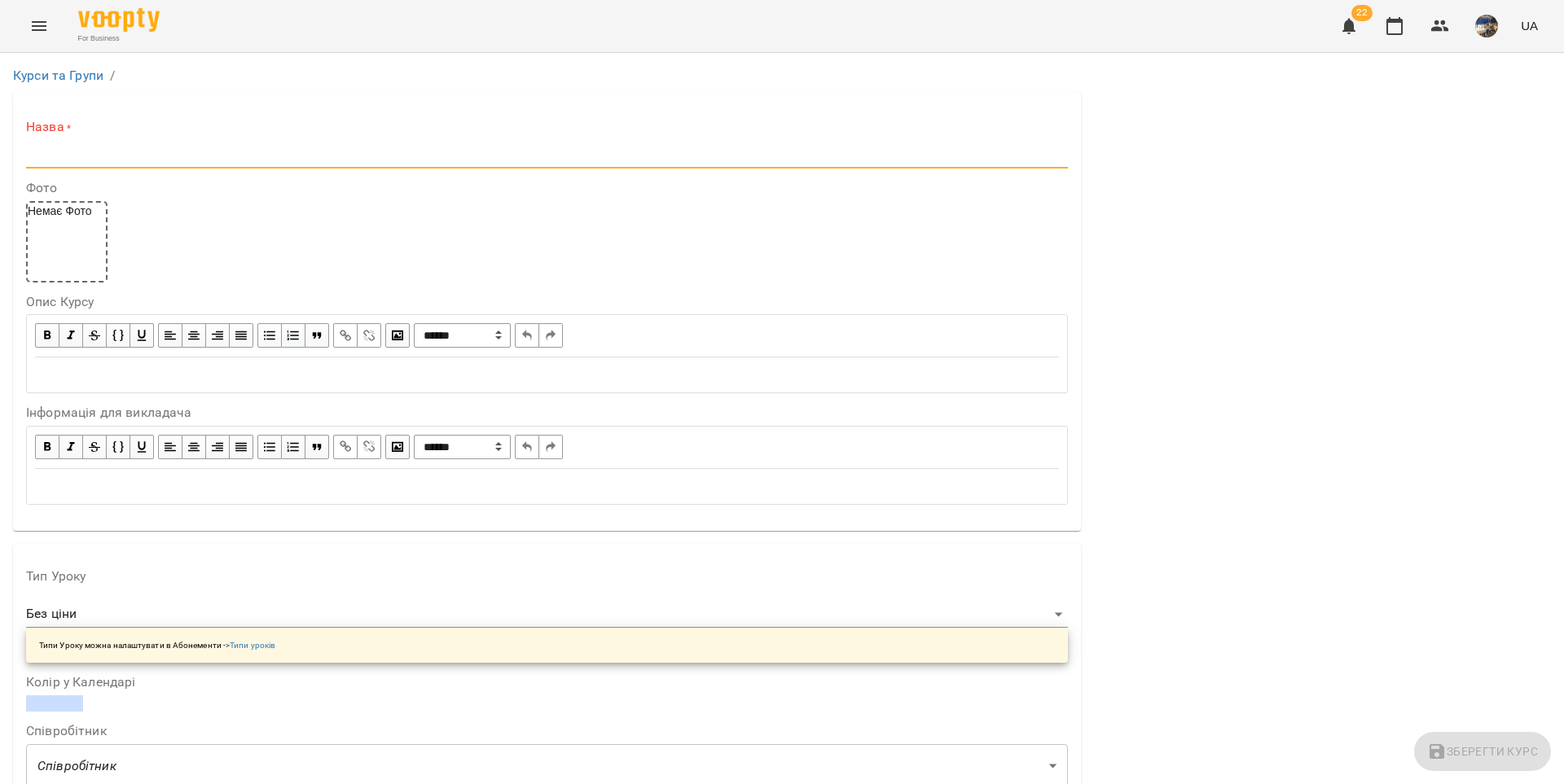 click at bounding box center [547, 155] 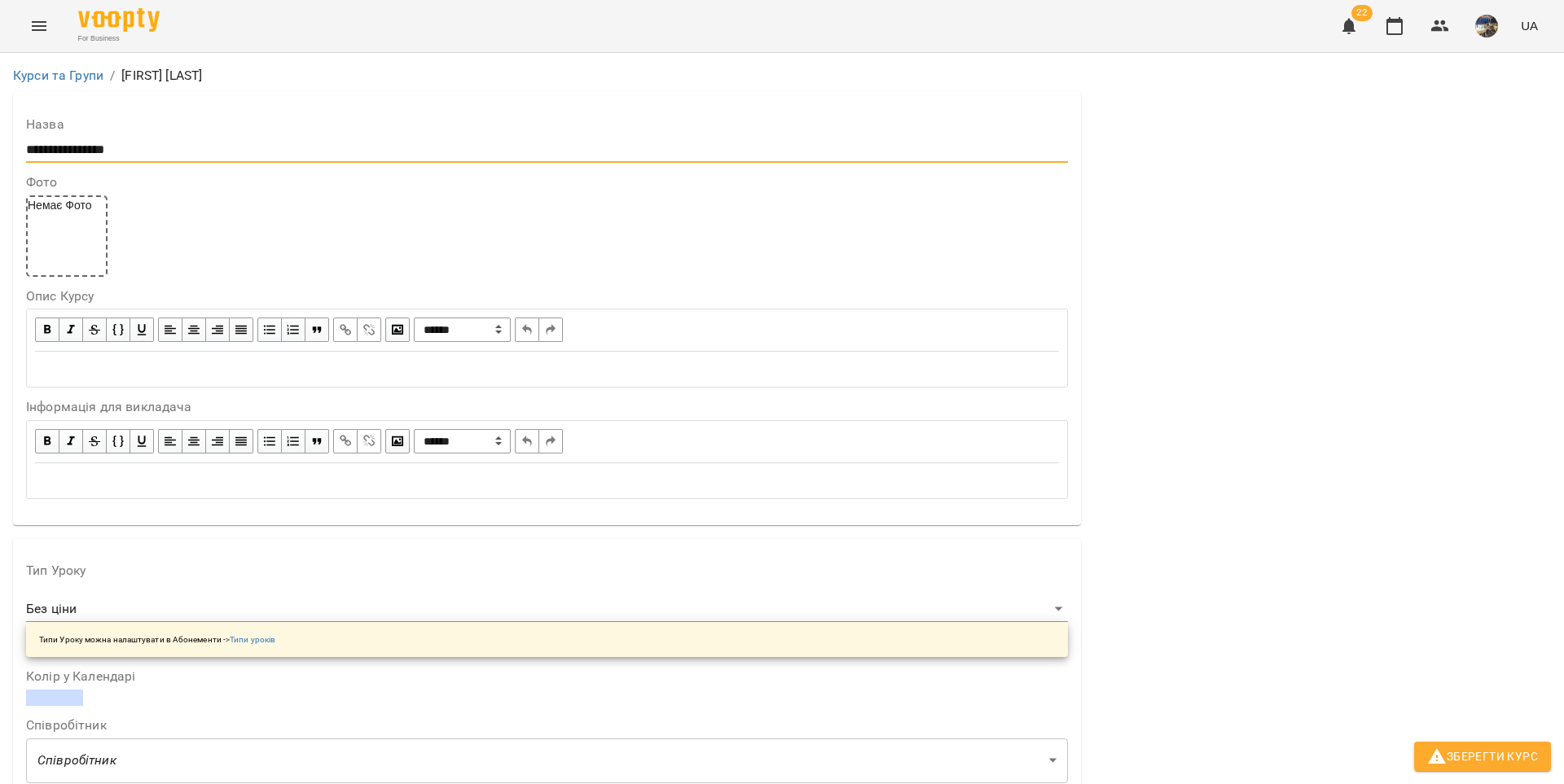 click on "**********" at bounding box center (547, 150) 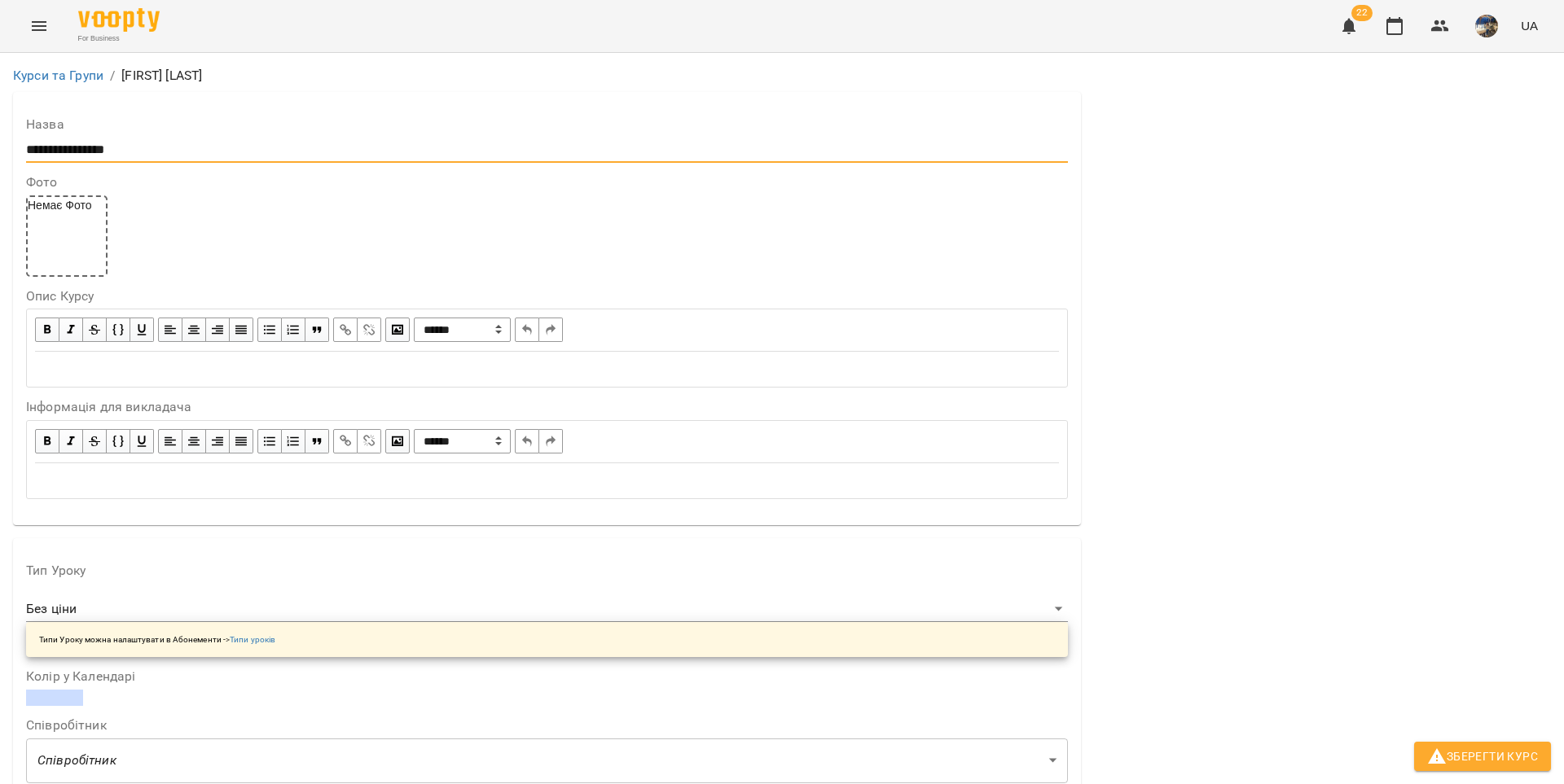 click at bounding box center [547, 369] 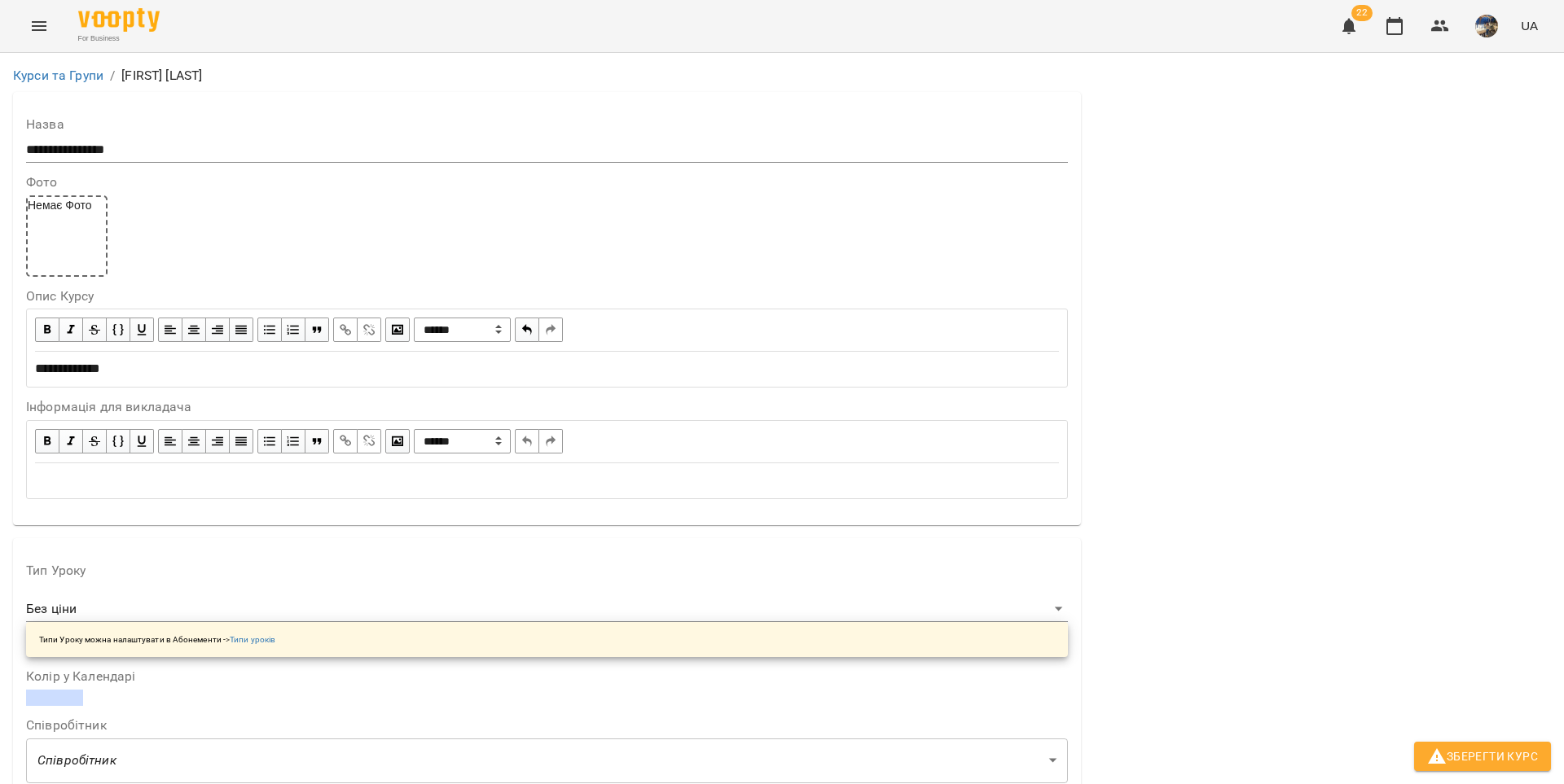 scroll, scrollTop: 271, scrollLeft: 0, axis: vertical 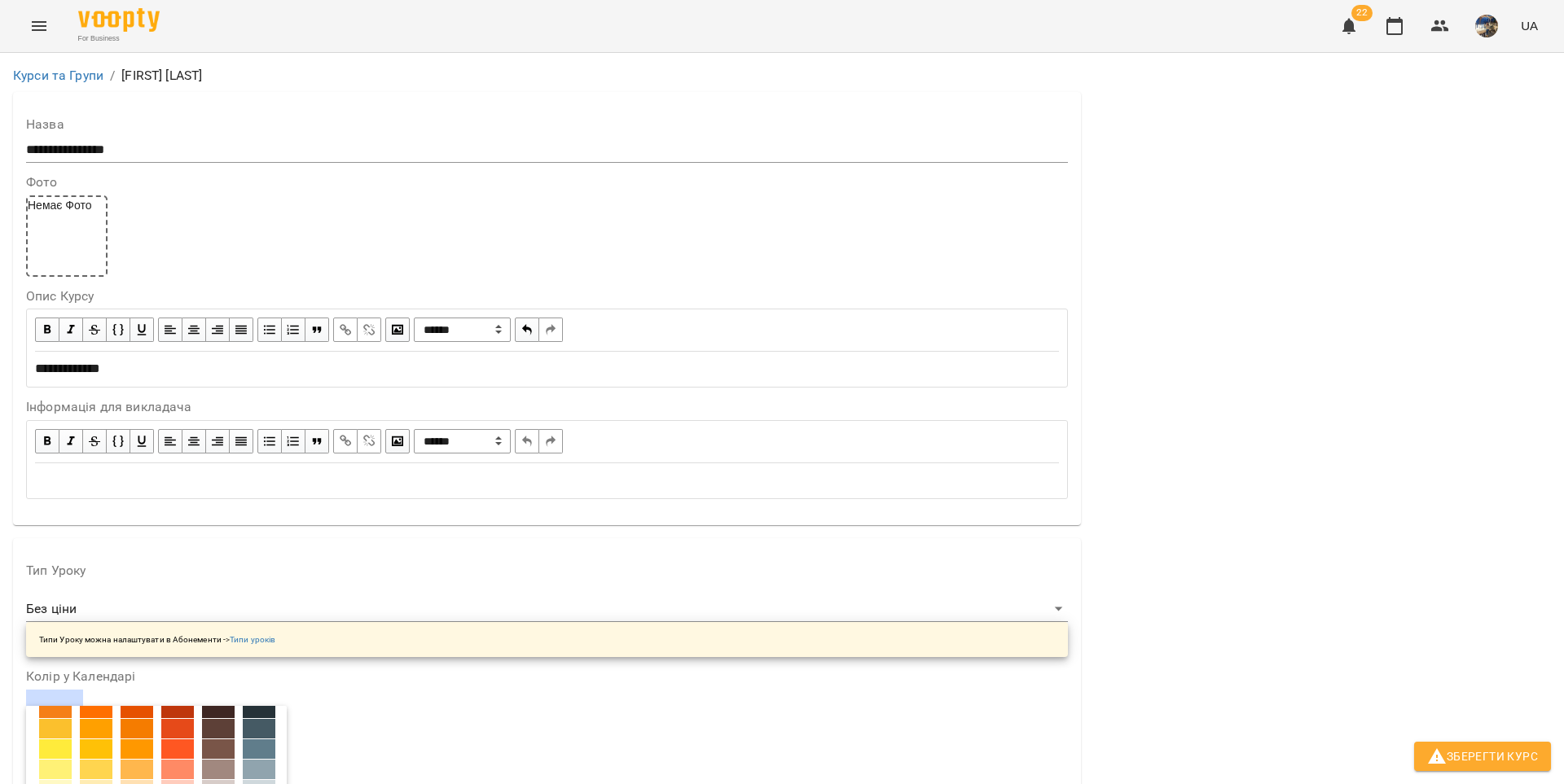 click at bounding box center (96, 790) 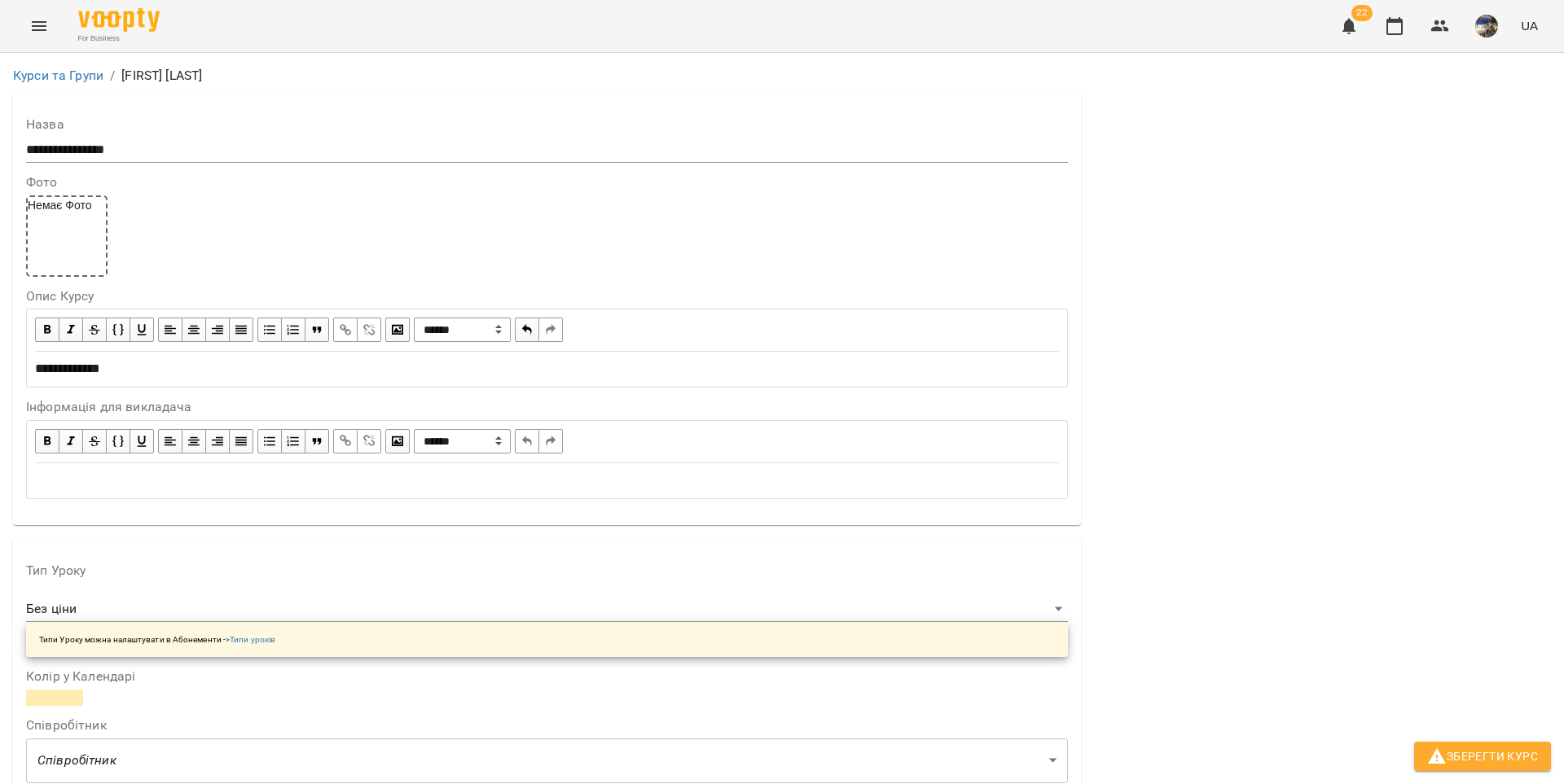 scroll, scrollTop: 486, scrollLeft: 0, axis: vertical 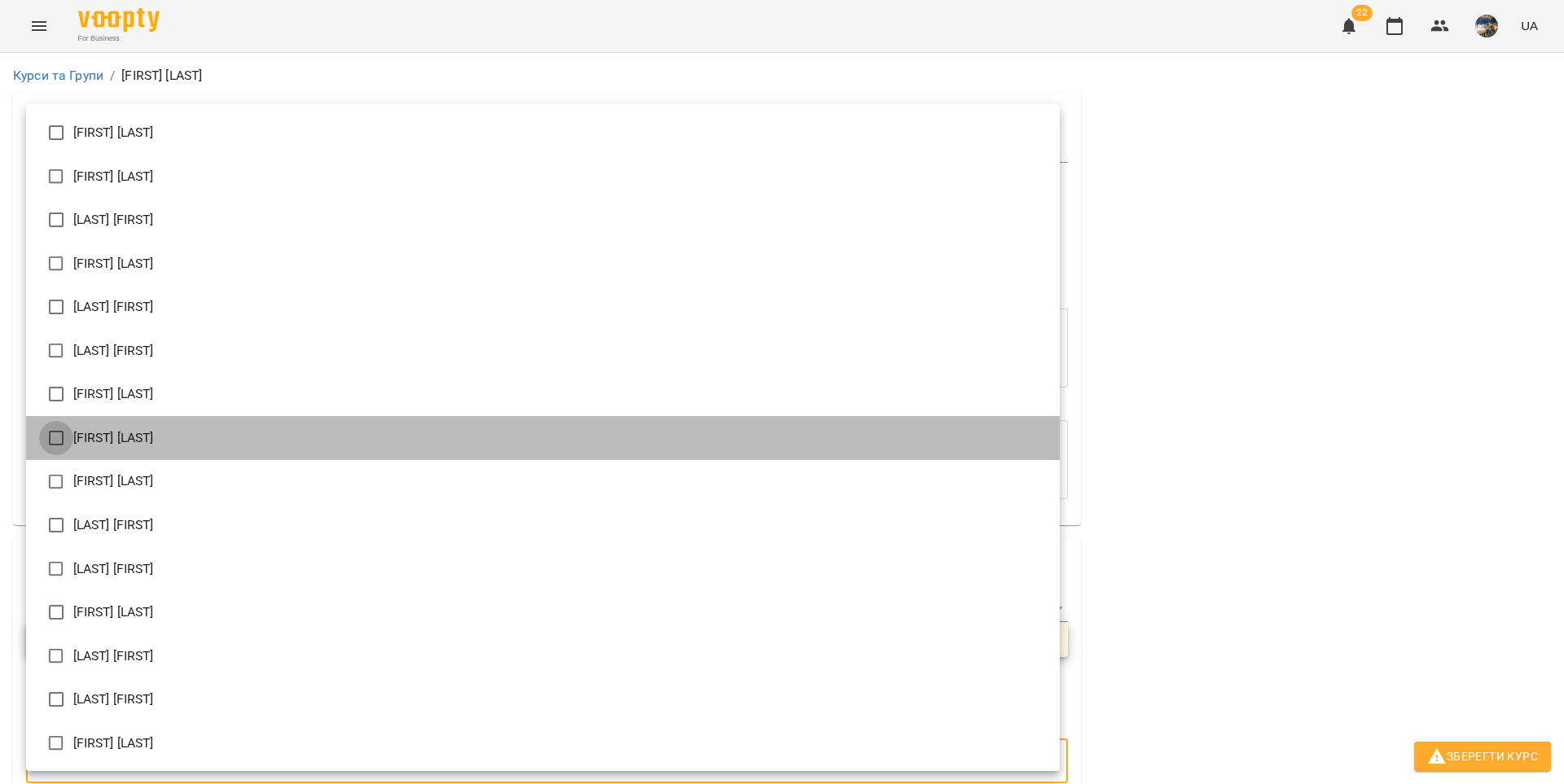 type on "**********" 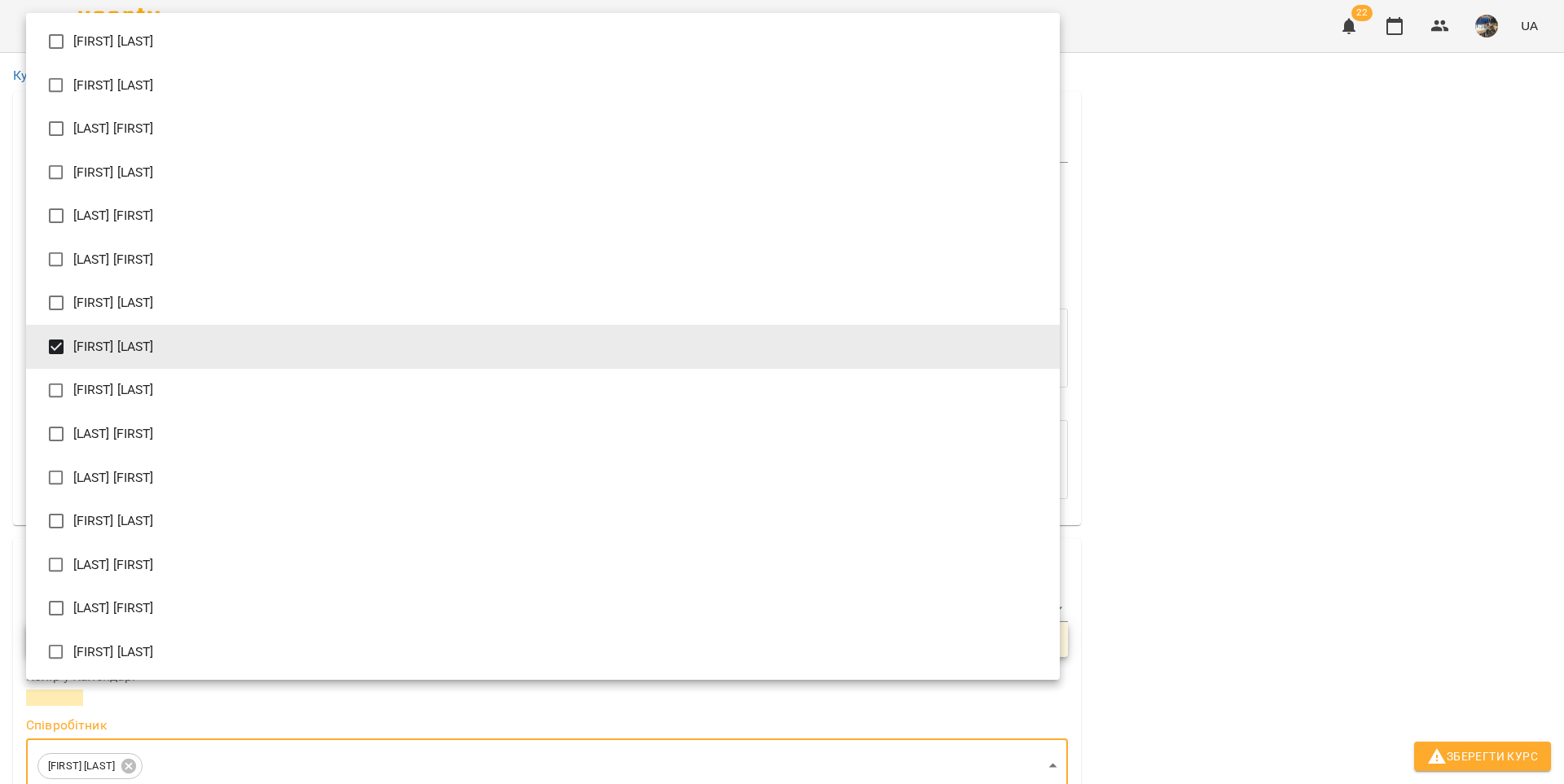 click at bounding box center [782, 392] 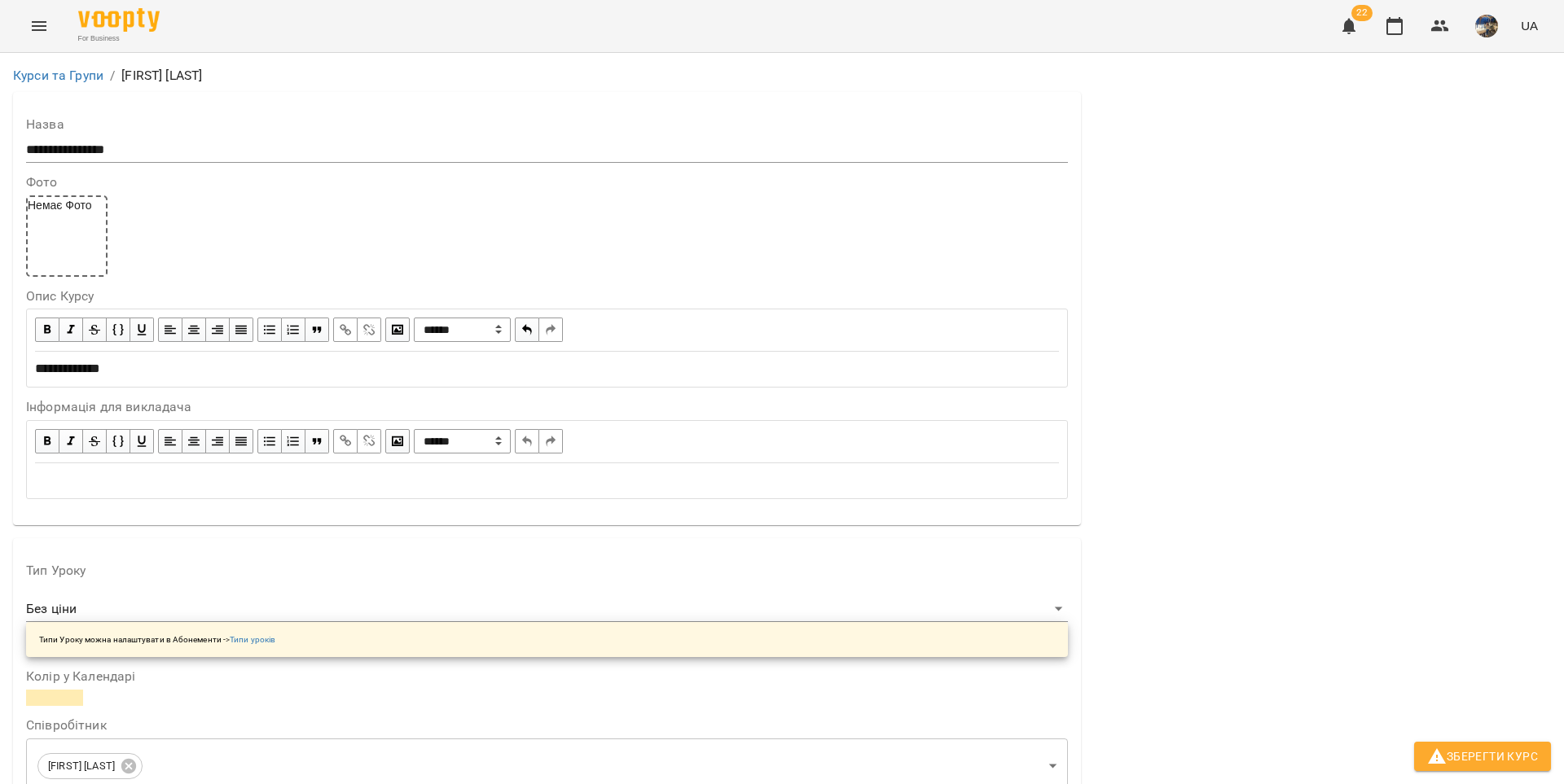 drag, startPoint x: 39, startPoint y: 414, endPoint x: 15, endPoint y: 416, distance: 24.083189 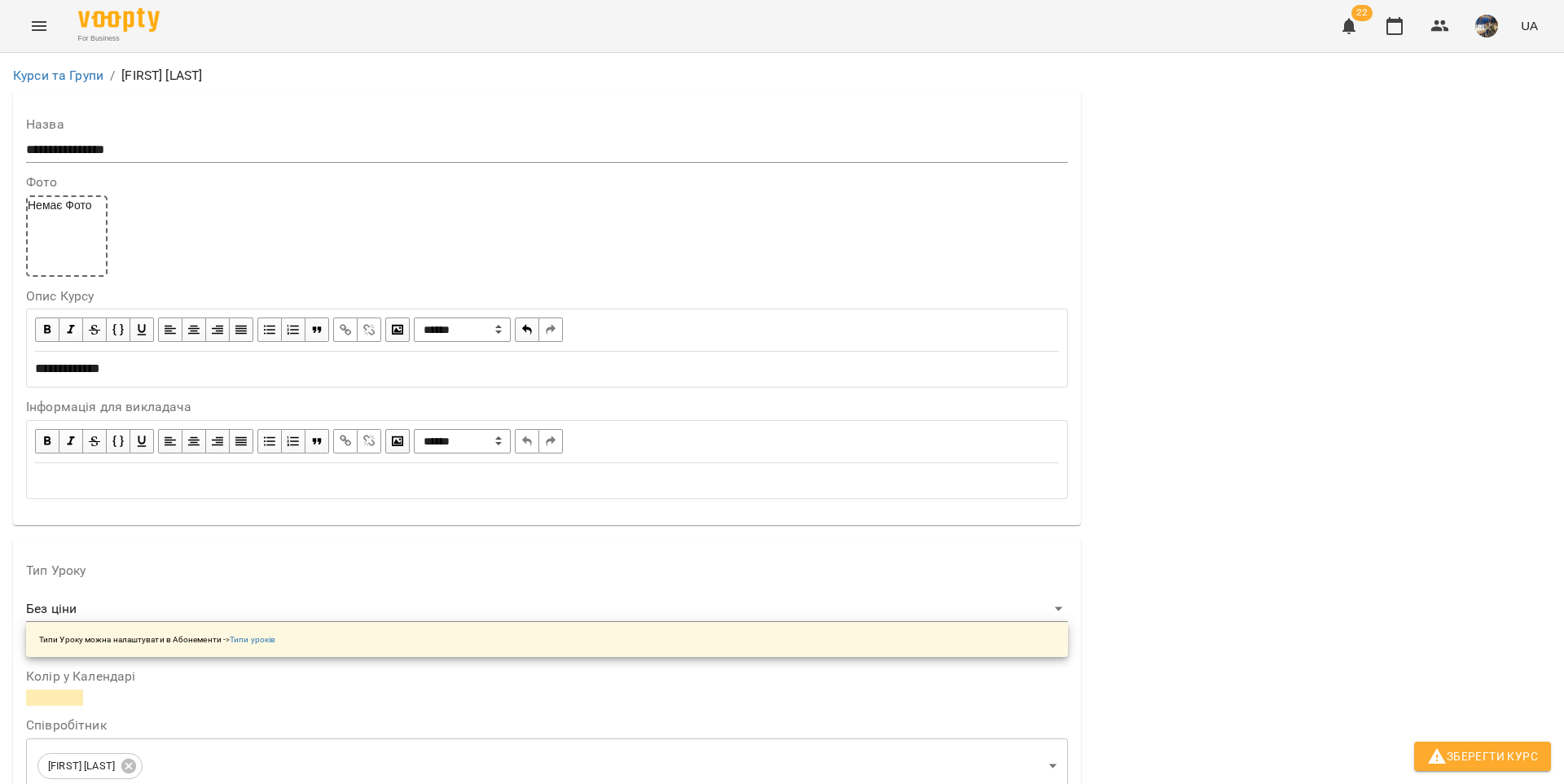 scroll, scrollTop: 970, scrollLeft: 0, axis: vertical 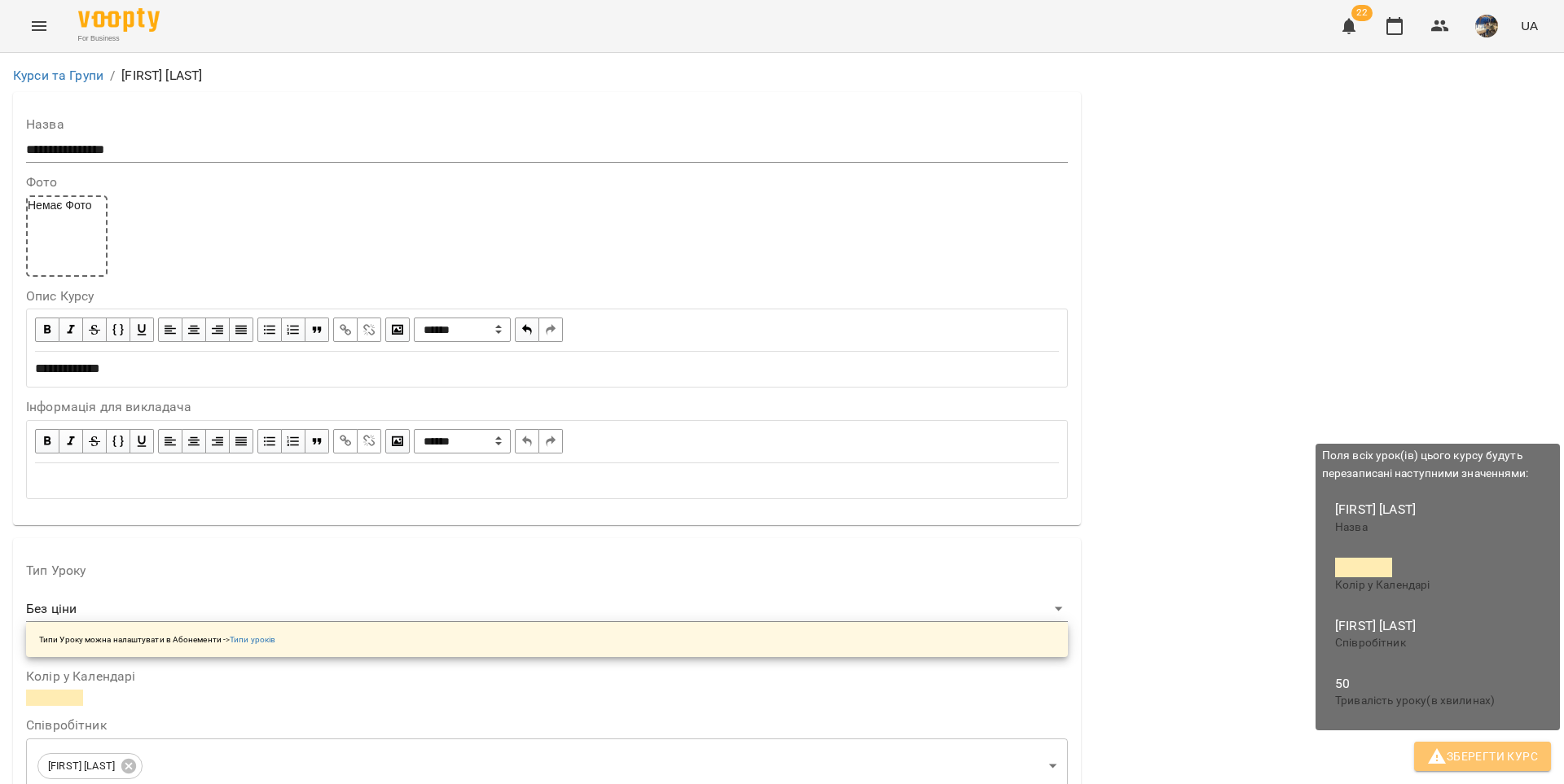 click on "Зберегти Курс" at bounding box center (1483, 756) 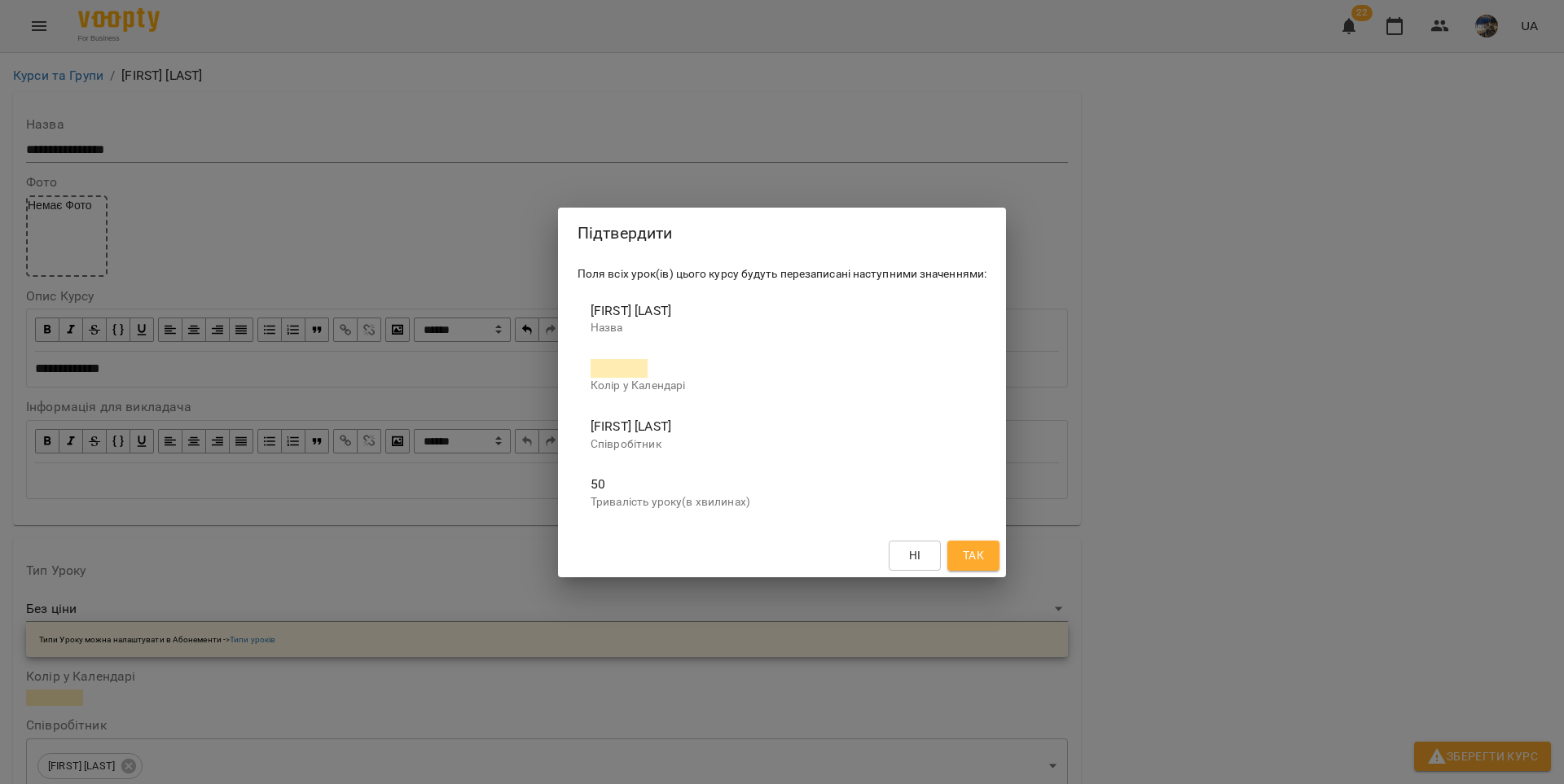 drag, startPoint x: 978, startPoint y: 558, endPoint x: 1011, endPoint y: 563, distance: 33.37664 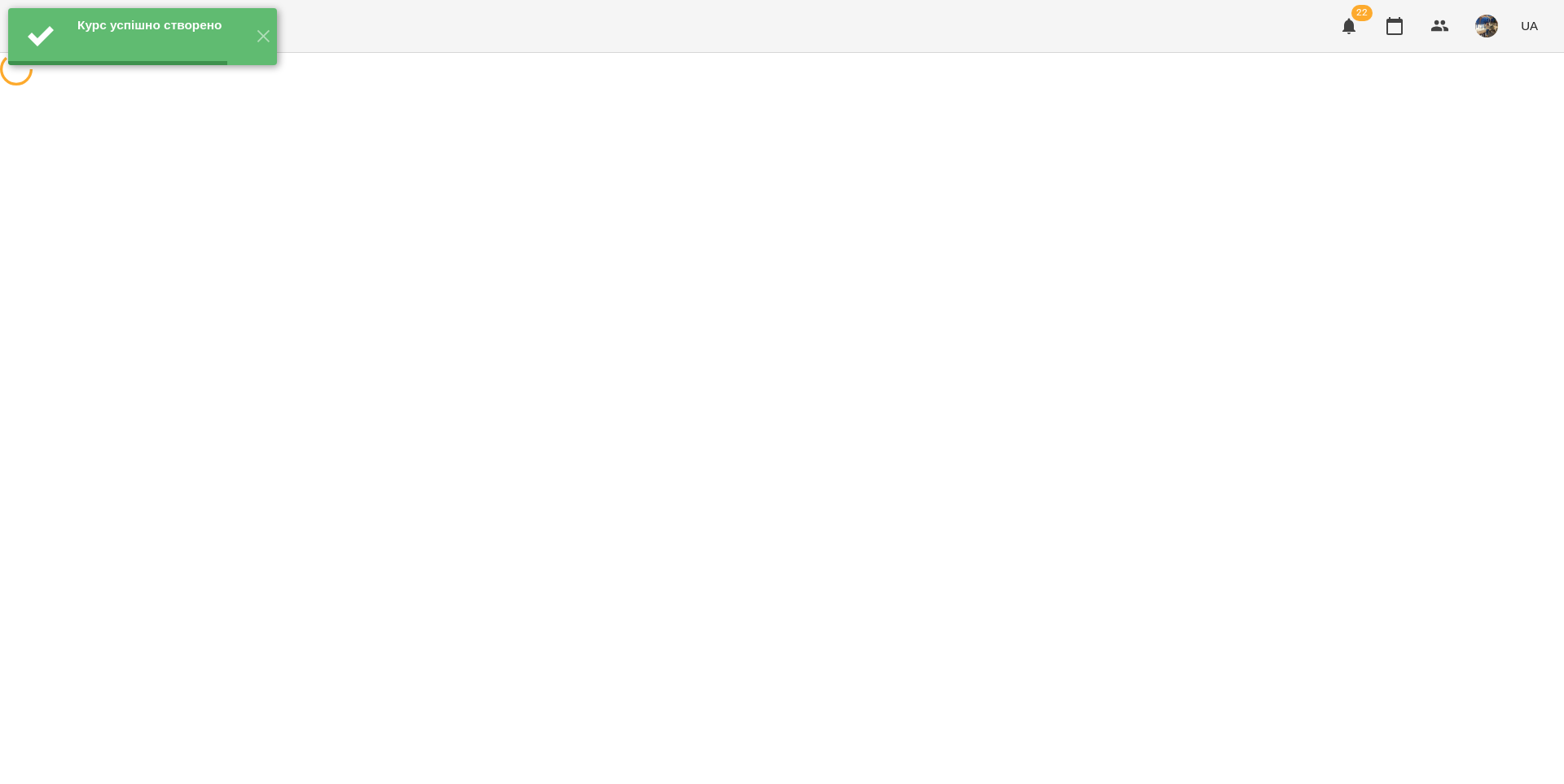 scroll, scrollTop: 0, scrollLeft: 0, axis: both 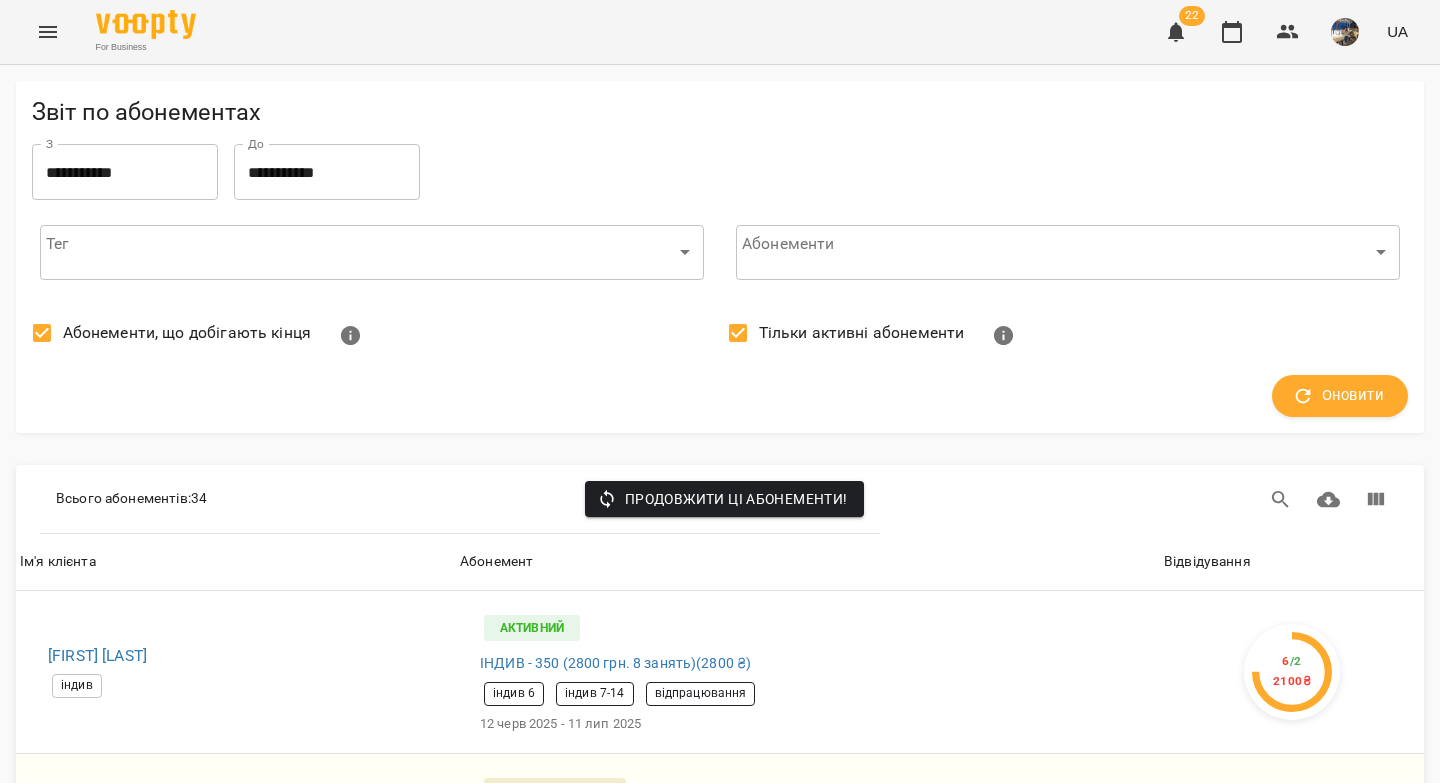 click 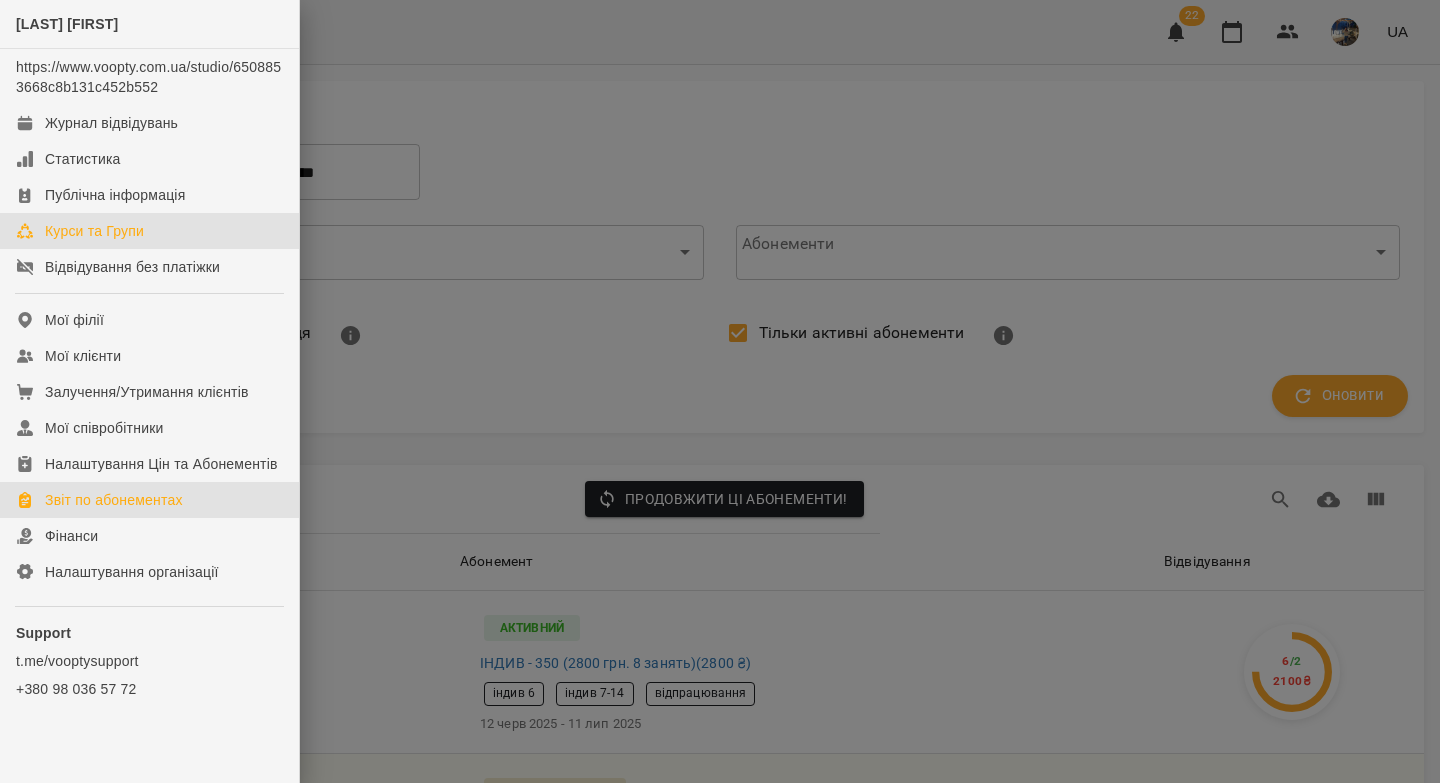 drag, startPoint x: 103, startPoint y: 232, endPoint x: 206, endPoint y: 246, distance: 103.947105 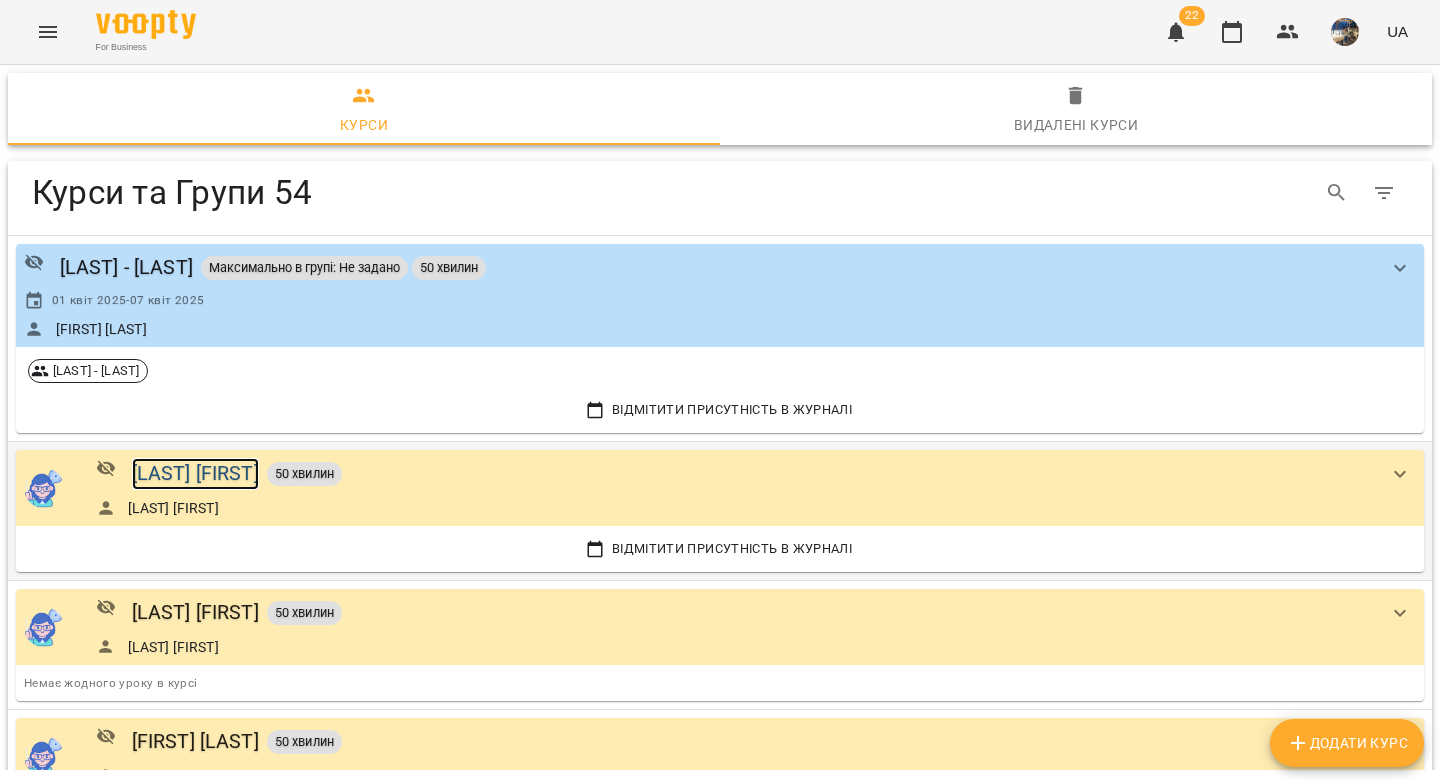 click on "[FIRST] [LAST]" at bounding box center (195, 473) 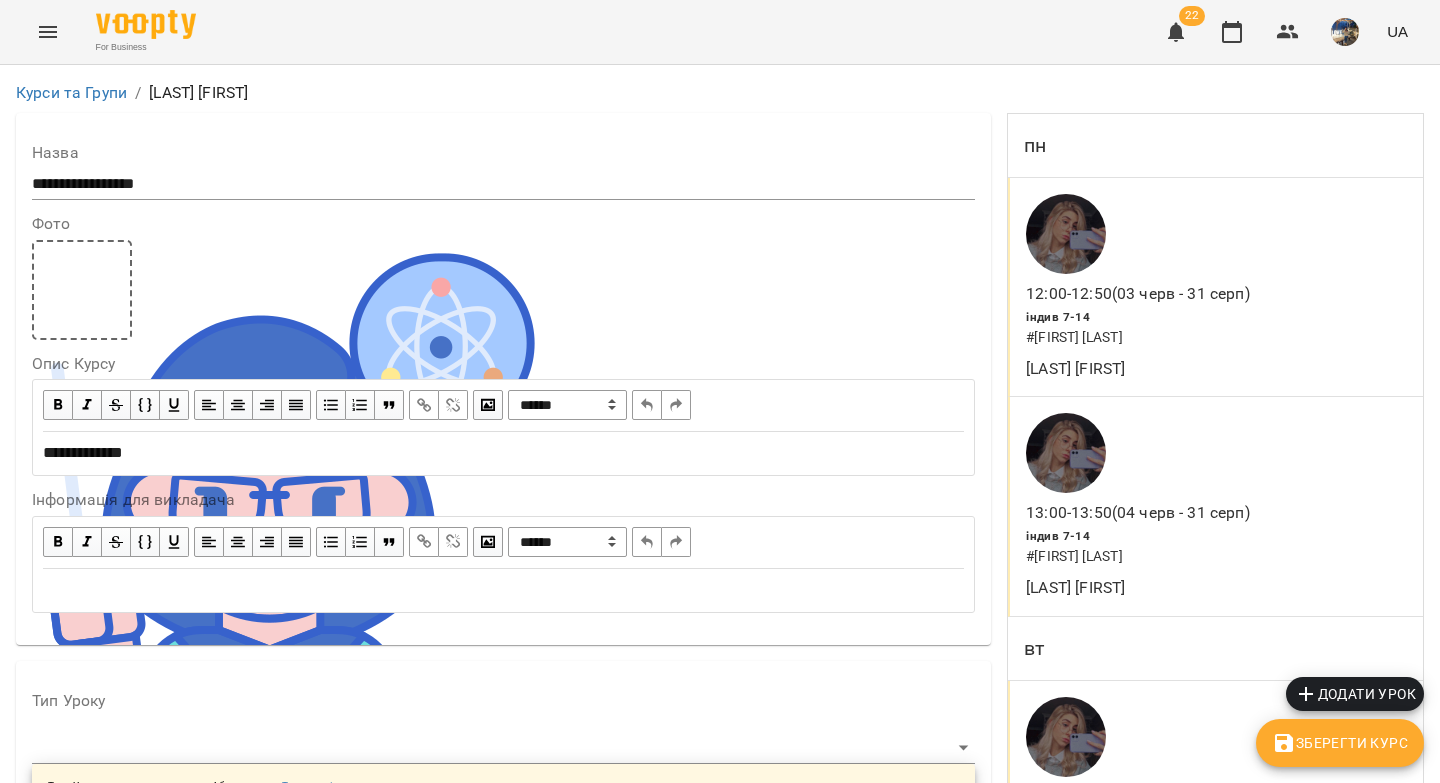 scroll, scrollTop: 237, scrollLeft: 0, axis: vertical 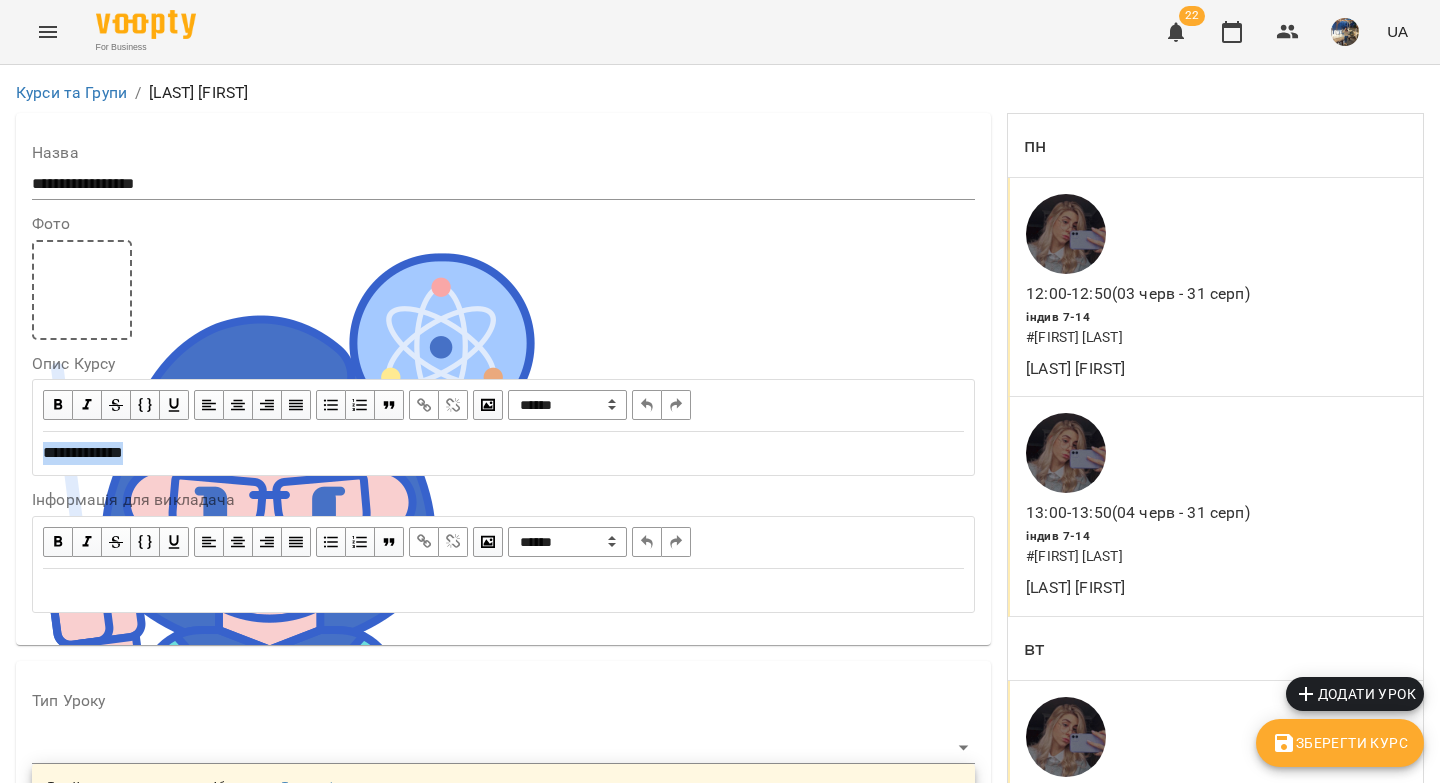 drag, startPoint x: 183, startPoint y: 216, endPoint x: 25, endPoint y: 211, distance: 158.0791 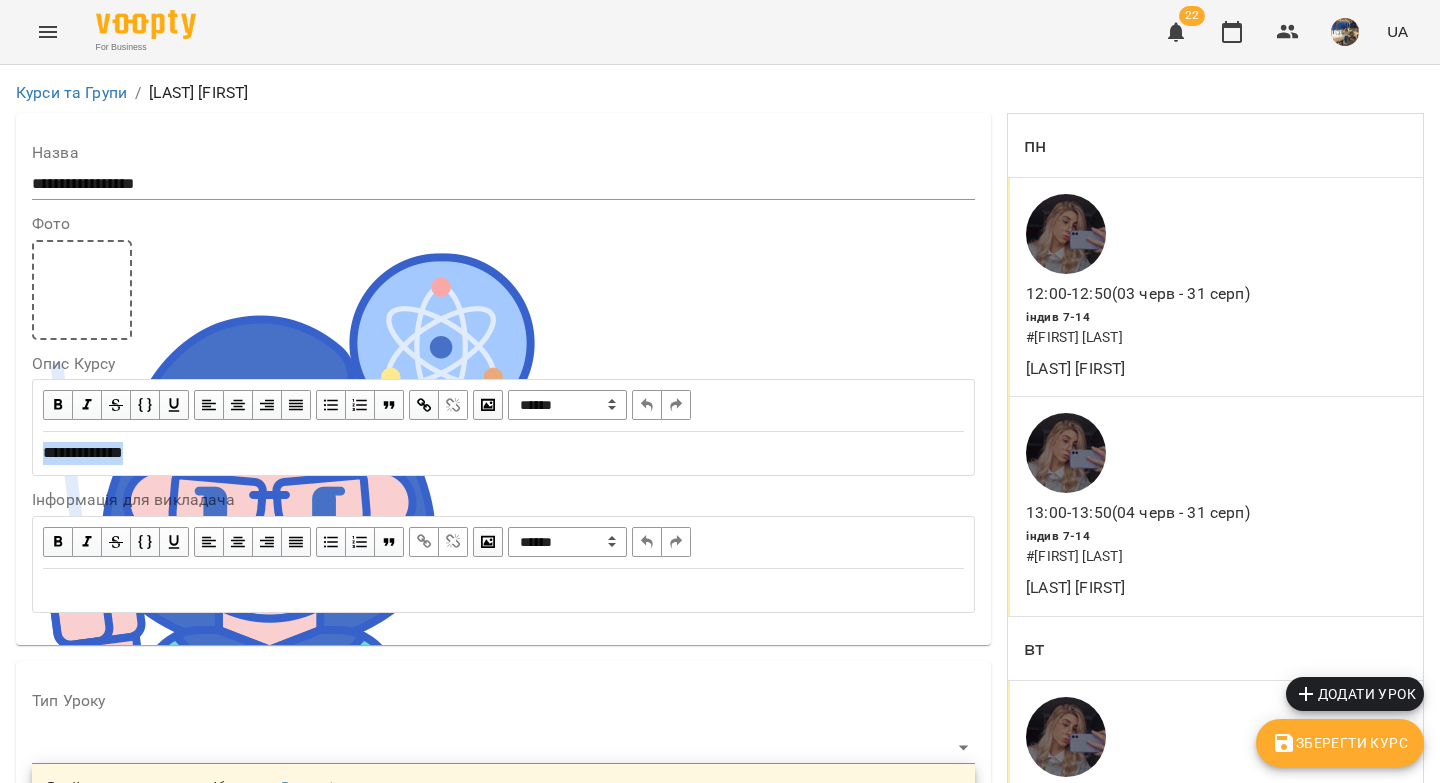copy on "**********" 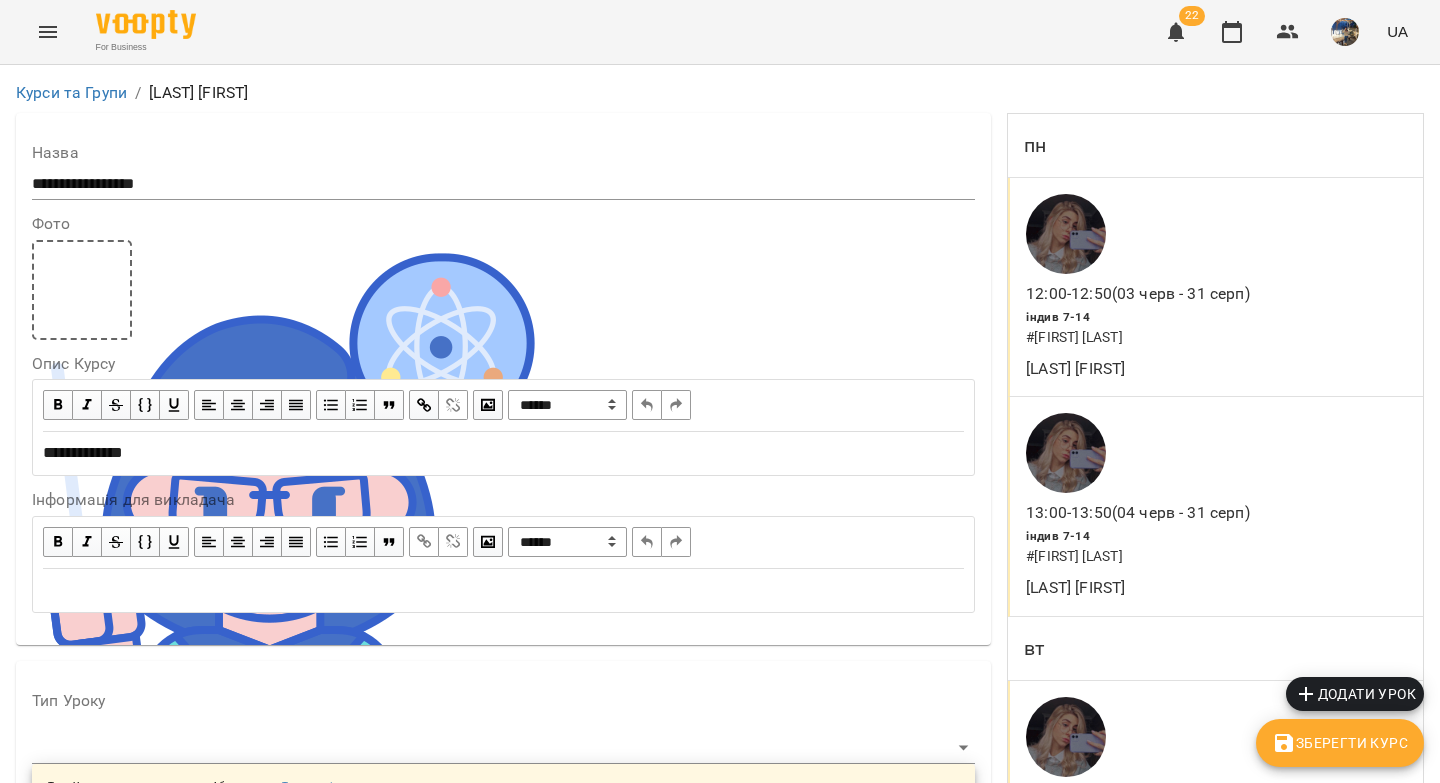 click at bounding box center [67, 857] 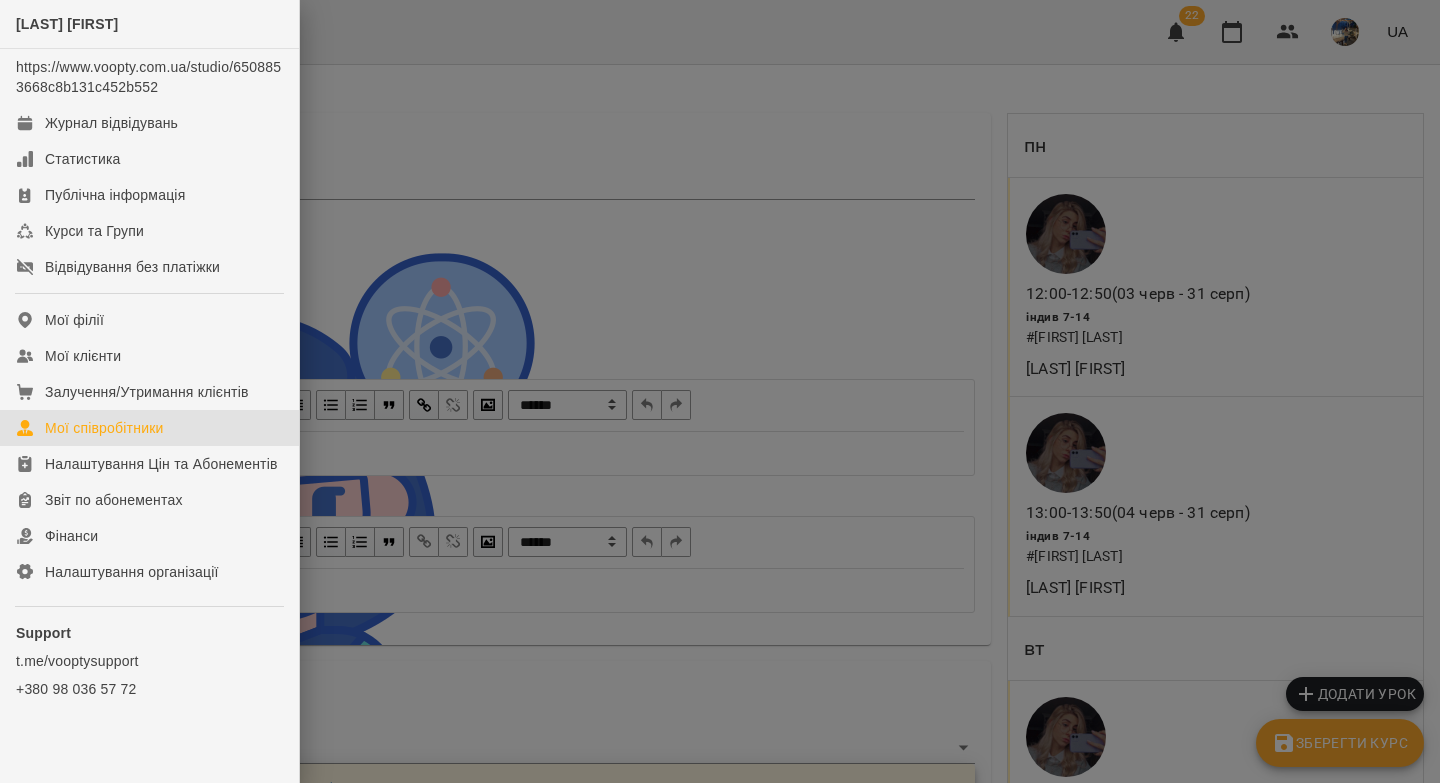 drag, startPoint x: 108, startPoint y: 434, endPoint x: 533, endPoint y: 365, distance: 430.56476 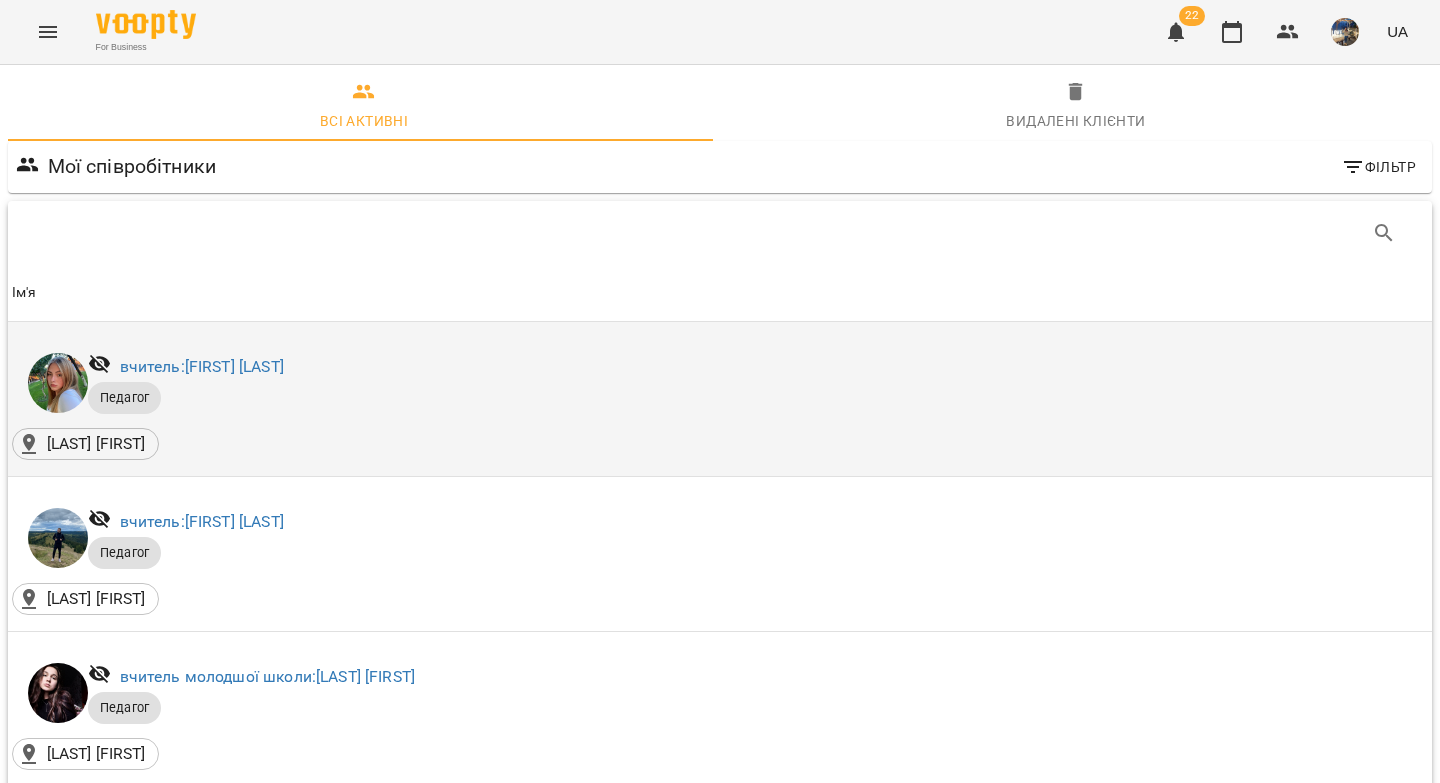 scroll, scrollTop: 1138, scrollLeft: 0, axis: vertical 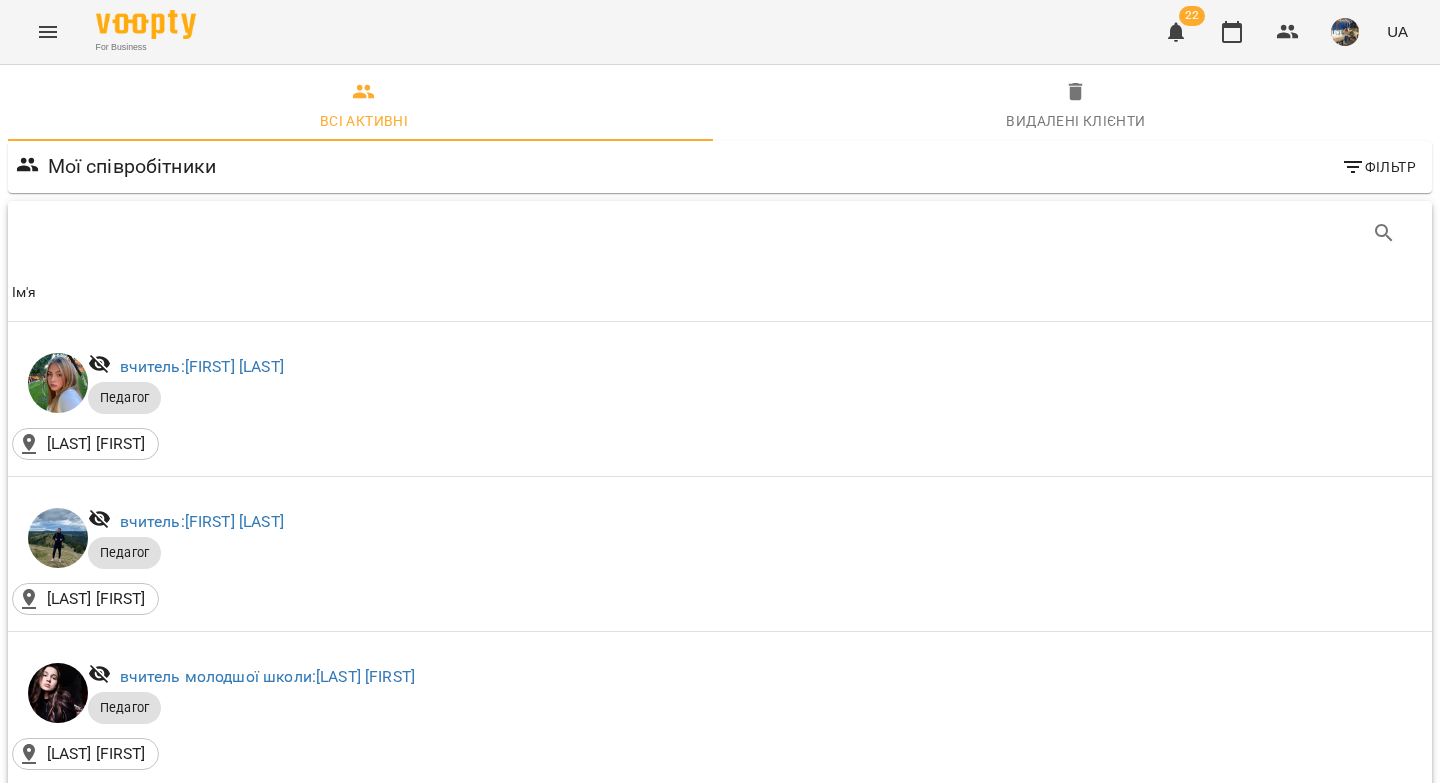 click on "вчитель молодшої школи:  Каріна Кузнецова" at bounding box center [267, 1452] 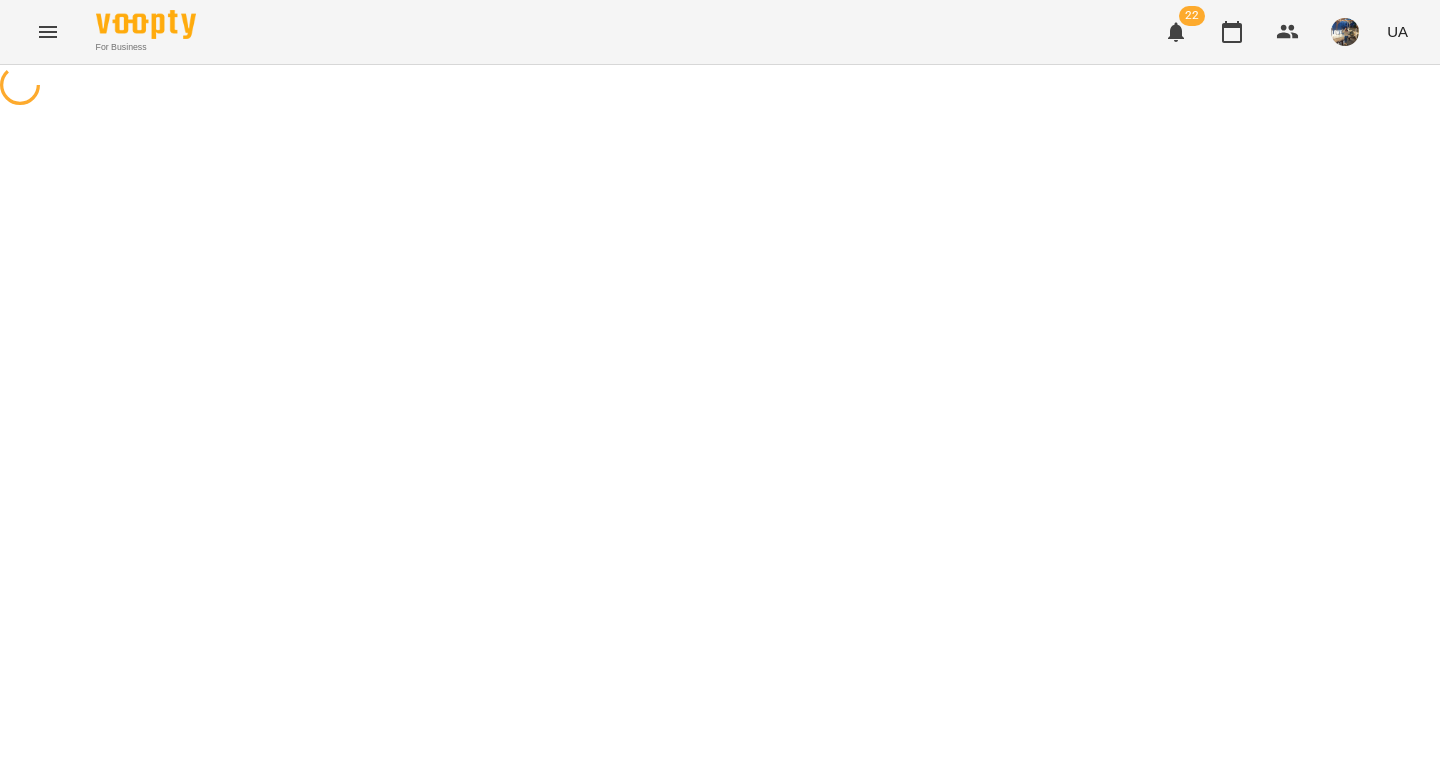 scroll, scrollTop: 0, scrollLeft: 0, axis: both 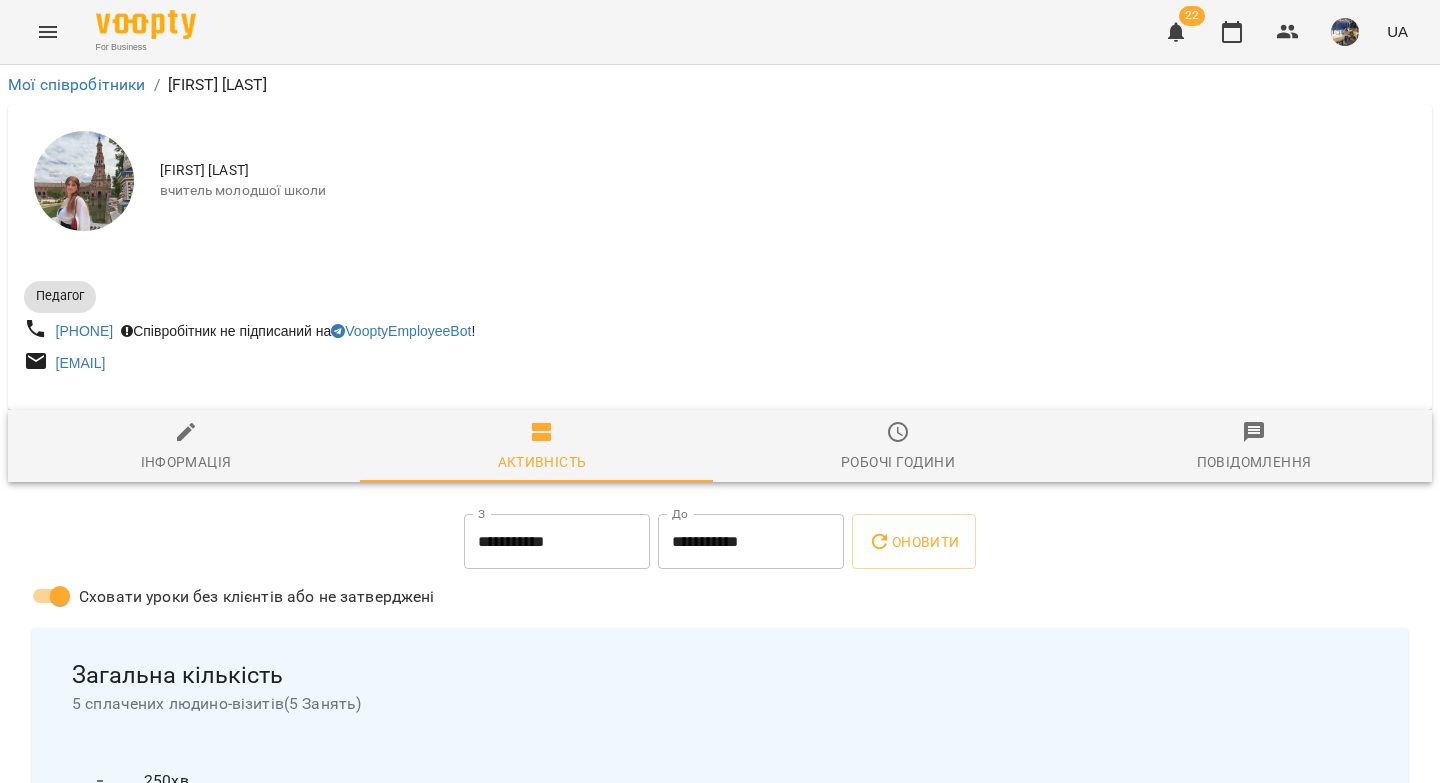 click 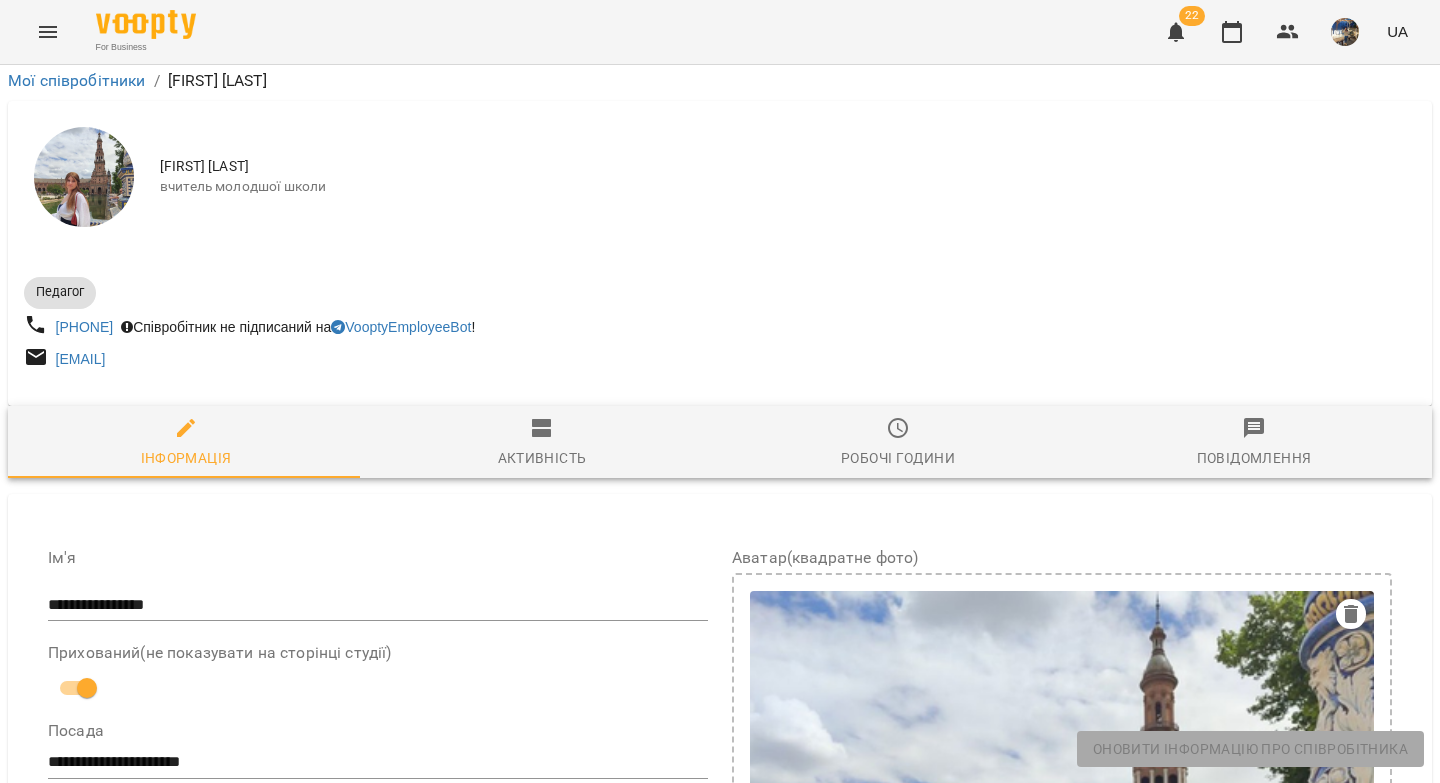 scroll, scrollTop: 635, scrollLeft: 0, axis: vertical 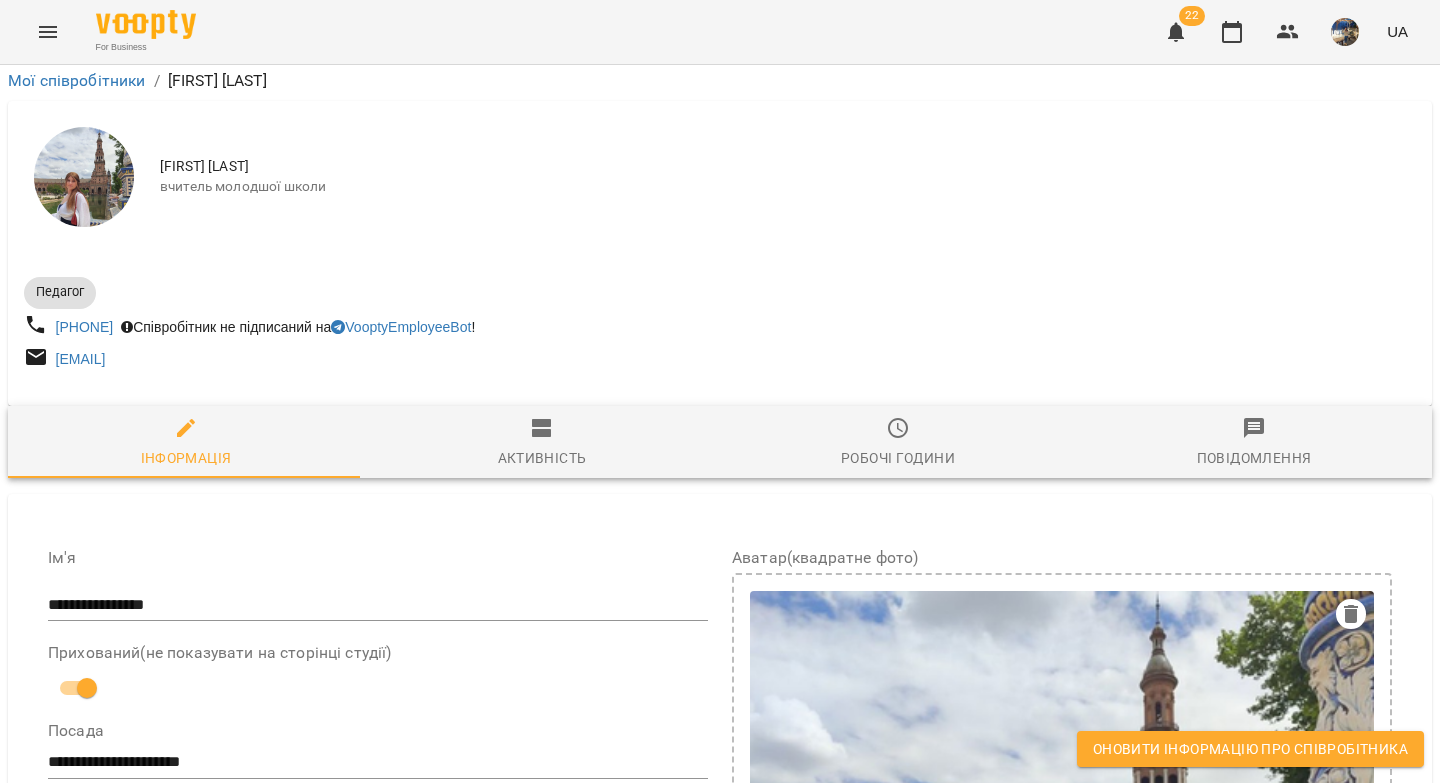 drag, startPoint x: 384, startPoint y: 507, endPoint x: 98, endPoint y: 493, distance: 286.34244 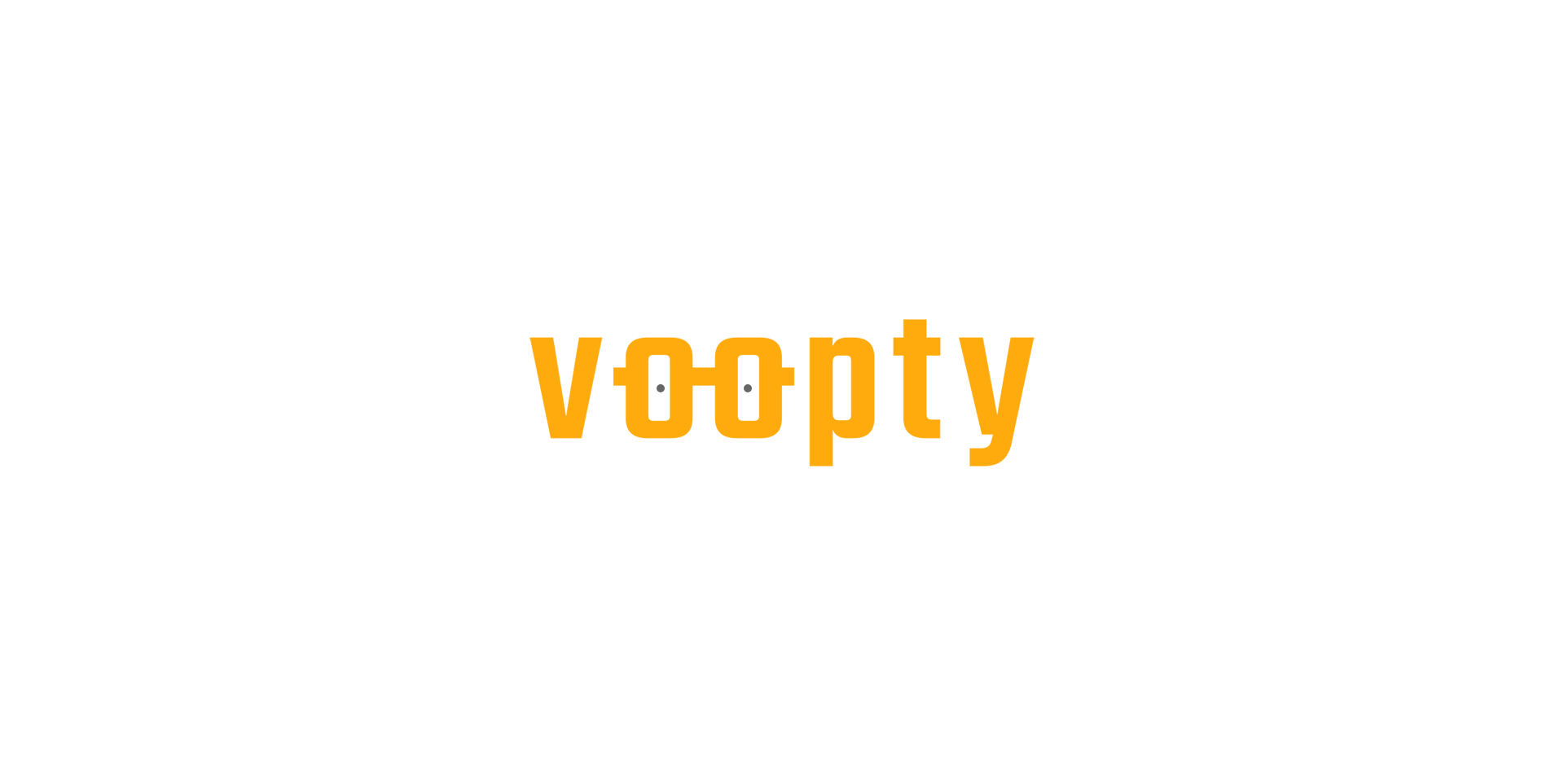 scroll, scrollTop: 0, scrollLeft: 0, axis: both 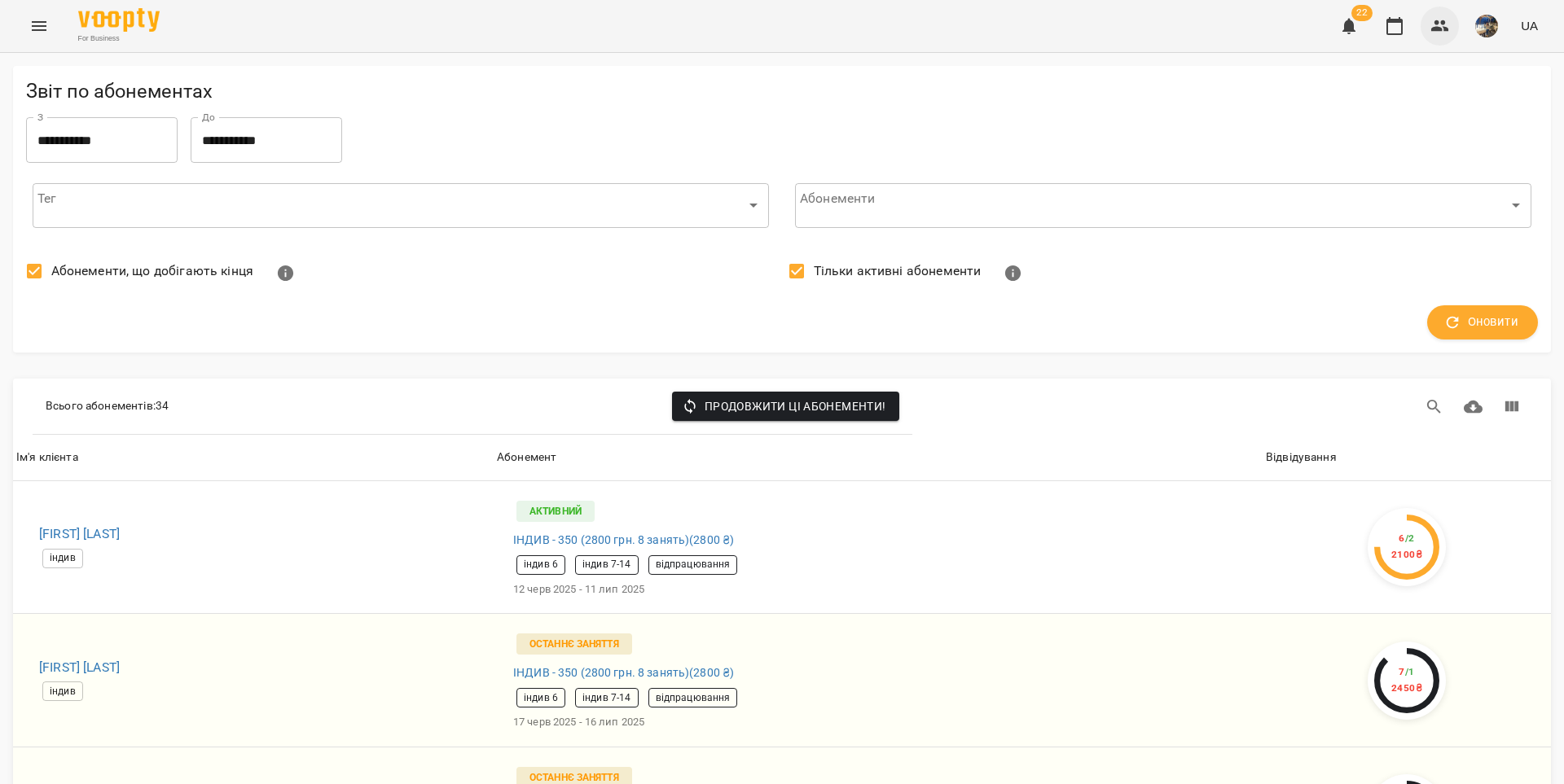 click 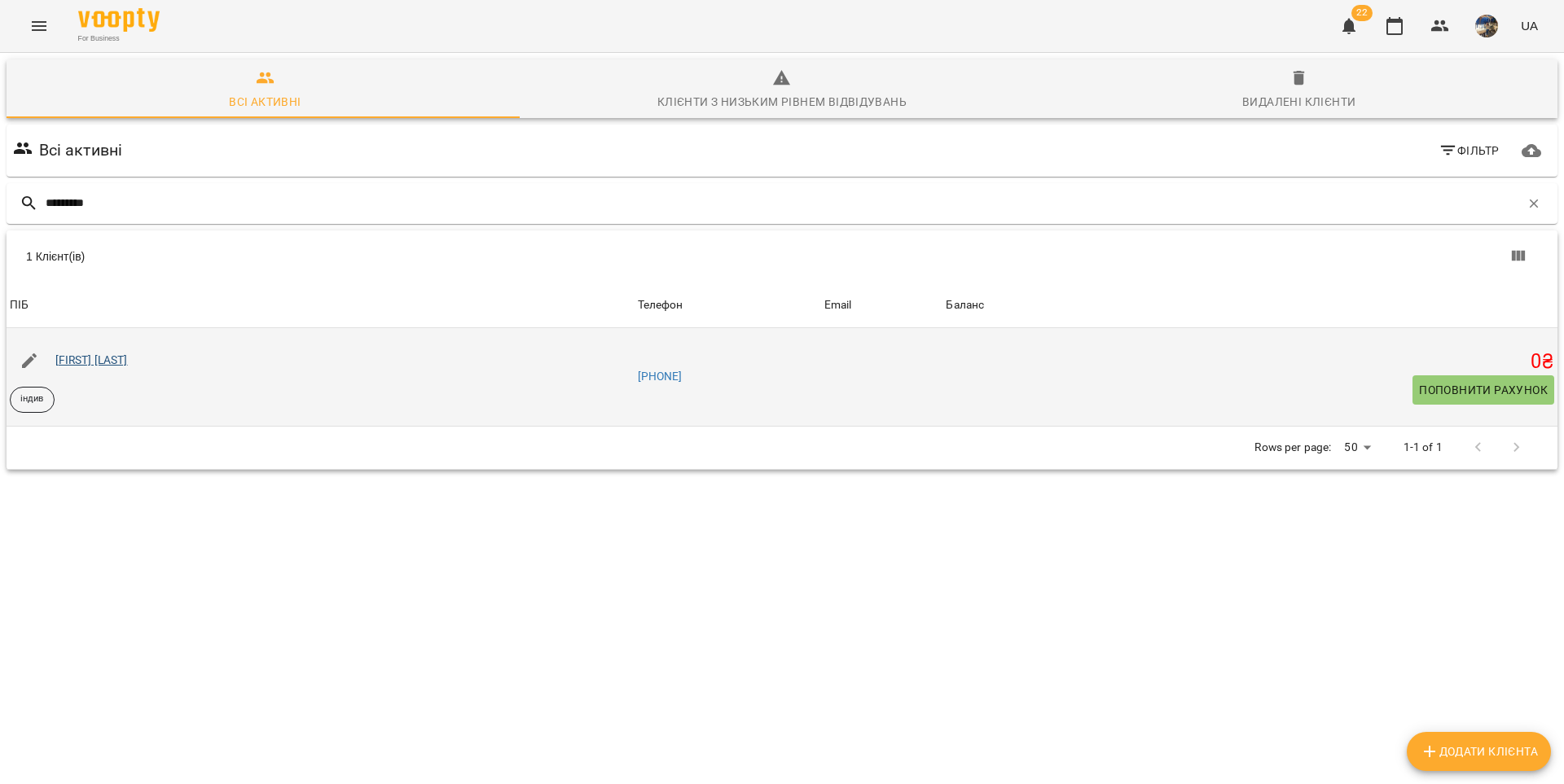 type on "*********" 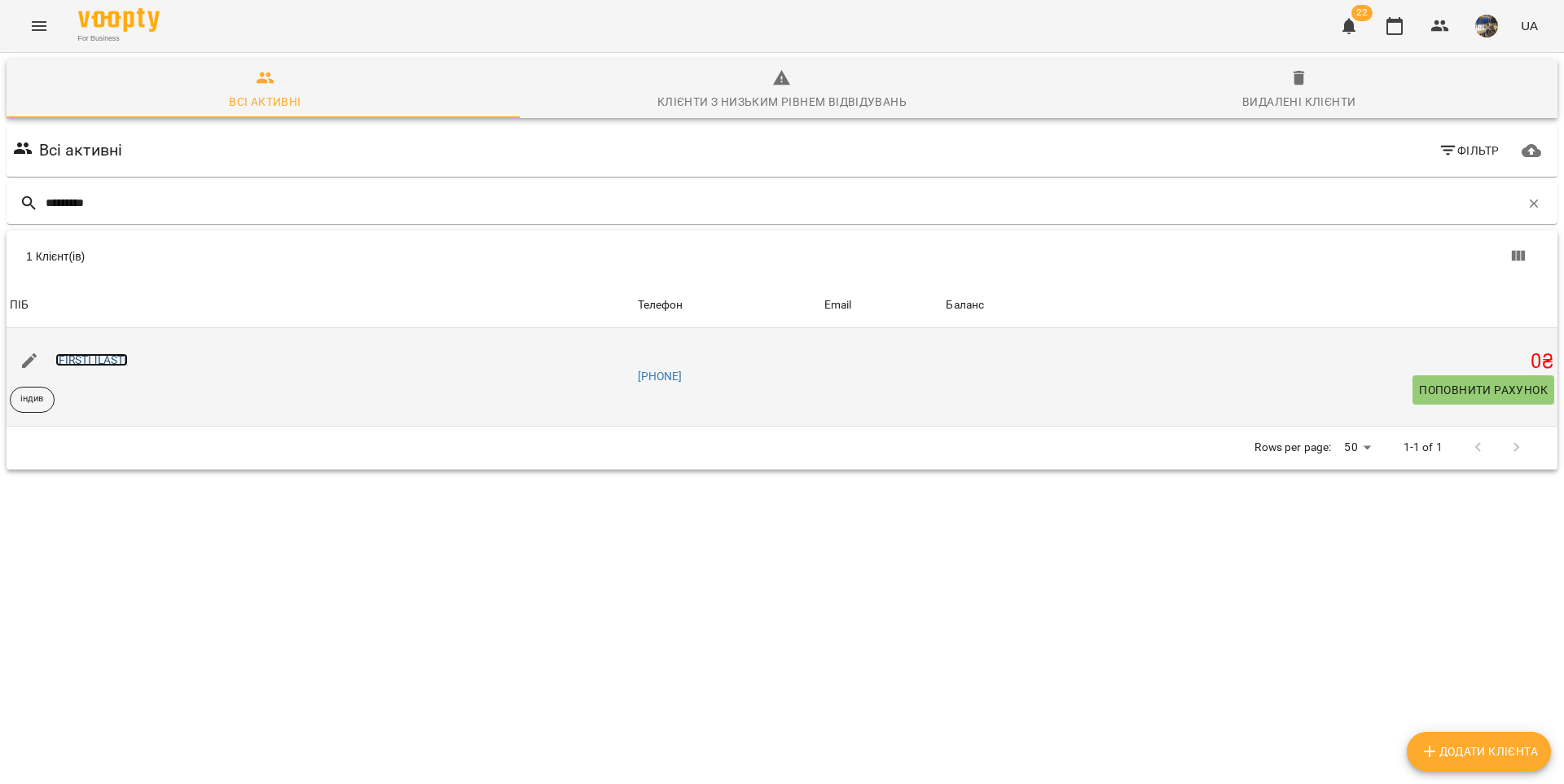 click on "[FIRST] [LAST]" at bounding box center [91, 360] 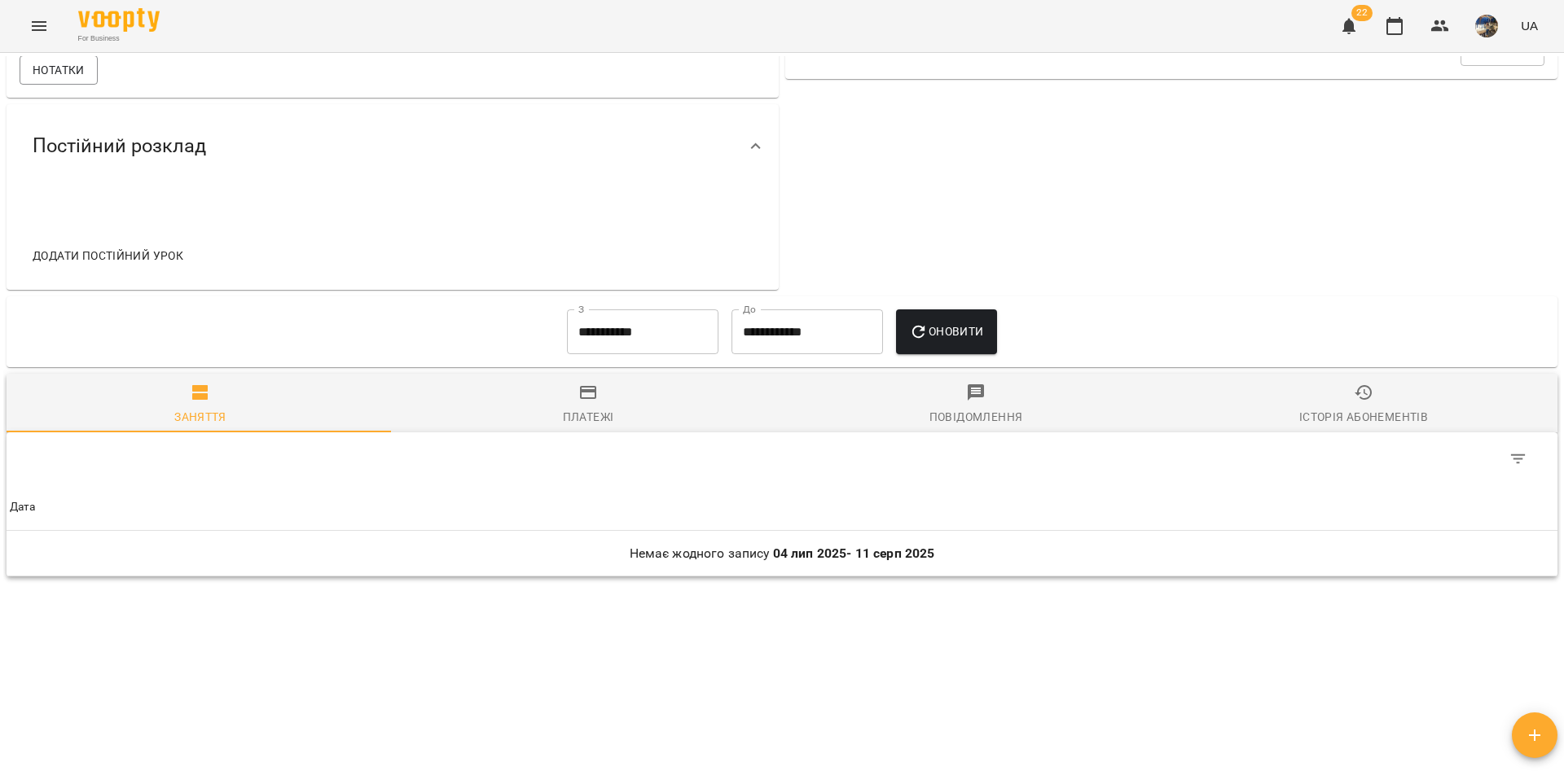 scroll, scrollTop: 635, scrollLeft: 0, axis: vertical 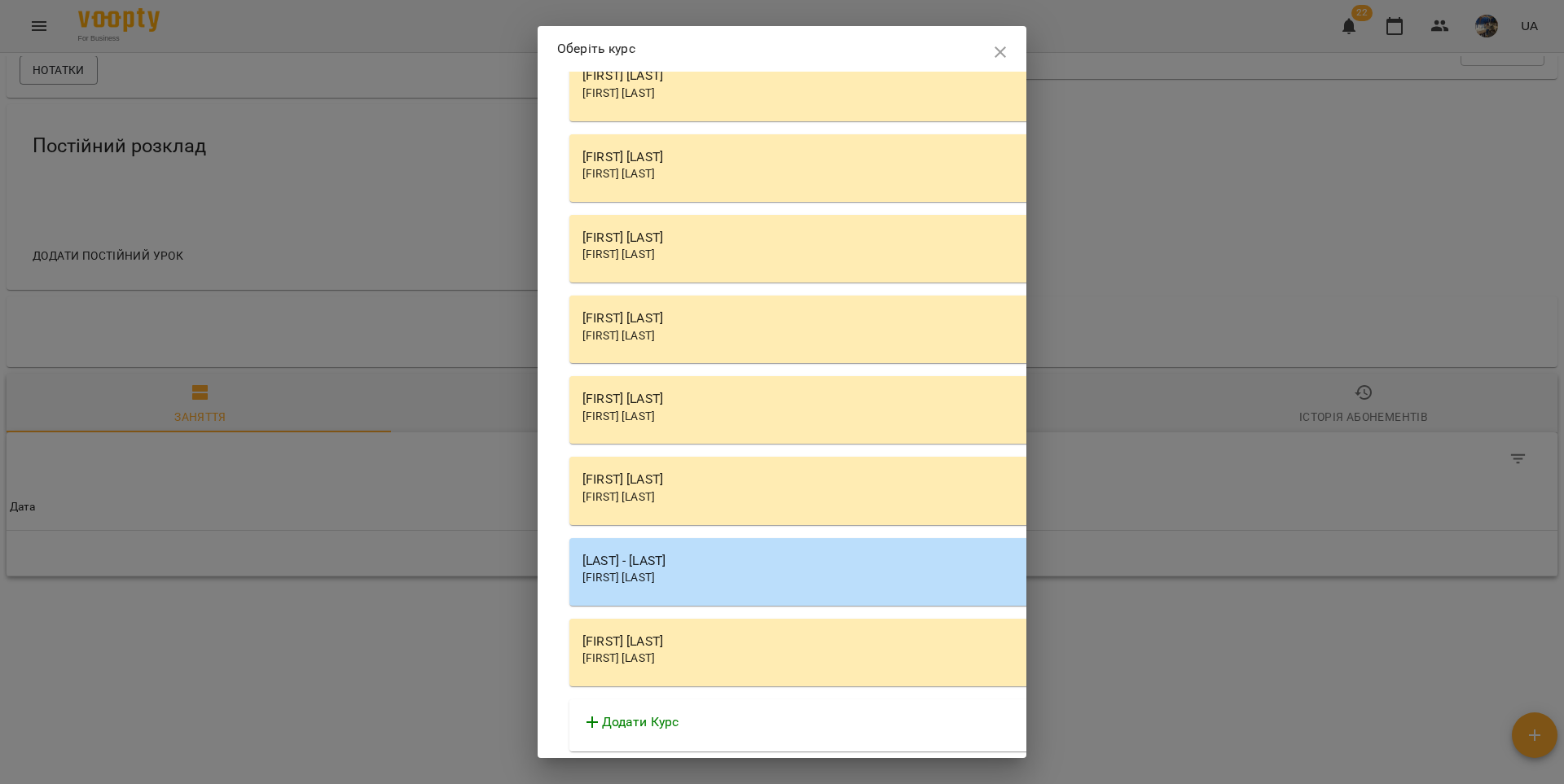 click on "[FIRST] [LAST]" at bounding box center (618, 658) 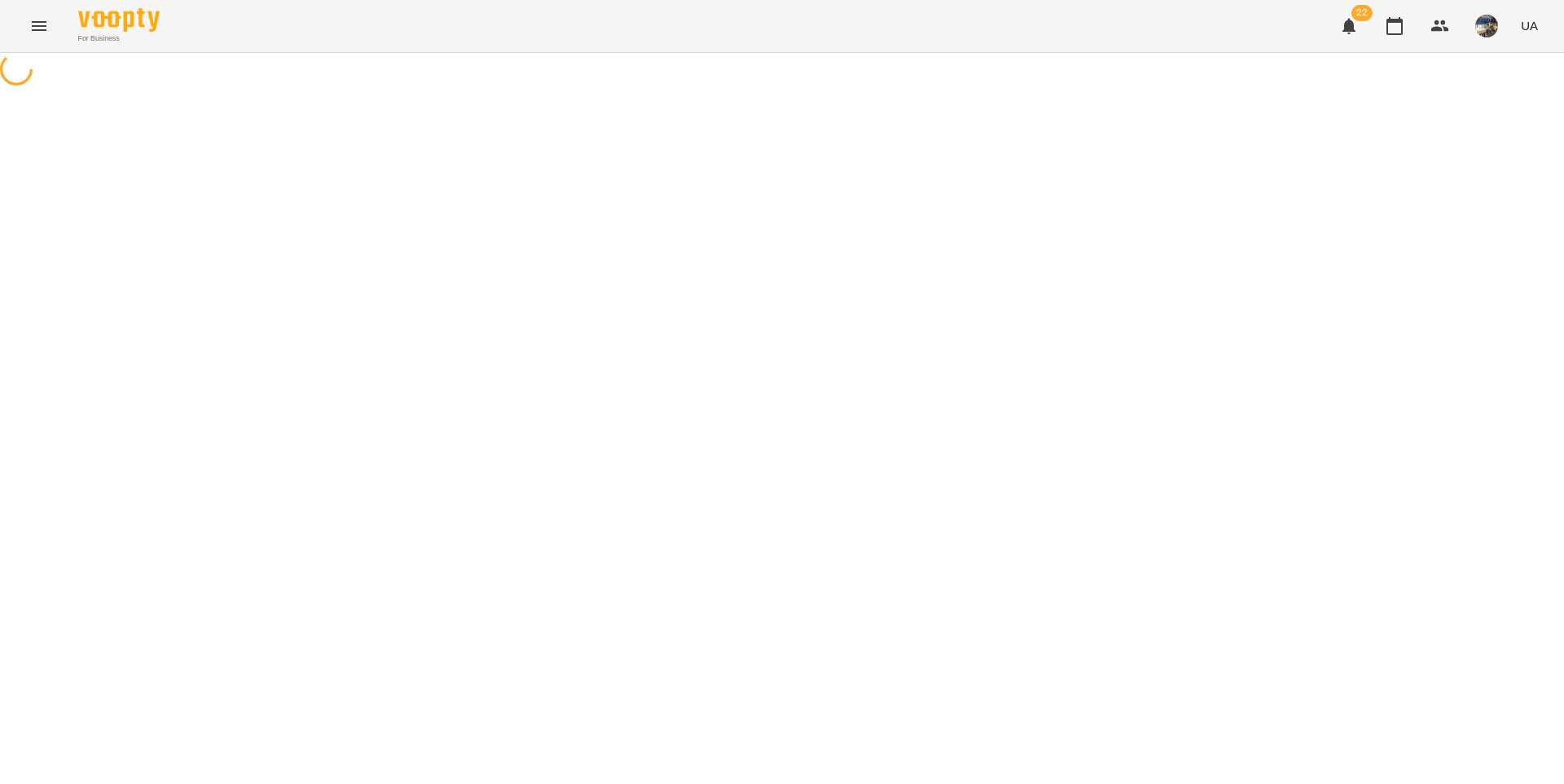 select on "********" 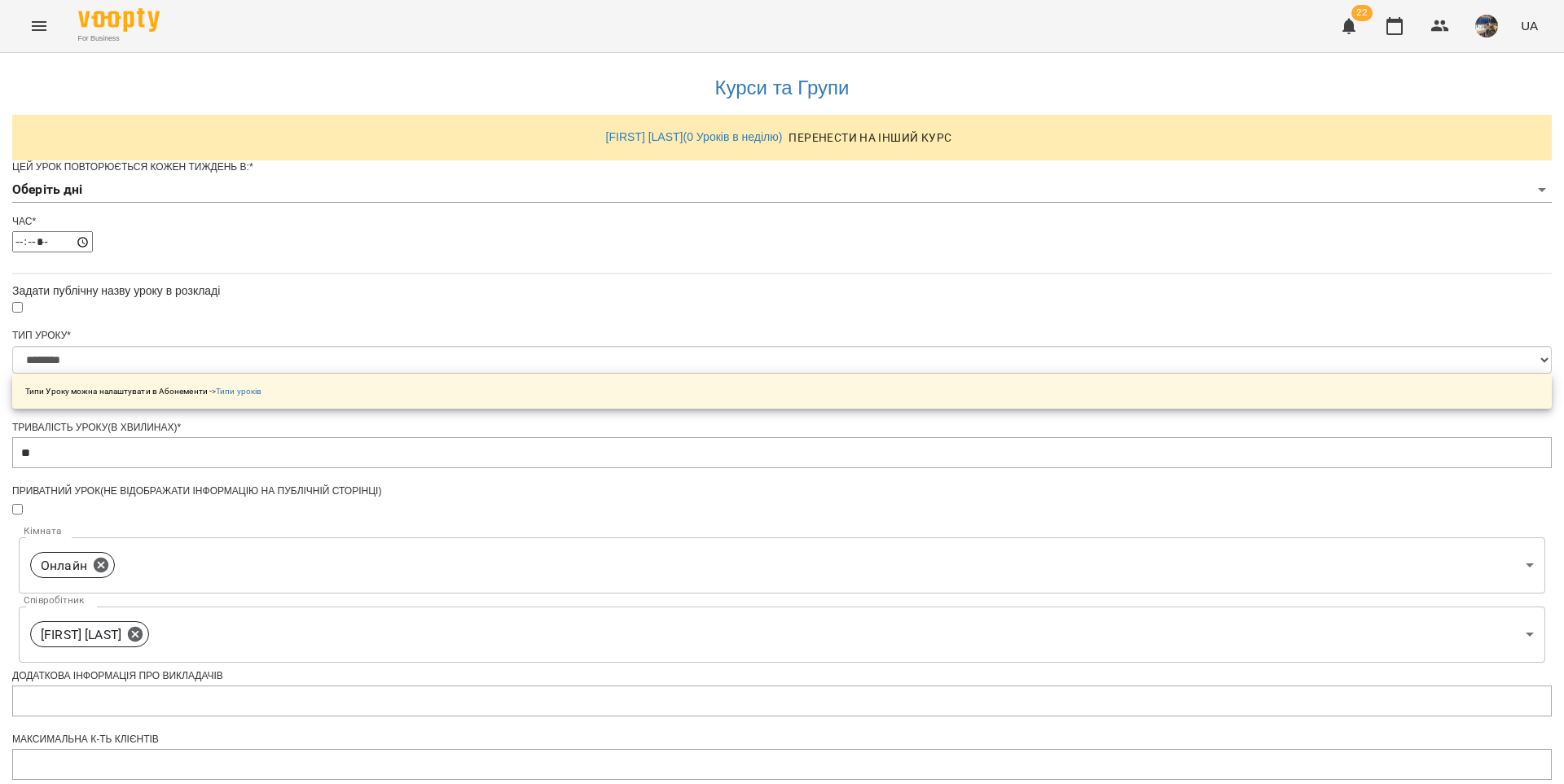 click on "**********" at bounding box center (782, 524) 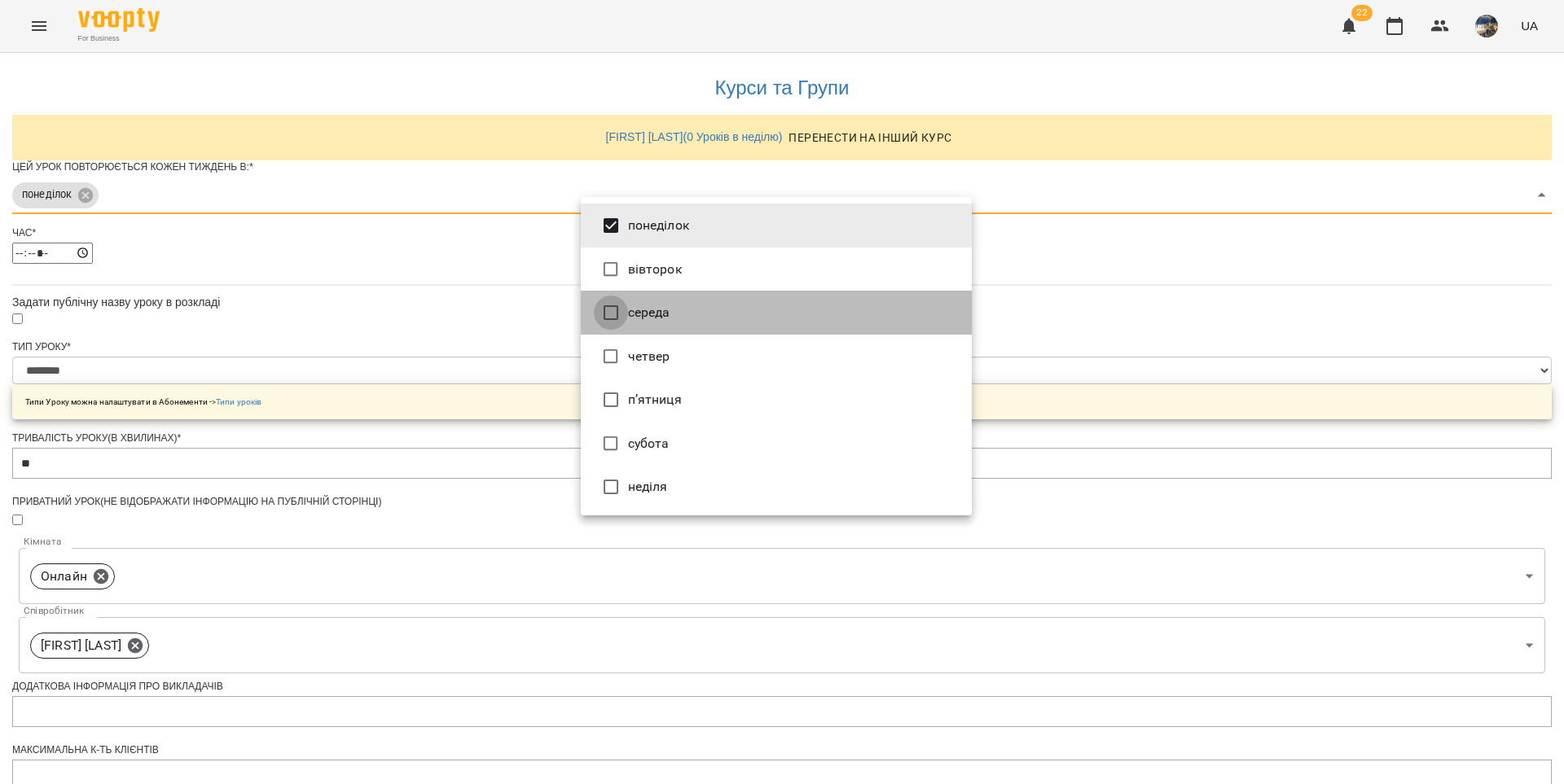 type on "***" 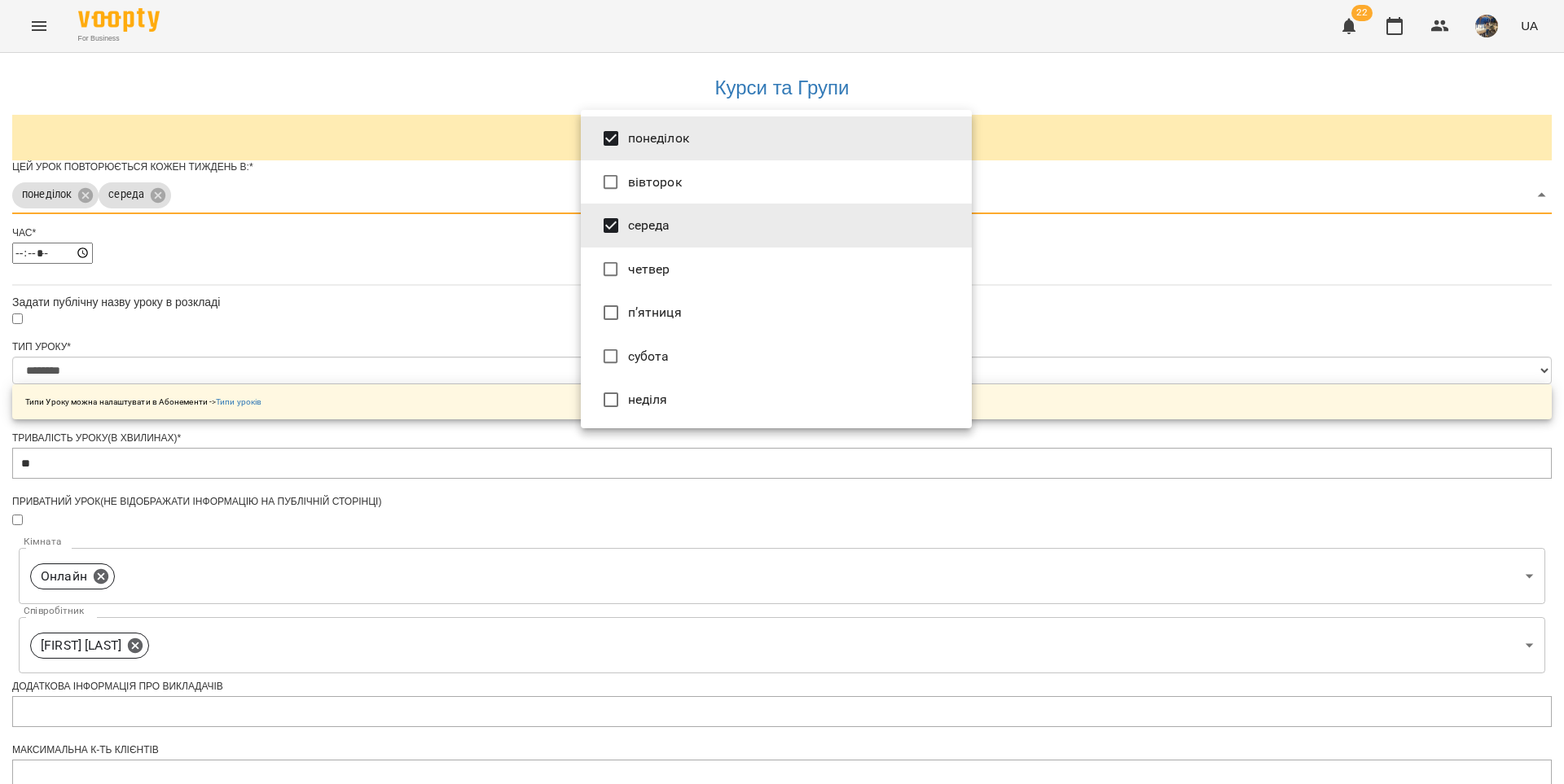 drag, startPoint x: 506, startPoint y: 318, endPoint x: 527, endPoint y: 367, distance: 53.310412 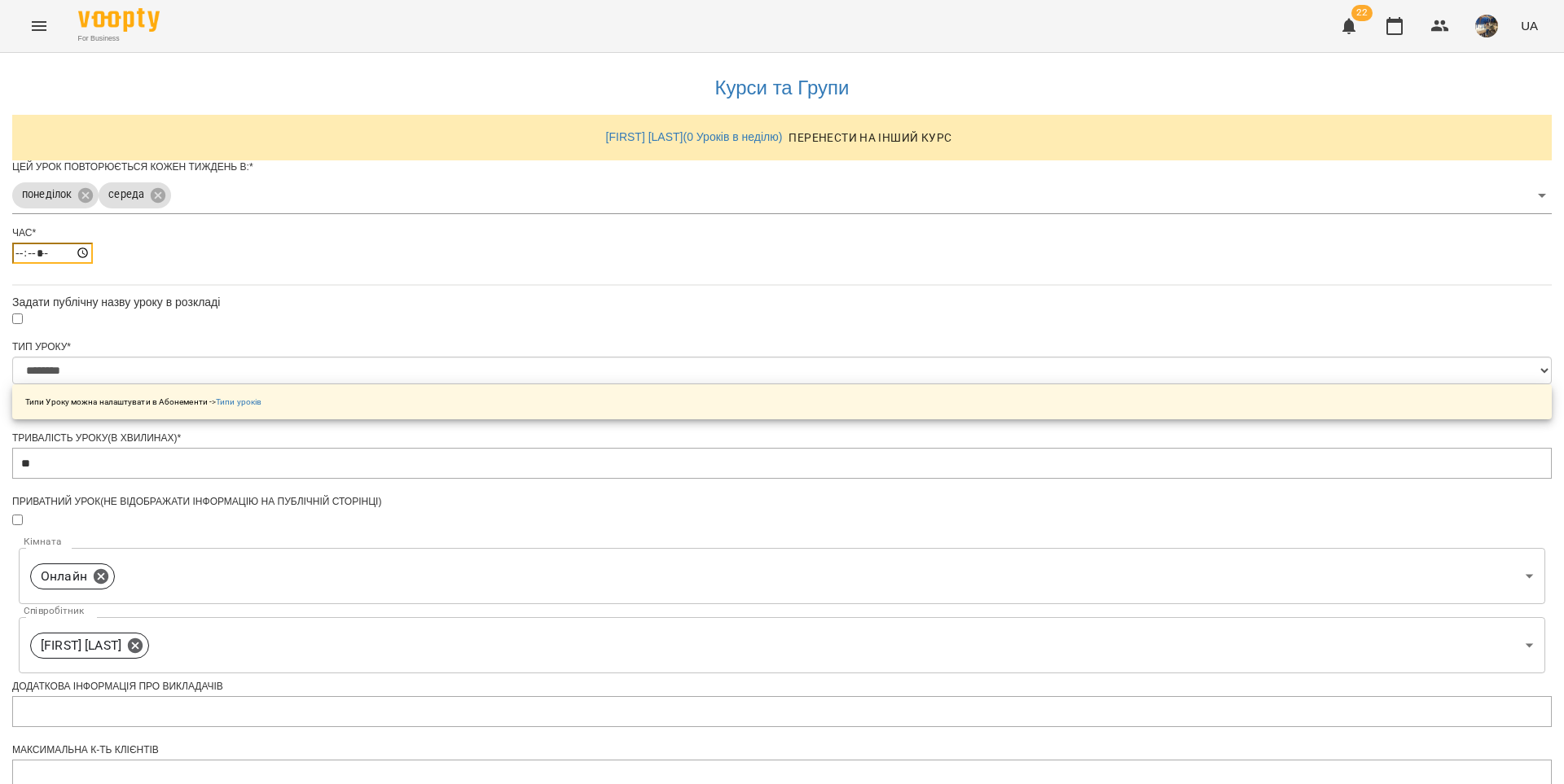 click on "*****" at bounding box center [52, 253] 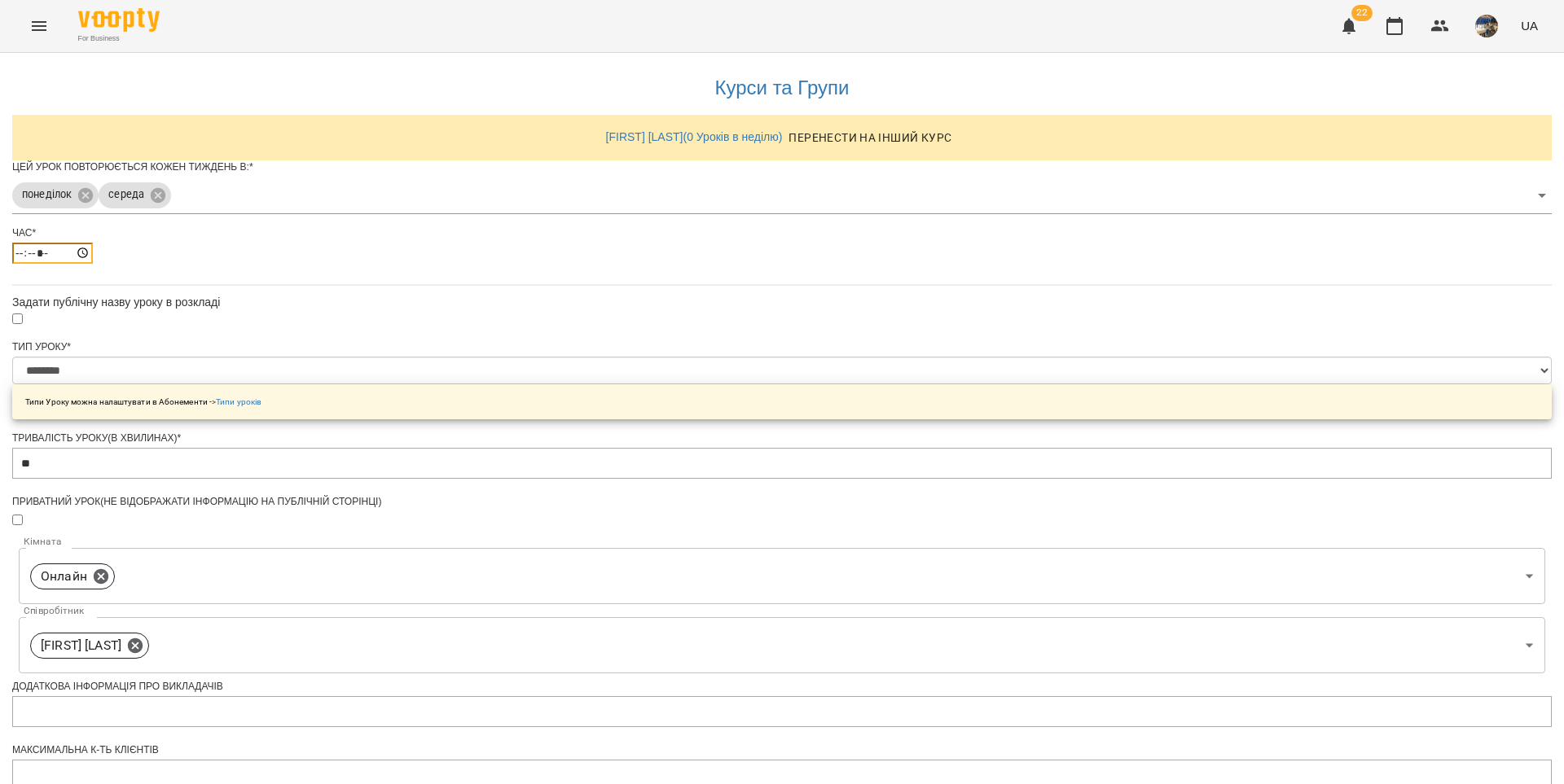 type on "*****" 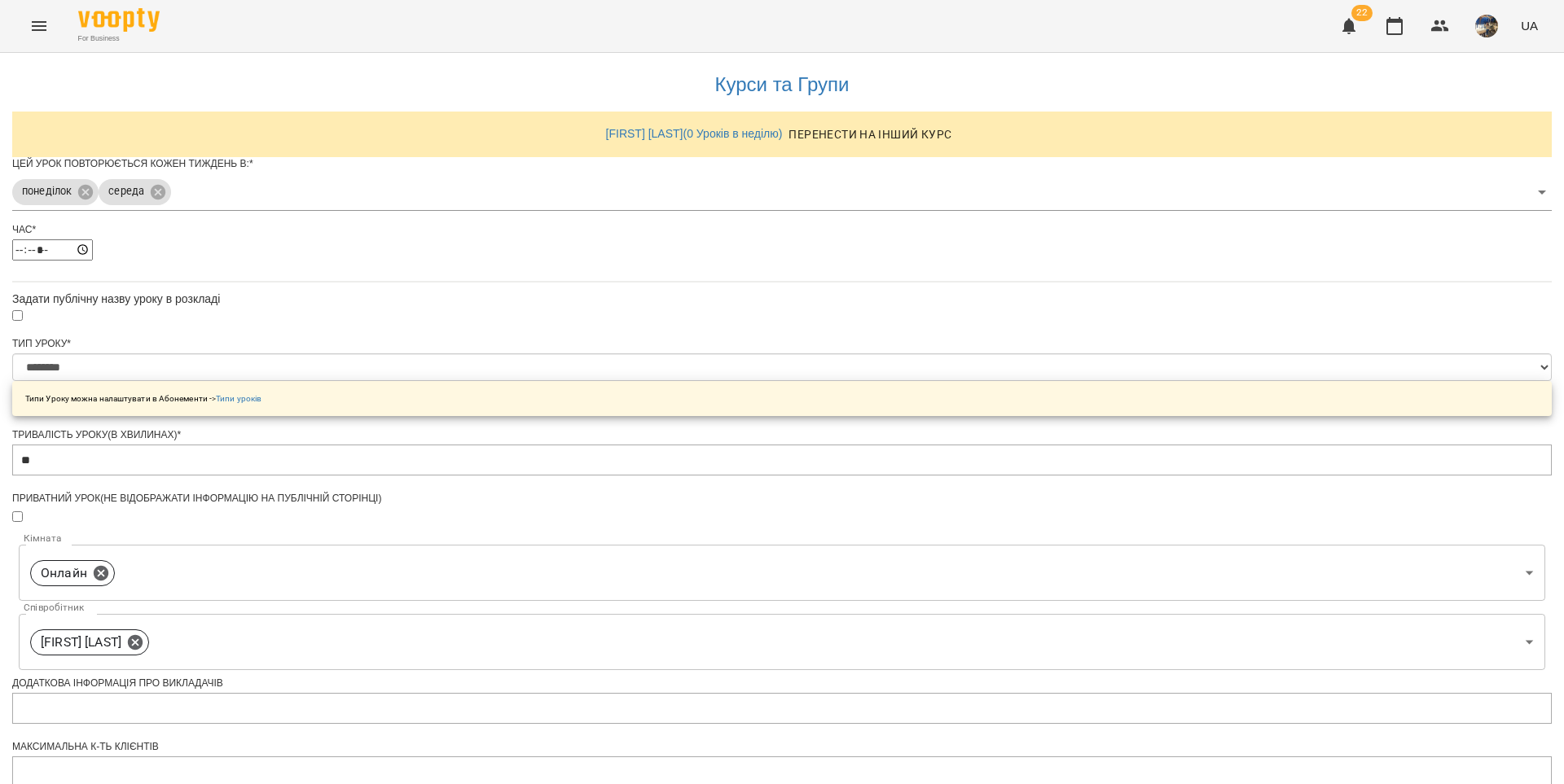 click on "**********" at bounding box center (88, 997) 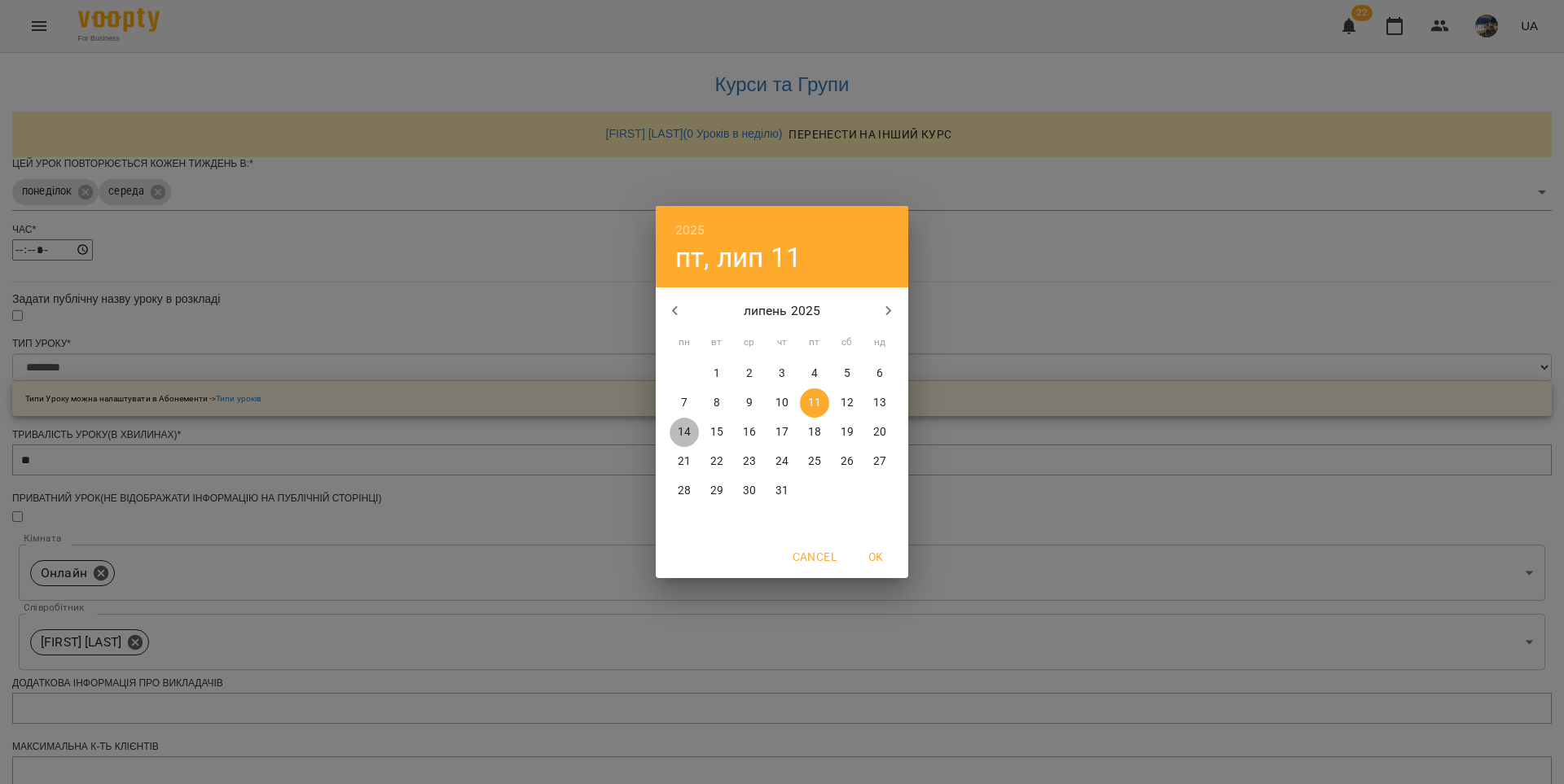 click on "14" at bounding box center (684, 432) 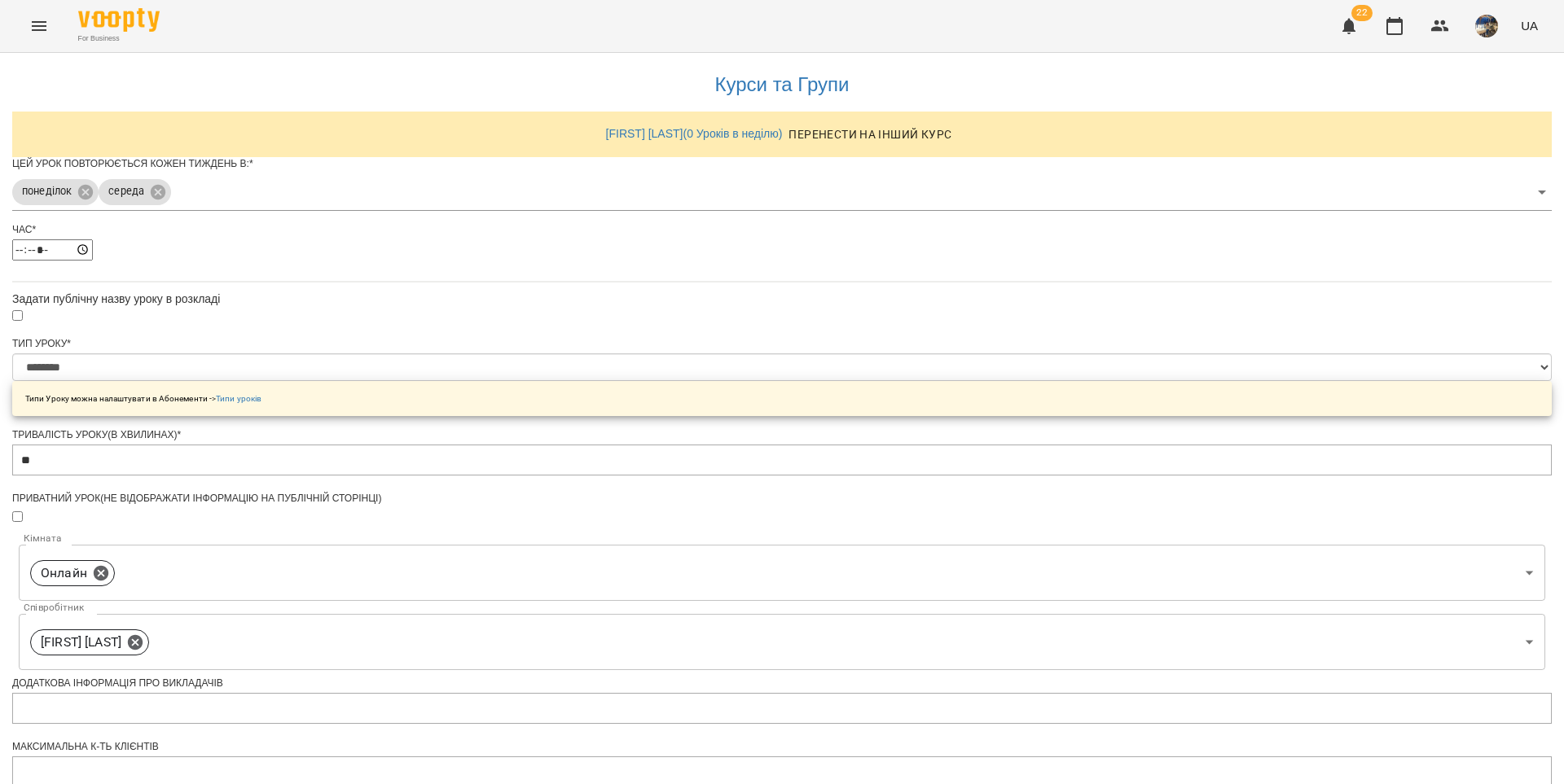 click on "**********" at bounding box center [782, 577] 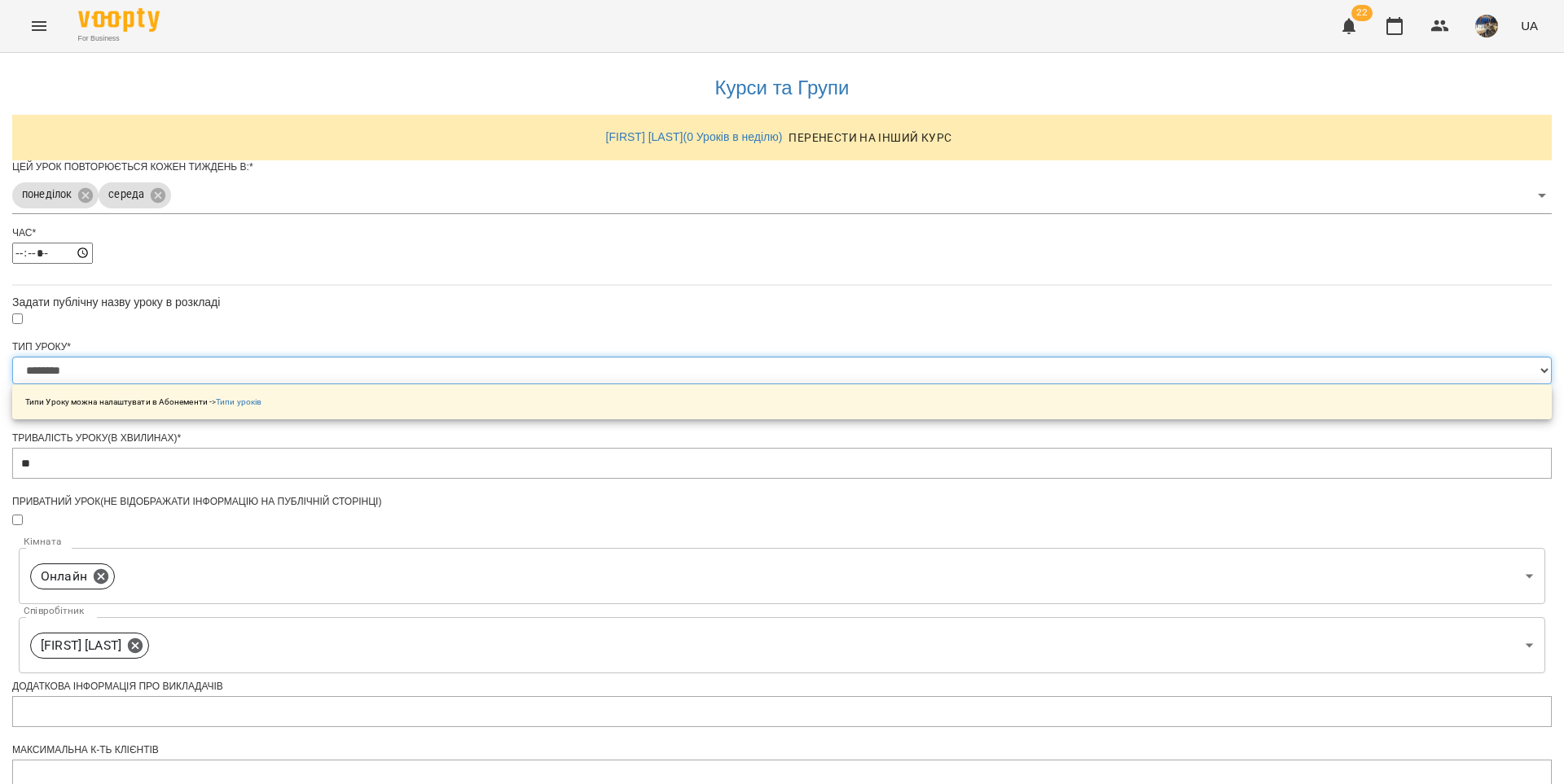 click on "**********" at bounding box center (782, 370) 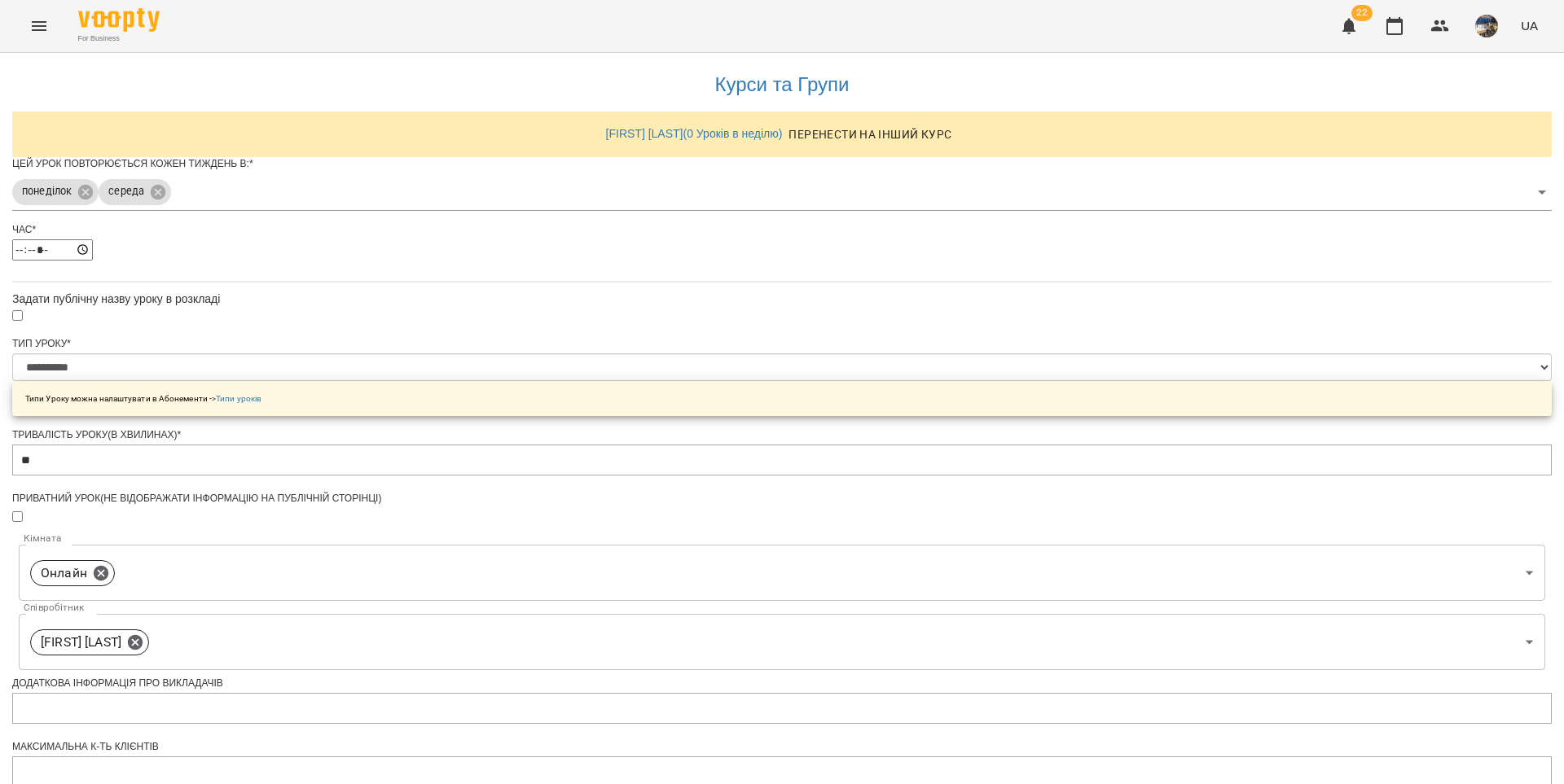 scroll, scrollTop: 440, scrollLeft: 0, axis: vertical 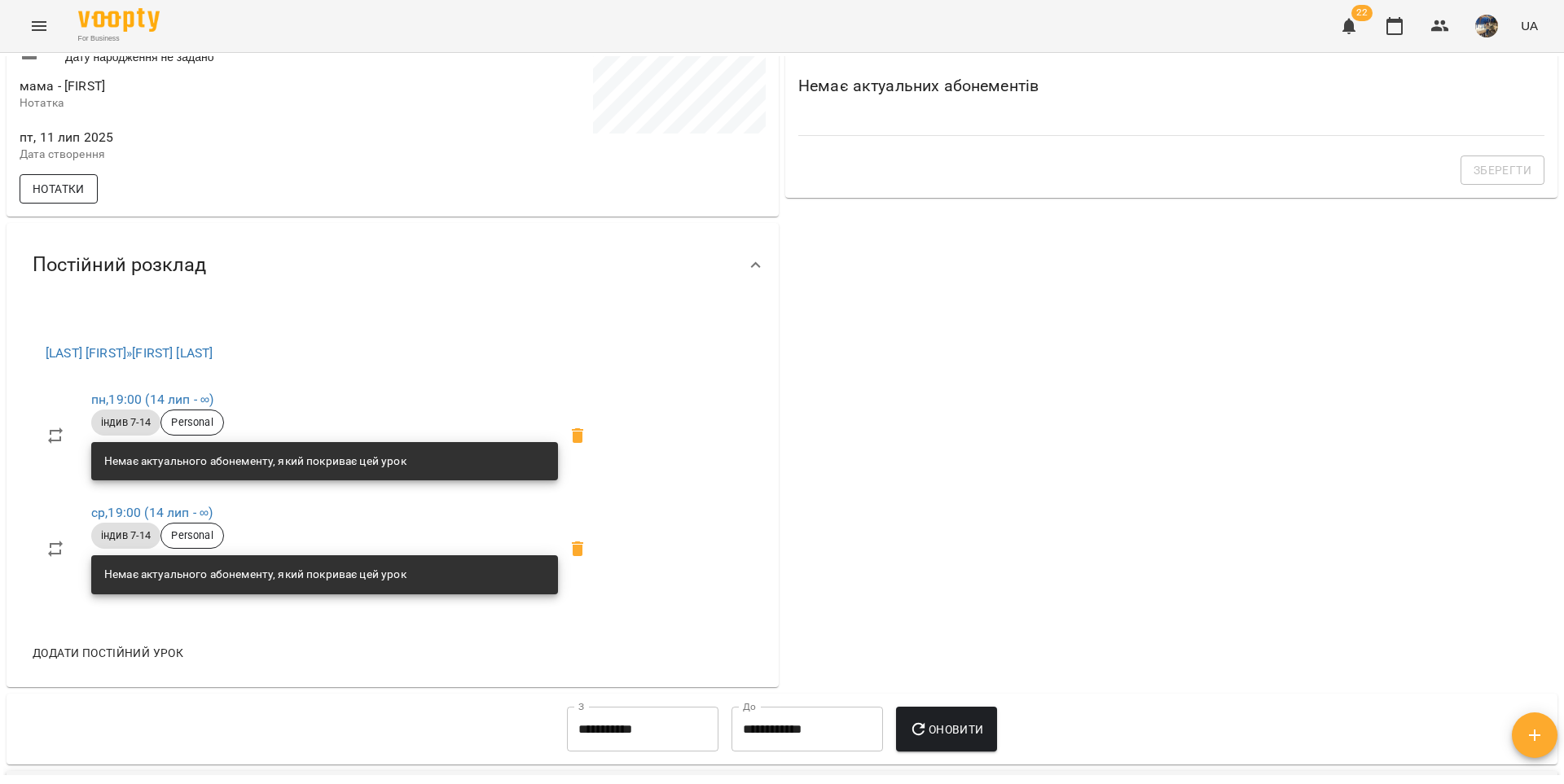 click on "Нотатки" at bounding box center [59, 189] 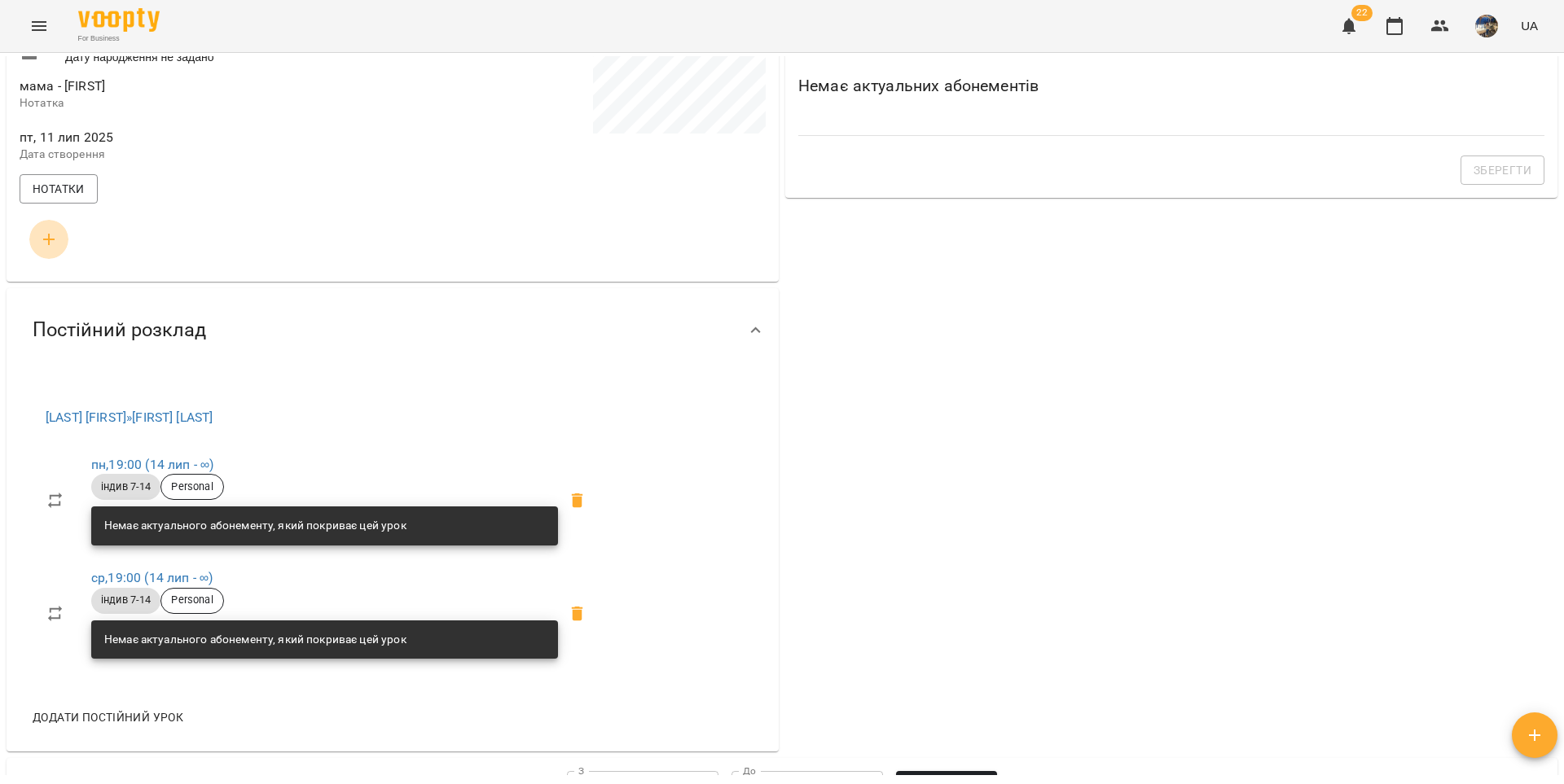 click 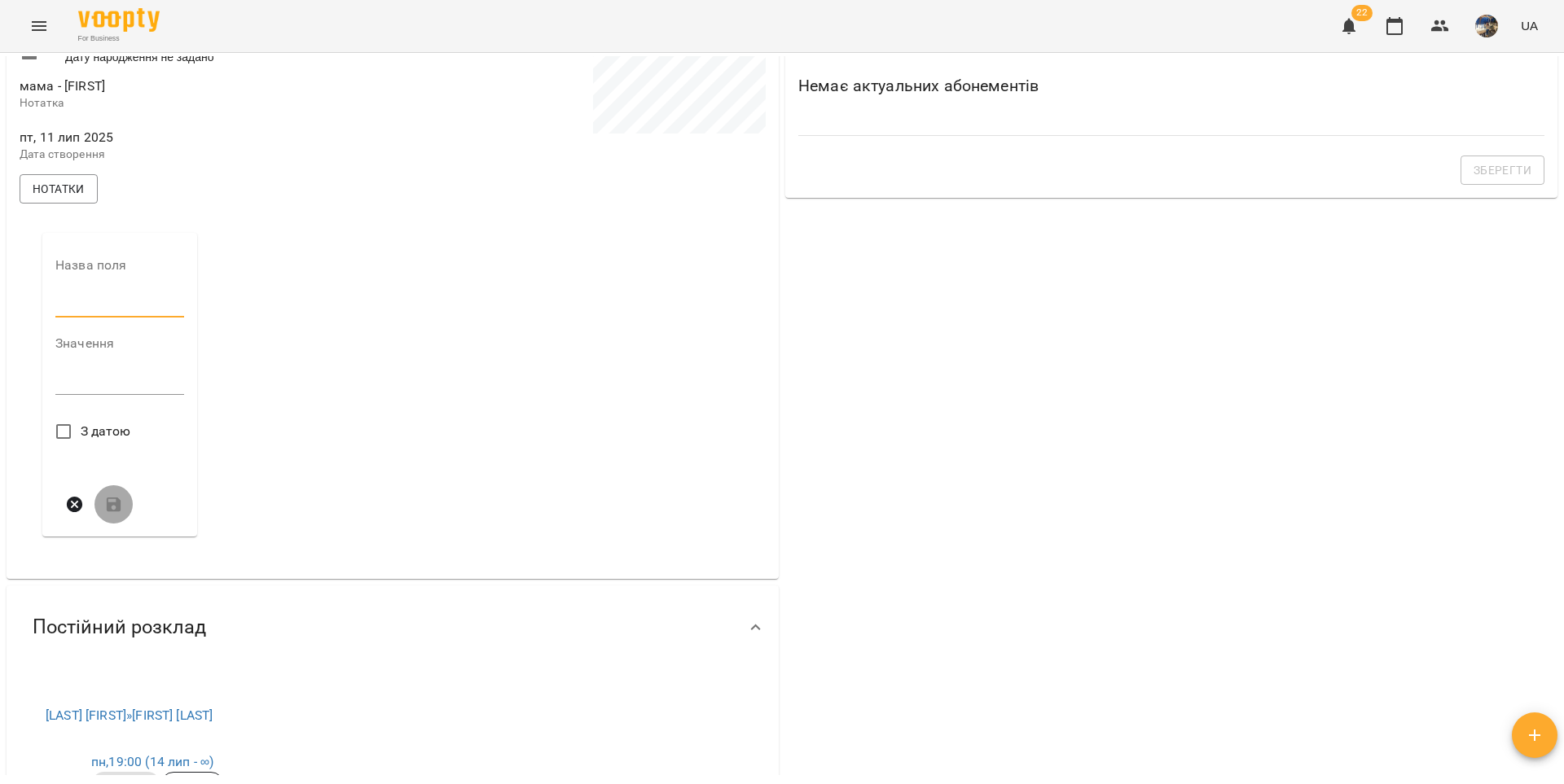click at bounding box center (120, 304) 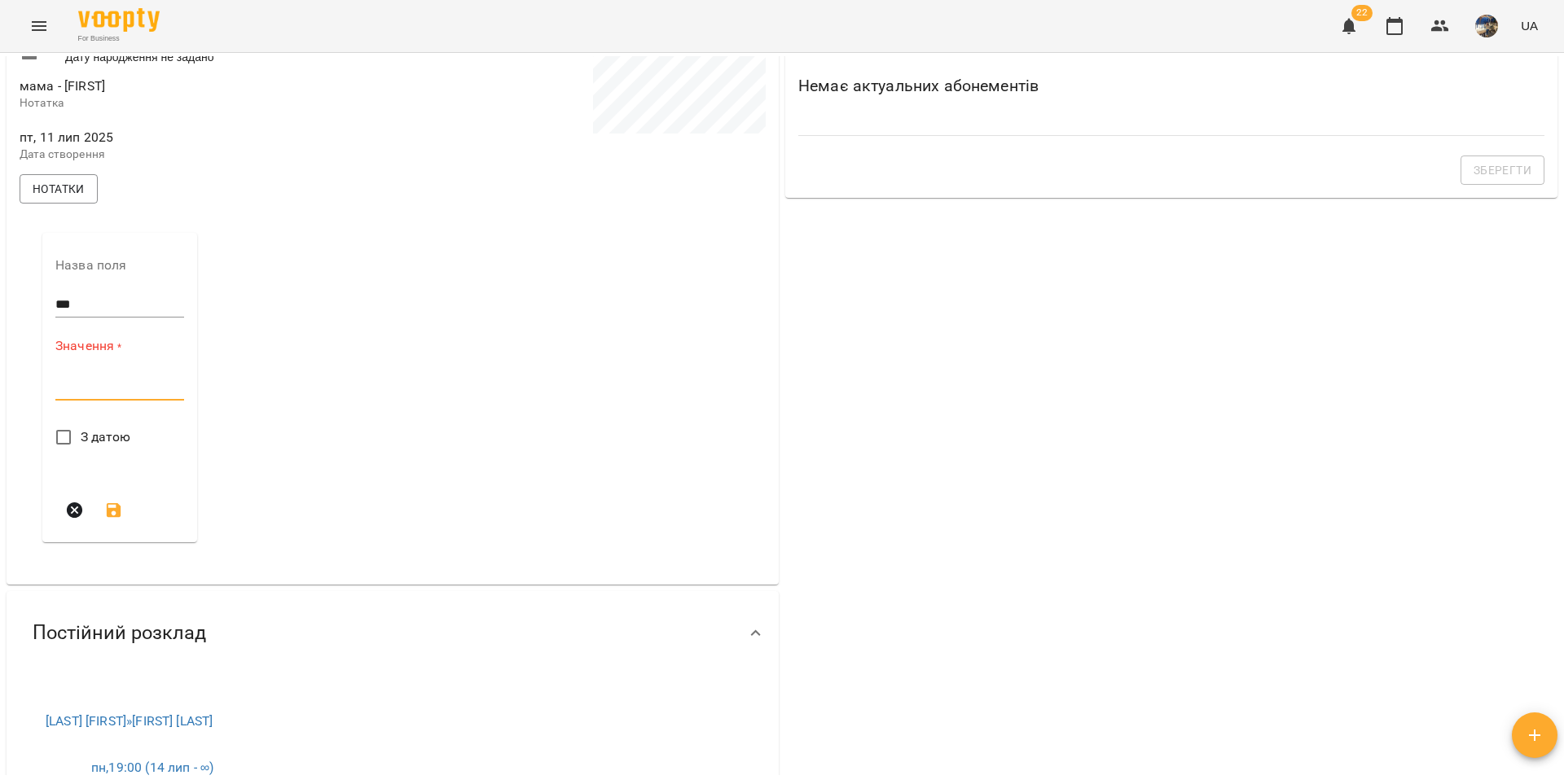click at bounding box center [120, 387] 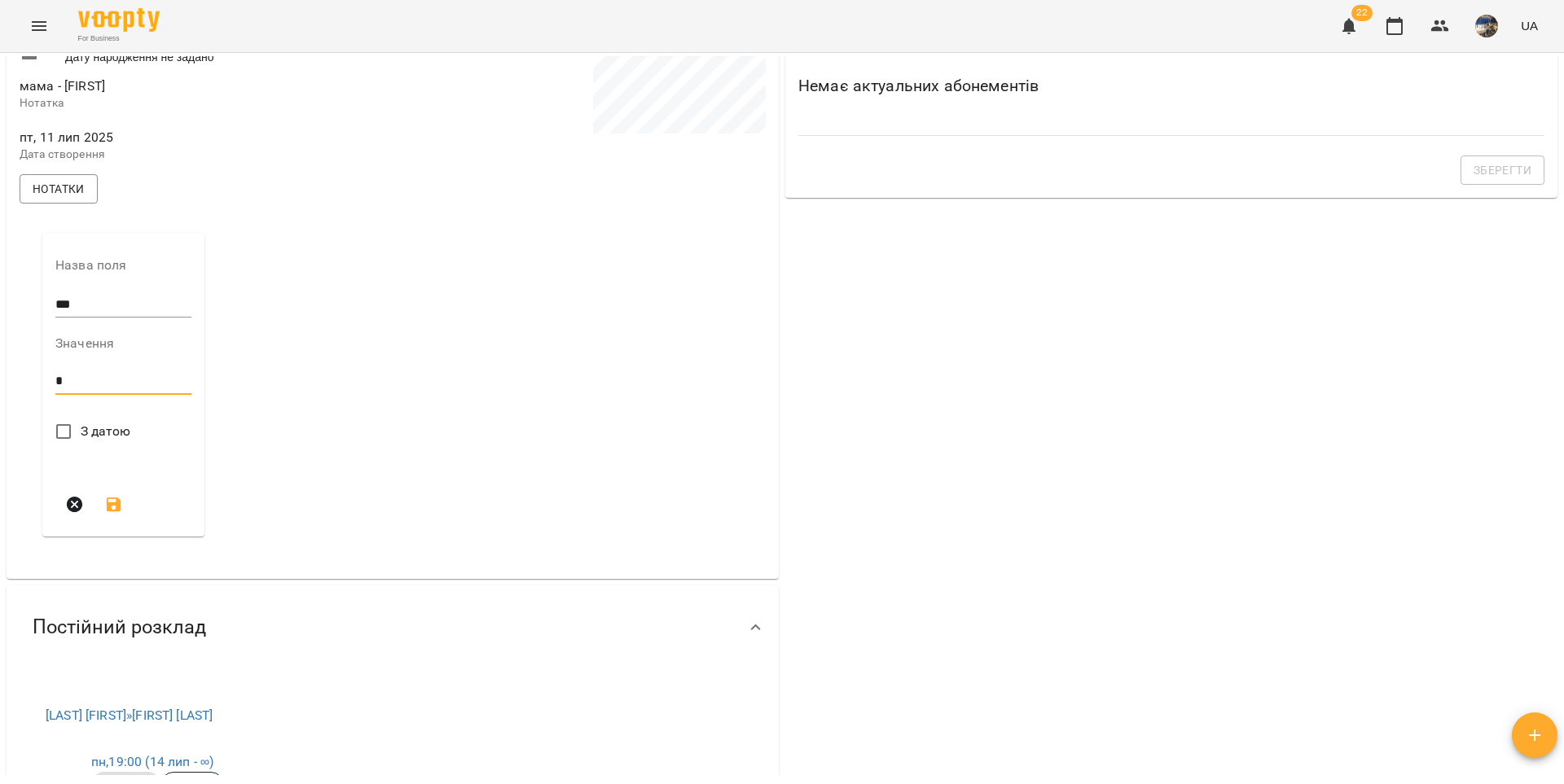type on "*" 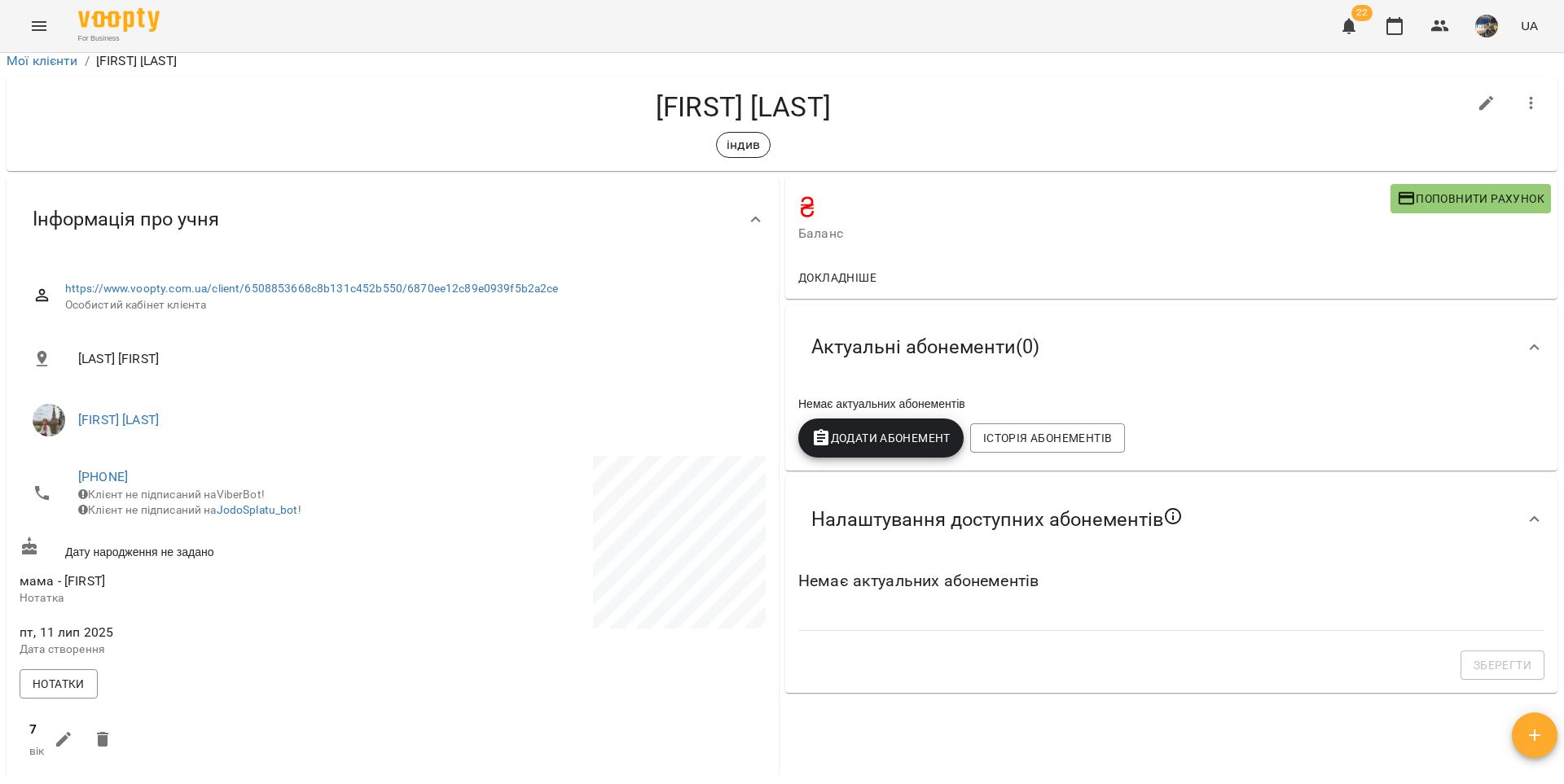 scroll, scrollTop: 0, scrollLeft: 0, axis: both 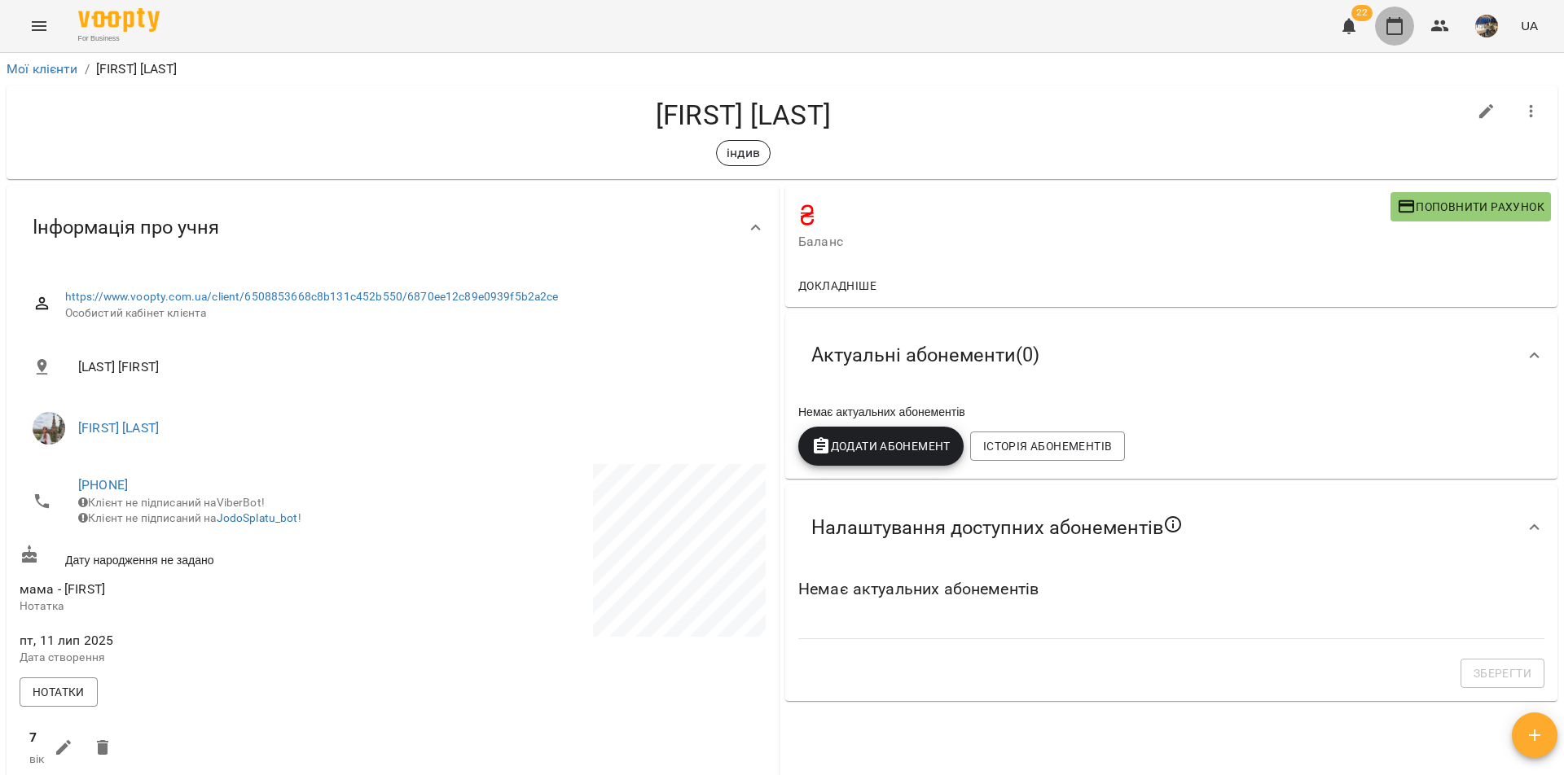click 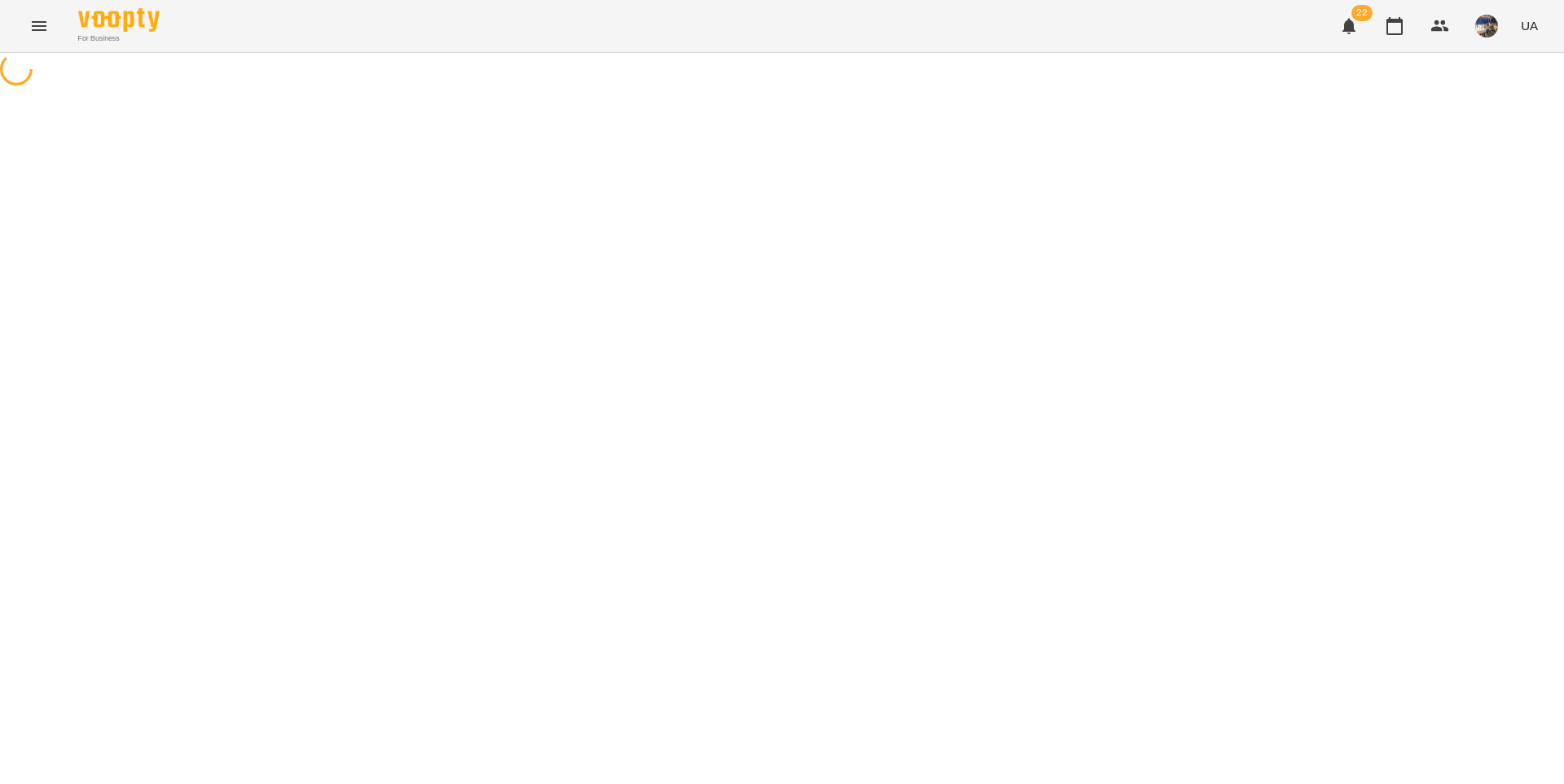 scroll, scrollTop: 0, scrollLeft: 0, axis: both 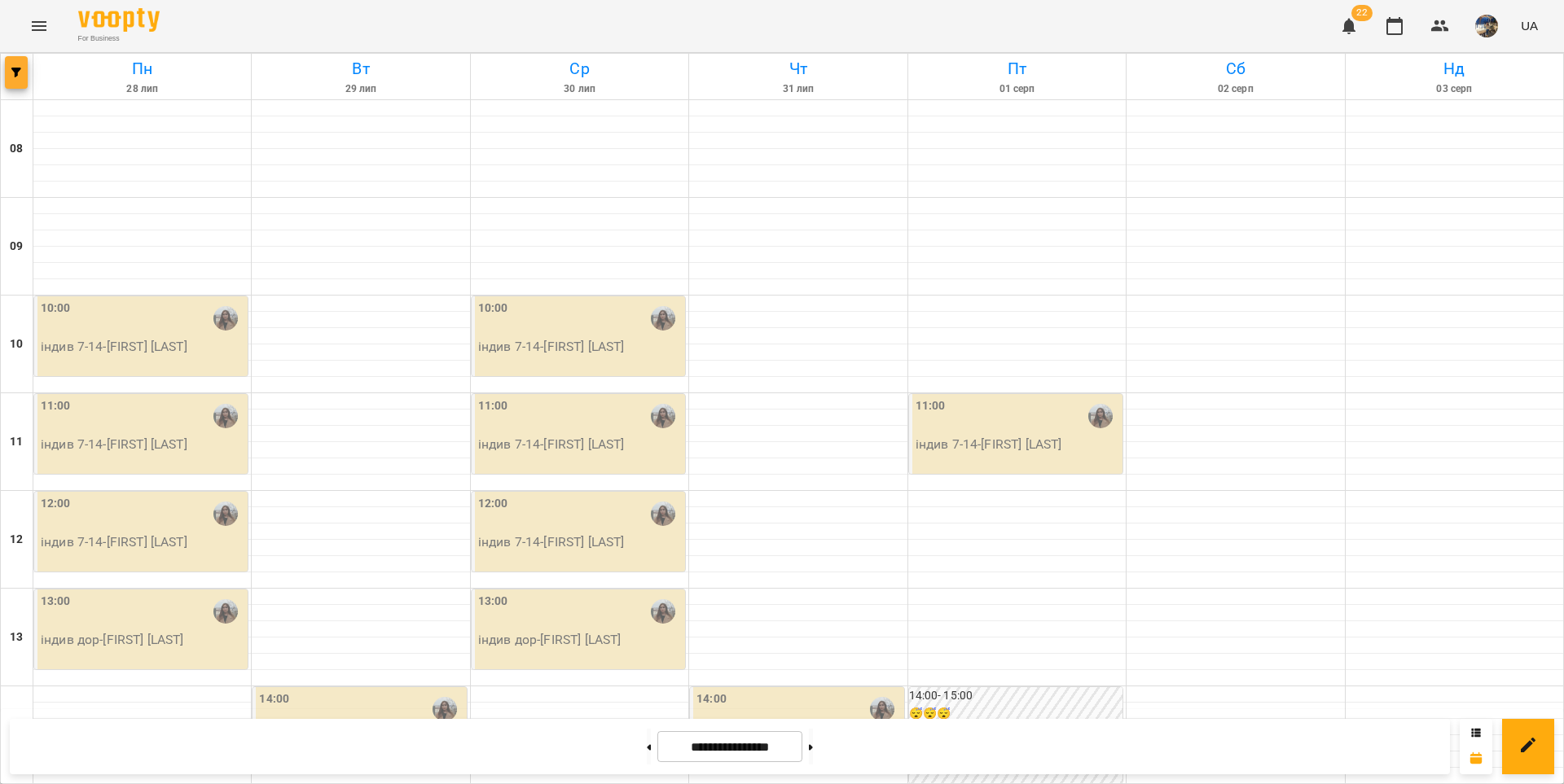 click at bounding box center (16, 72) 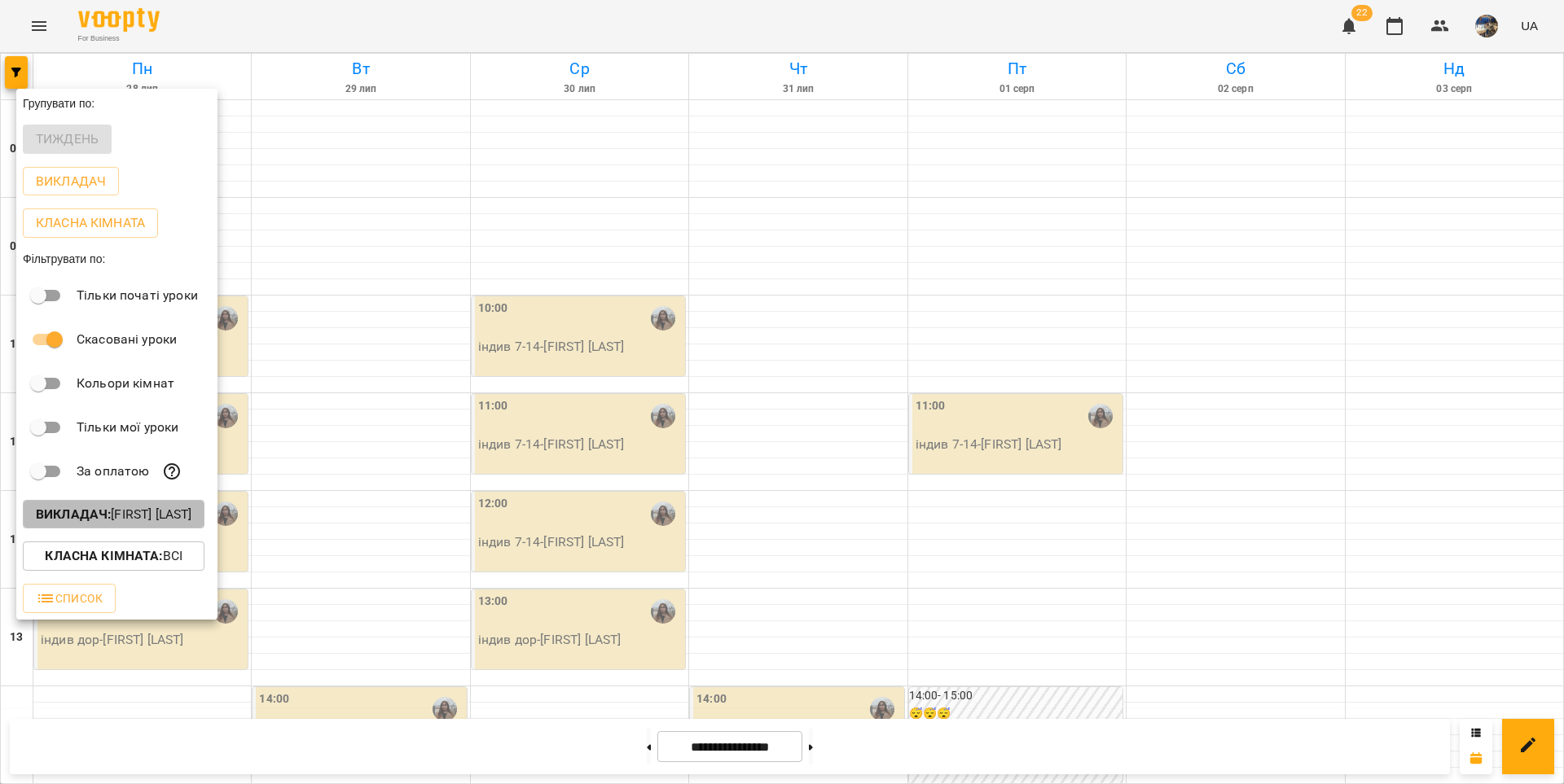 click on "Викладач :  Рожнятовська Анна" at bounding box center (113, 515) 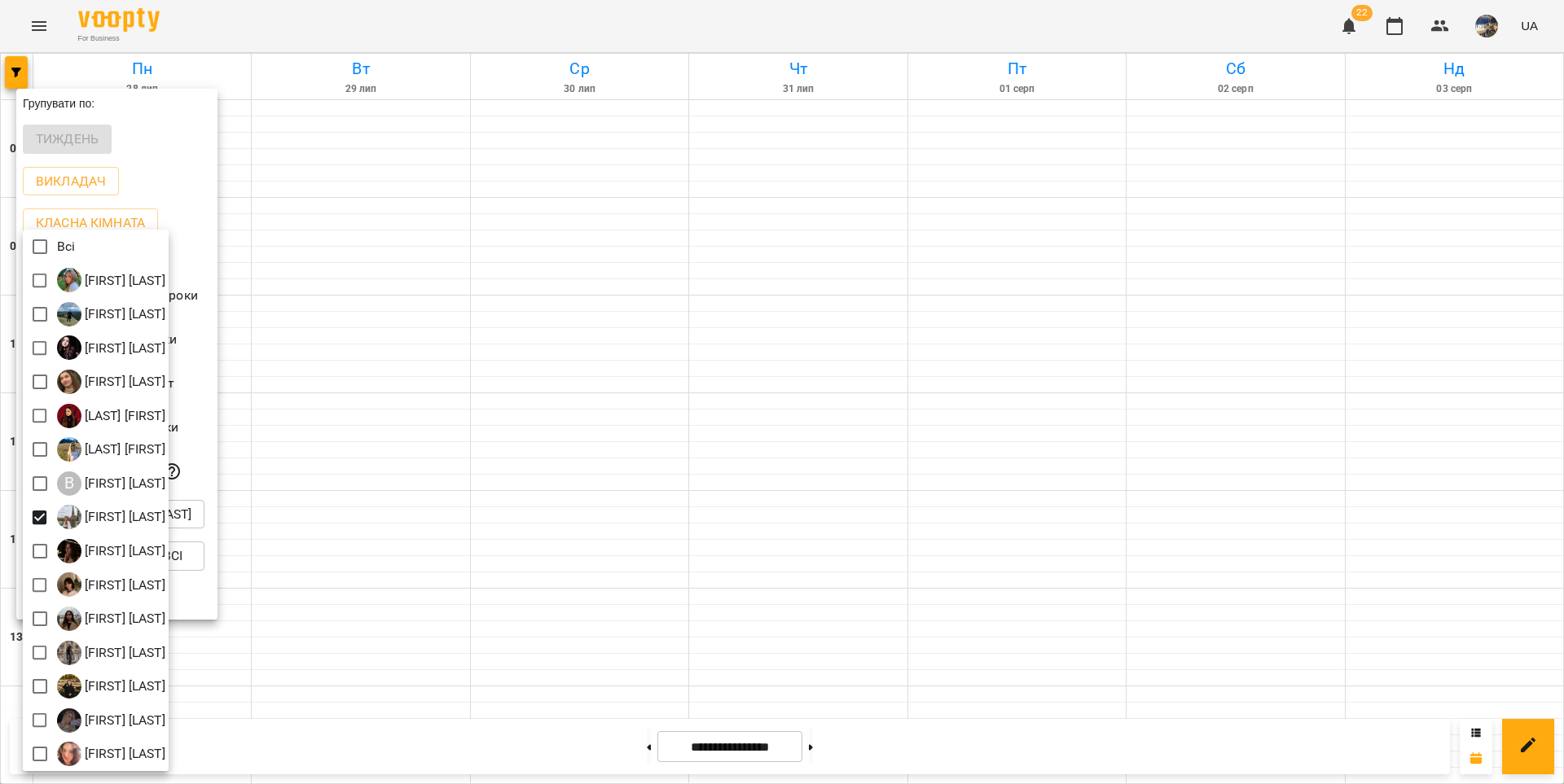 click at bounding box center (782, 392) 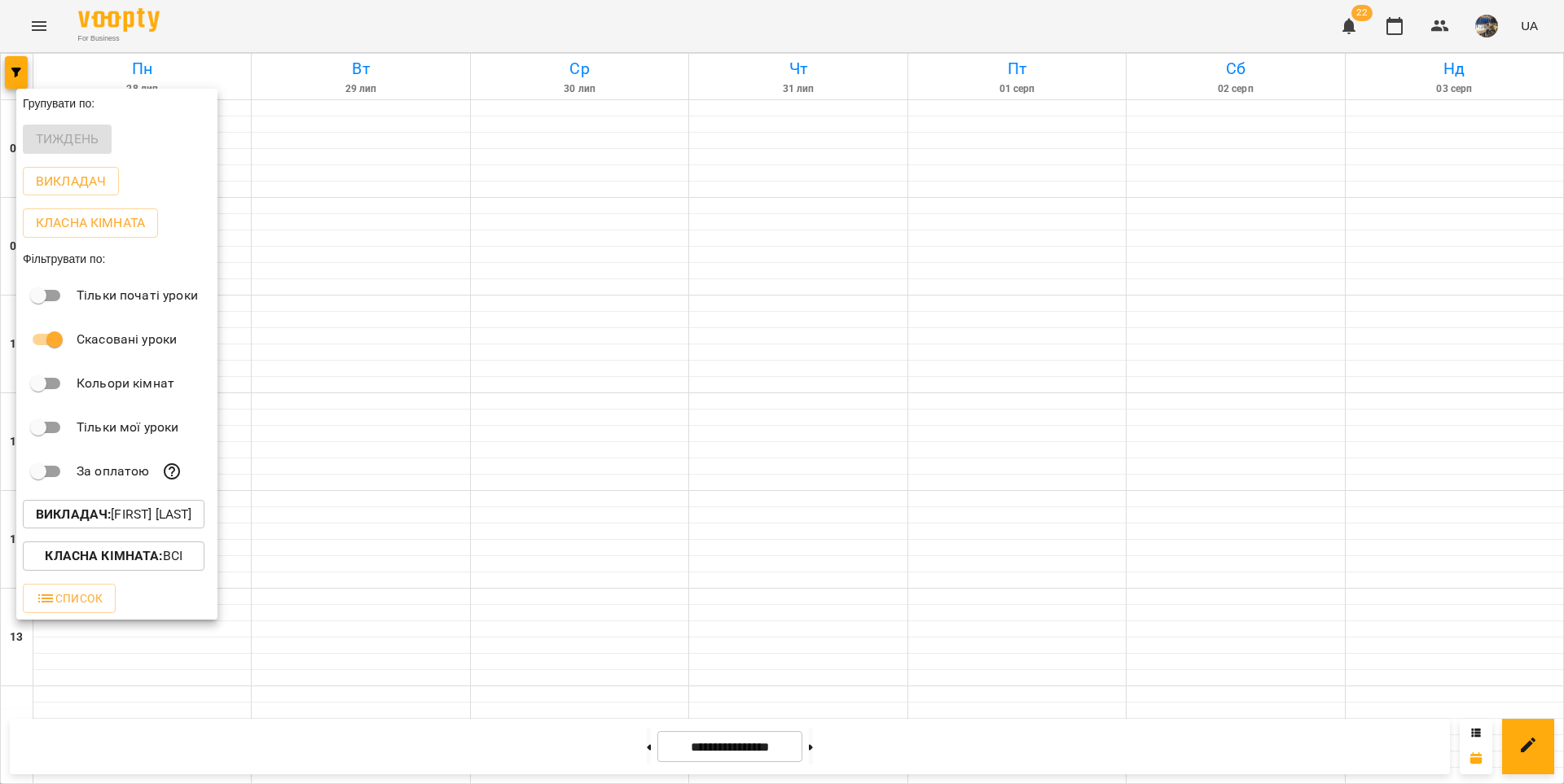 click at bounding box center [782, 392] 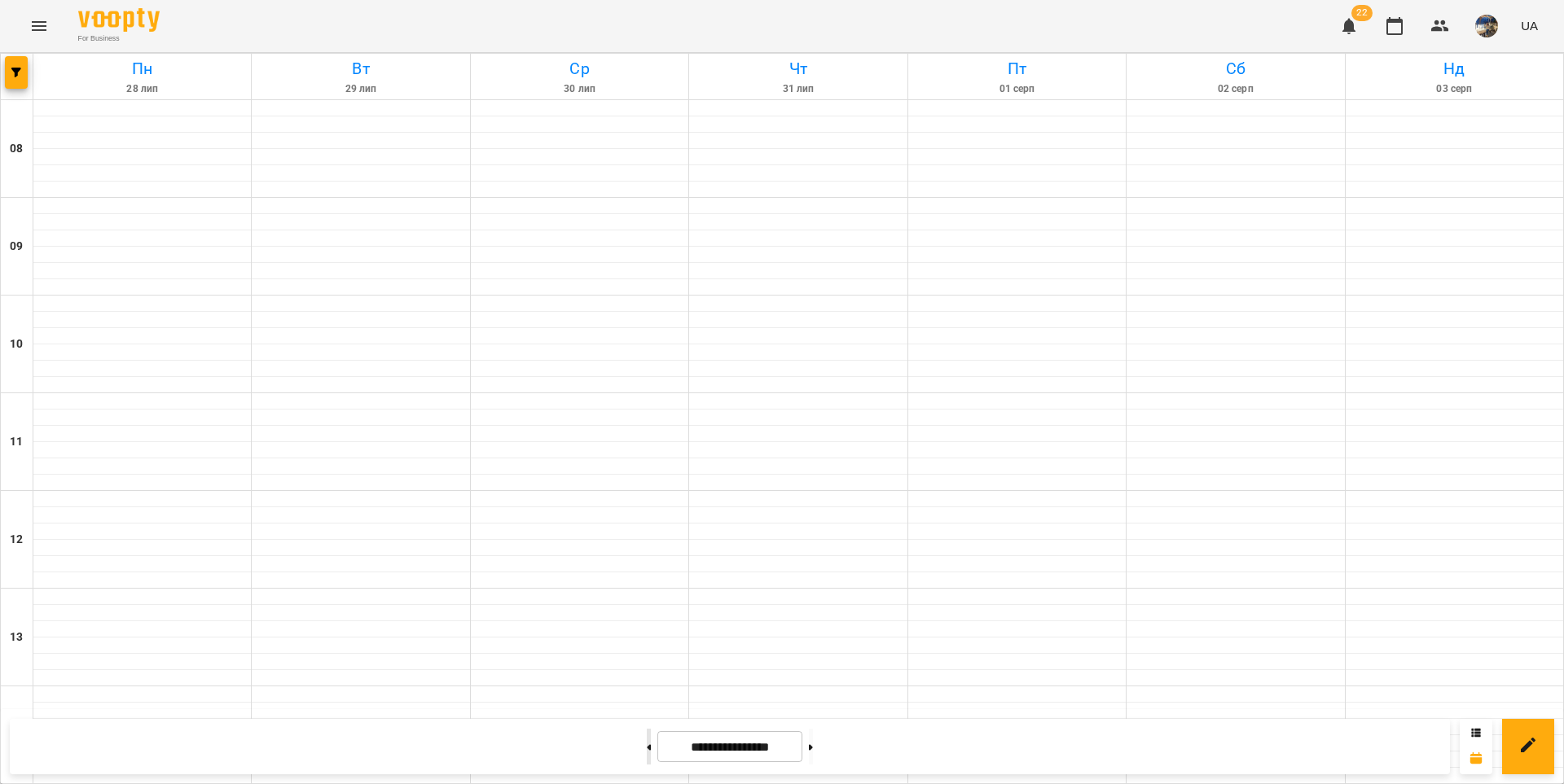 click 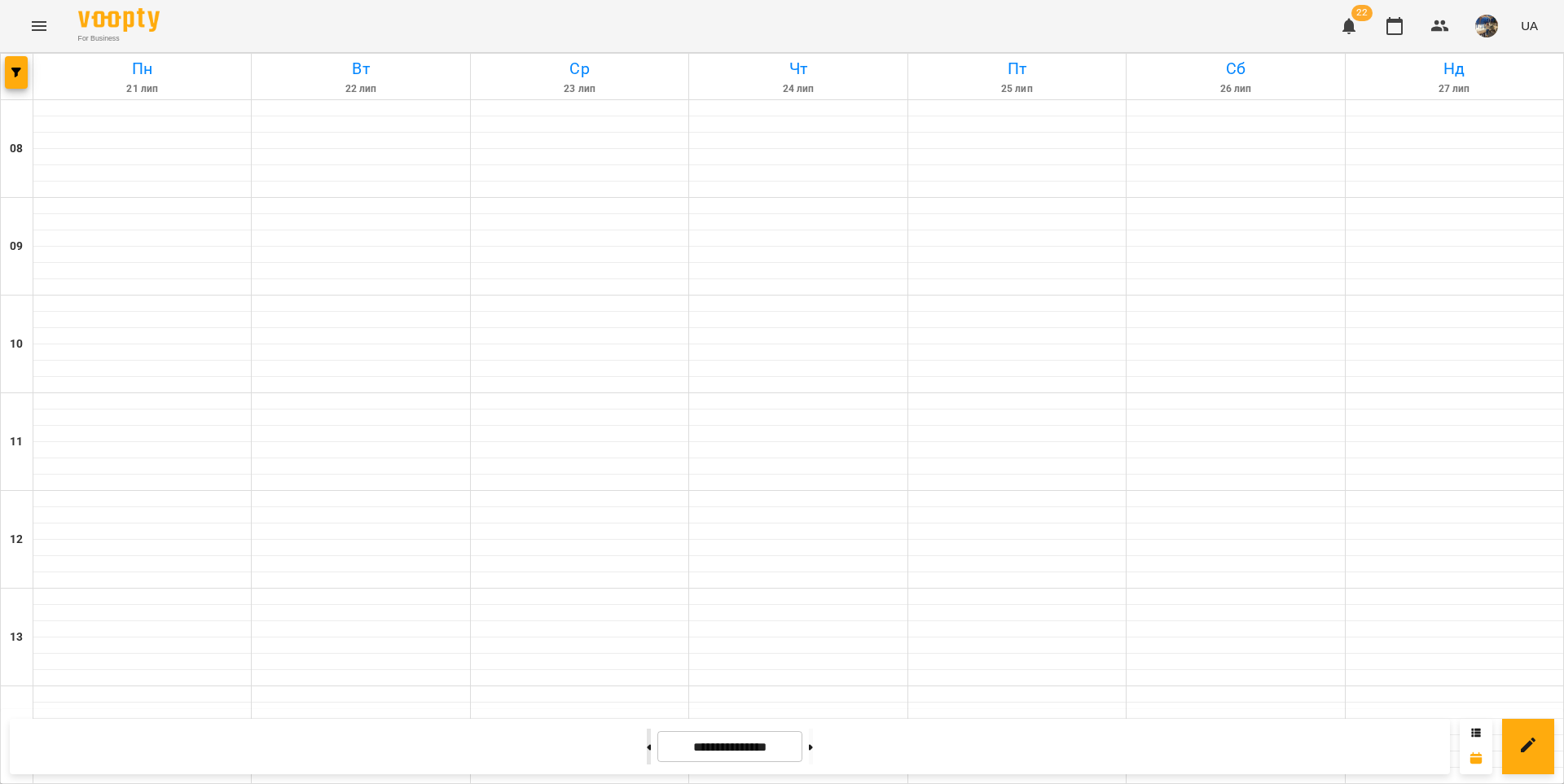 click 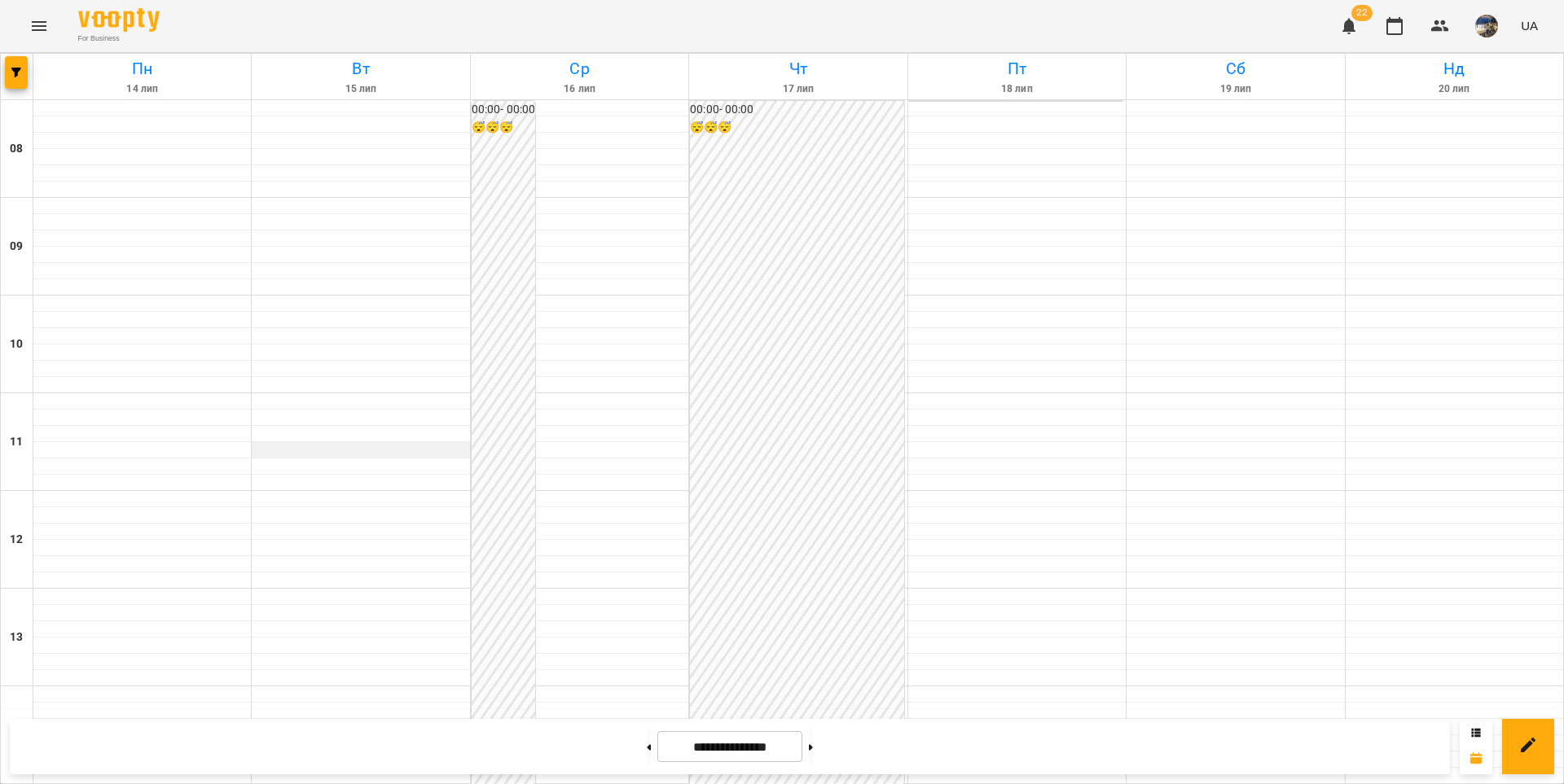 scroll, scrollTop: 757, scrollLeft: 0, axis: vertical 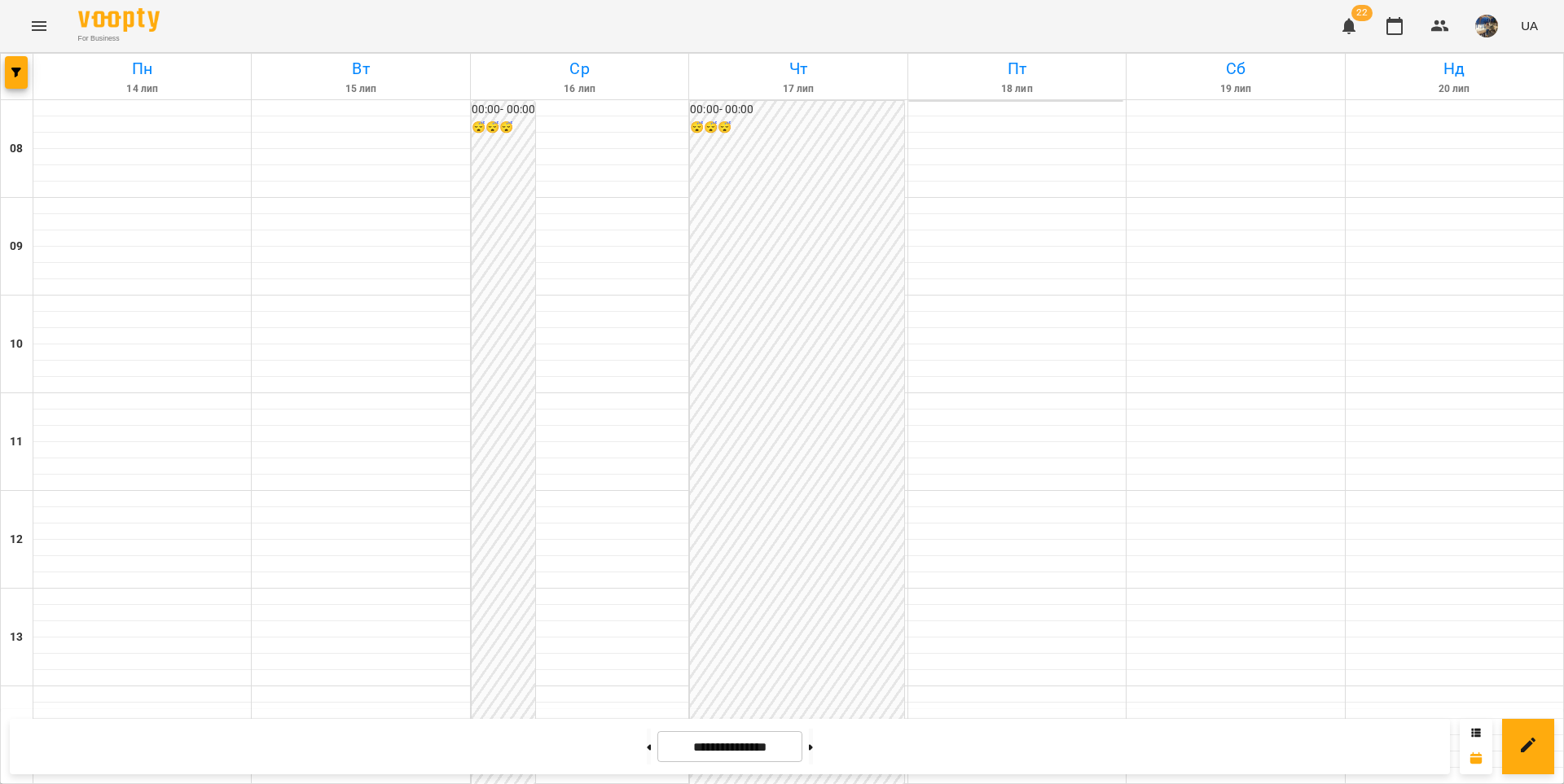 click on "19:00" at bounding box center (143, 1198) 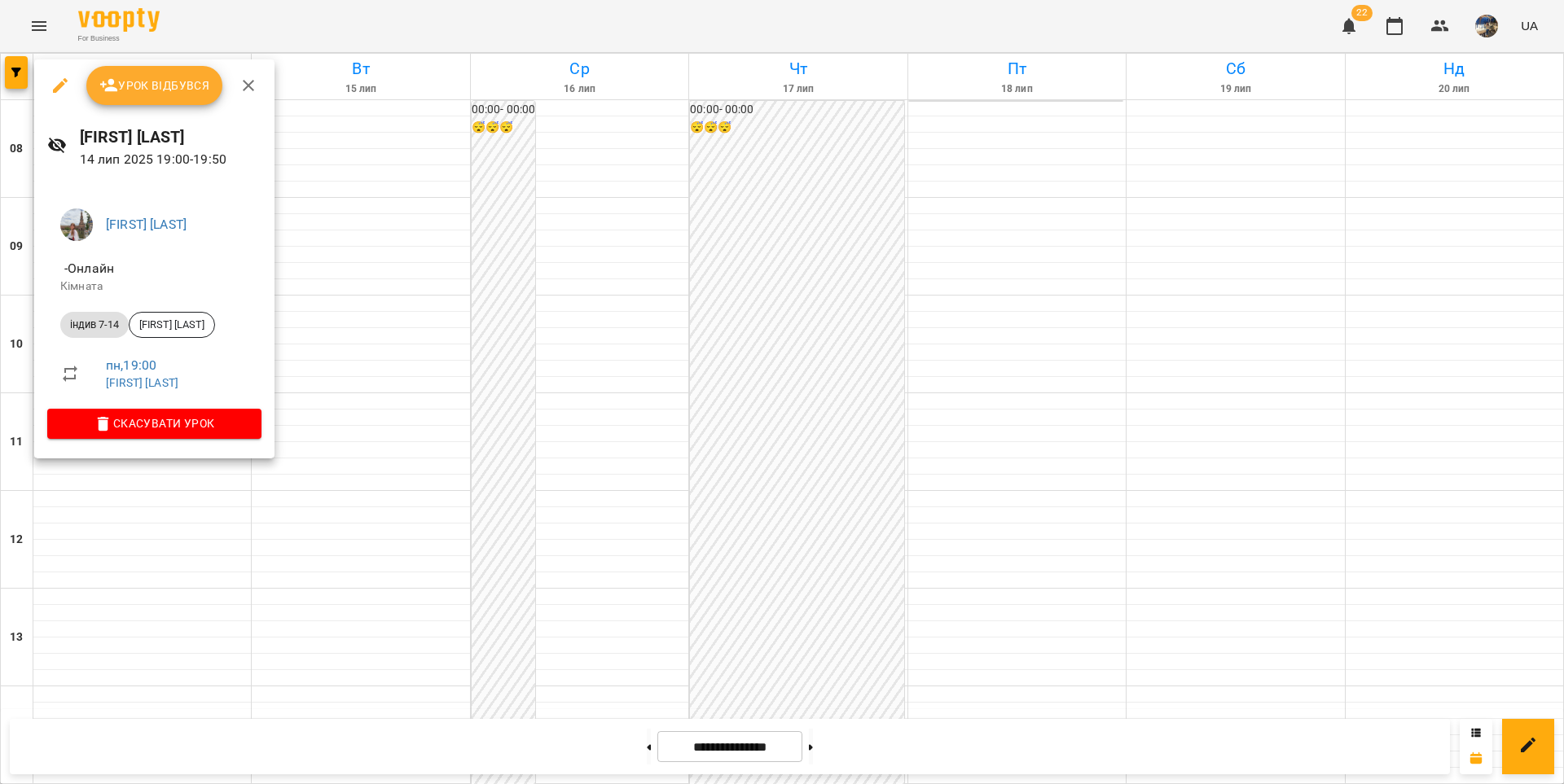 click on "Урок відбувся" at bounding box center [155, 85] 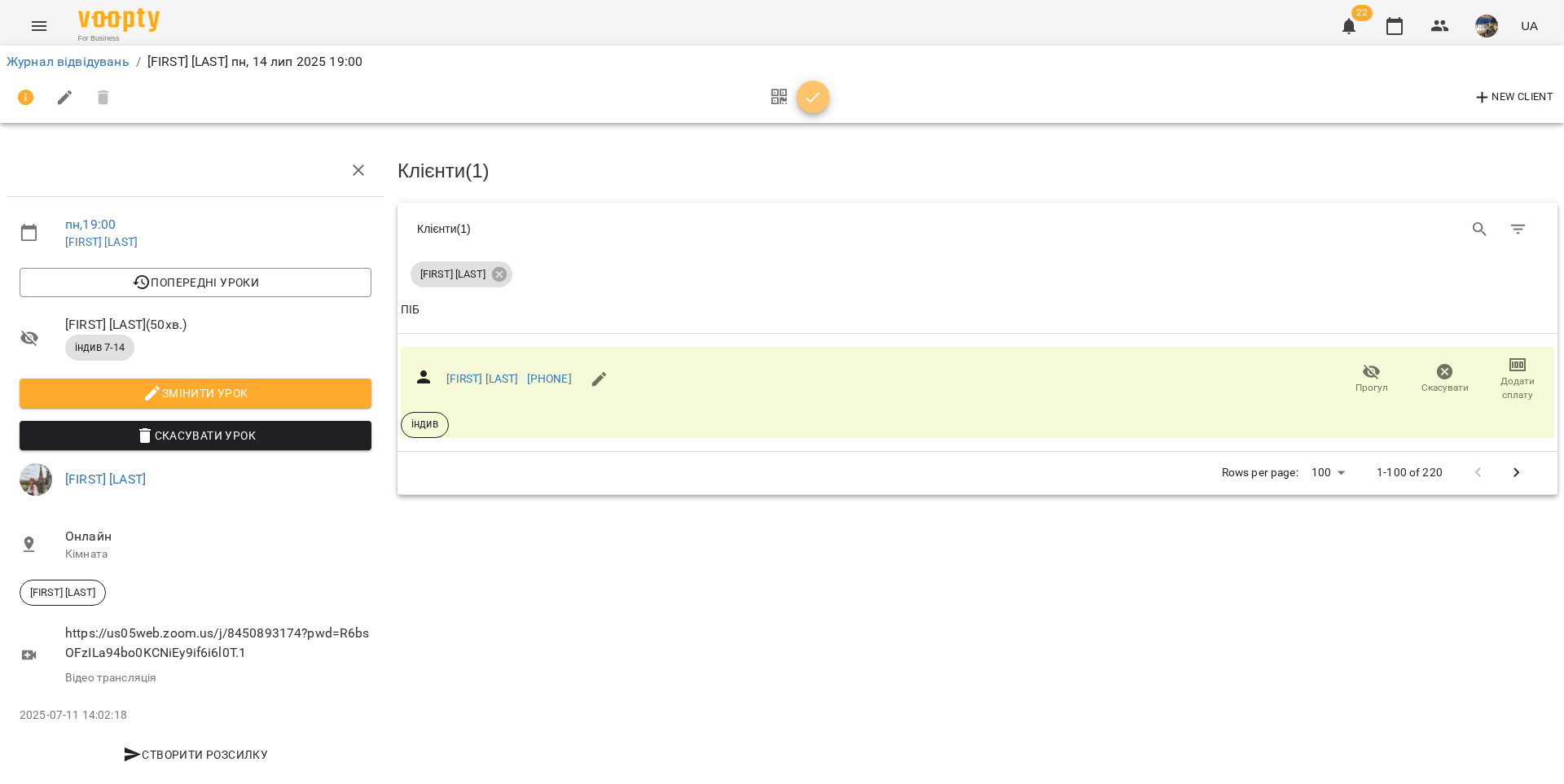 click 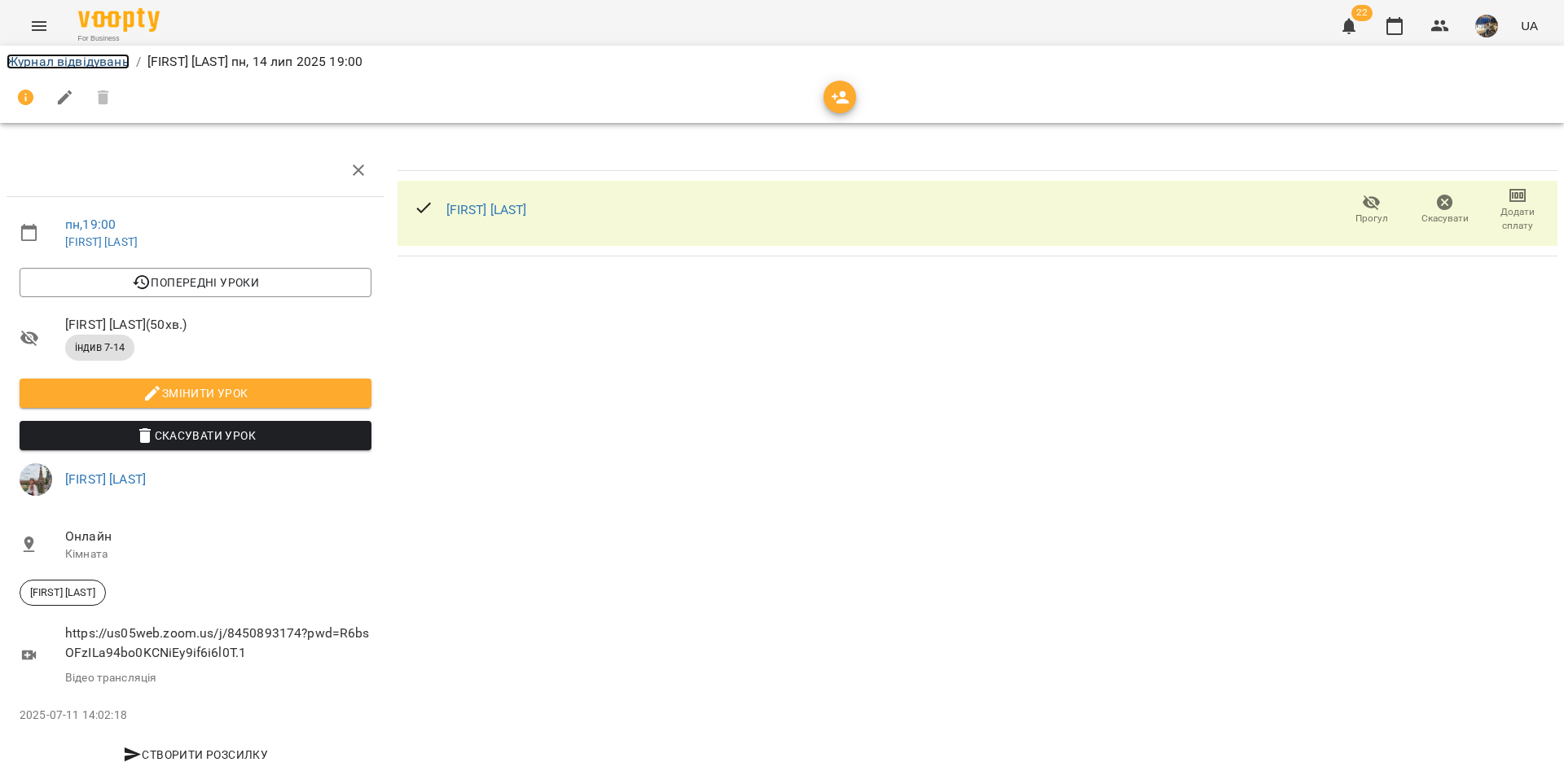 click on "Журнал відвідувань" at bounding box center (68, 61) 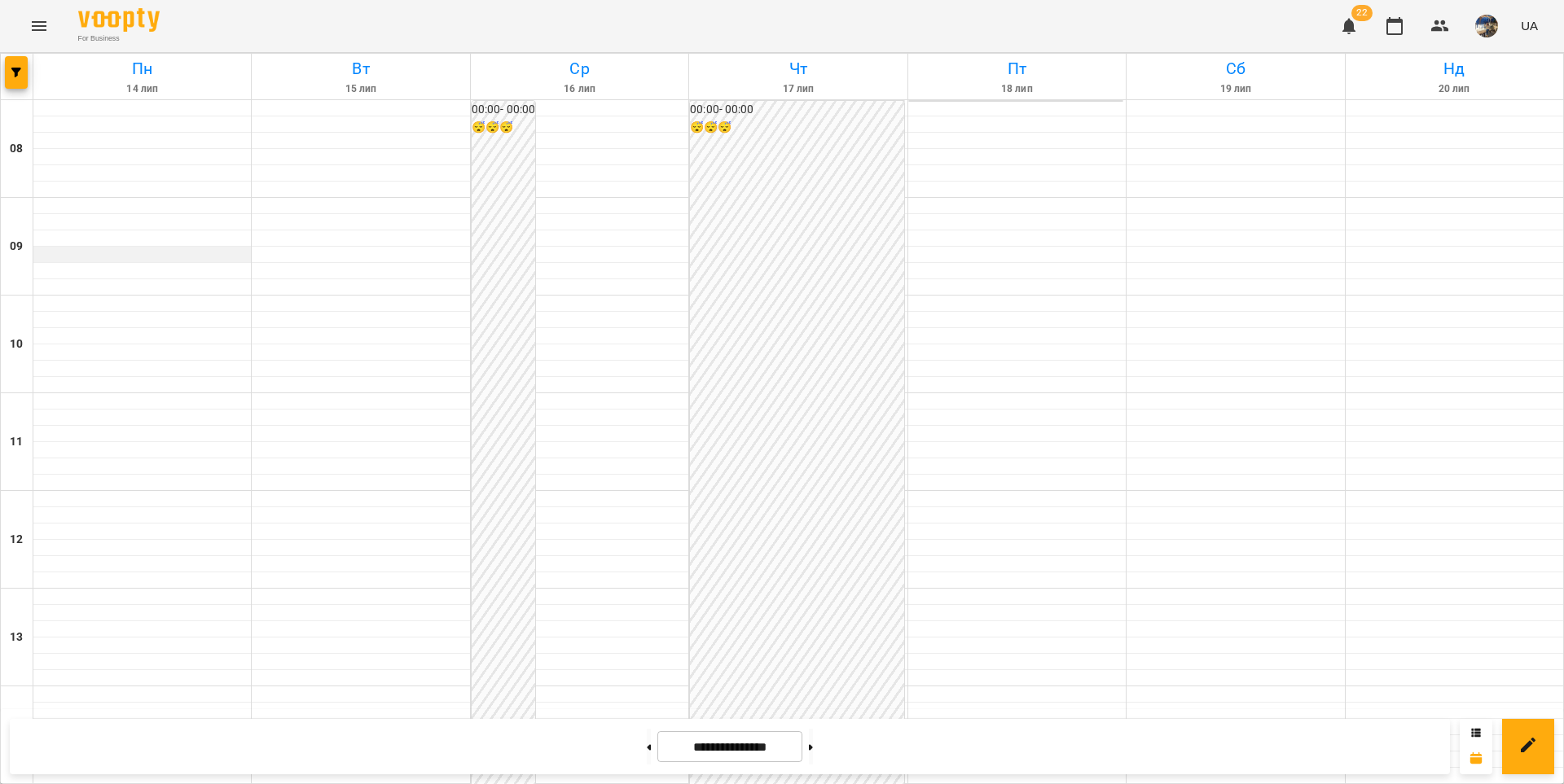scroll, scrollTop: 757, scrollLeft: 0, axis: vertical 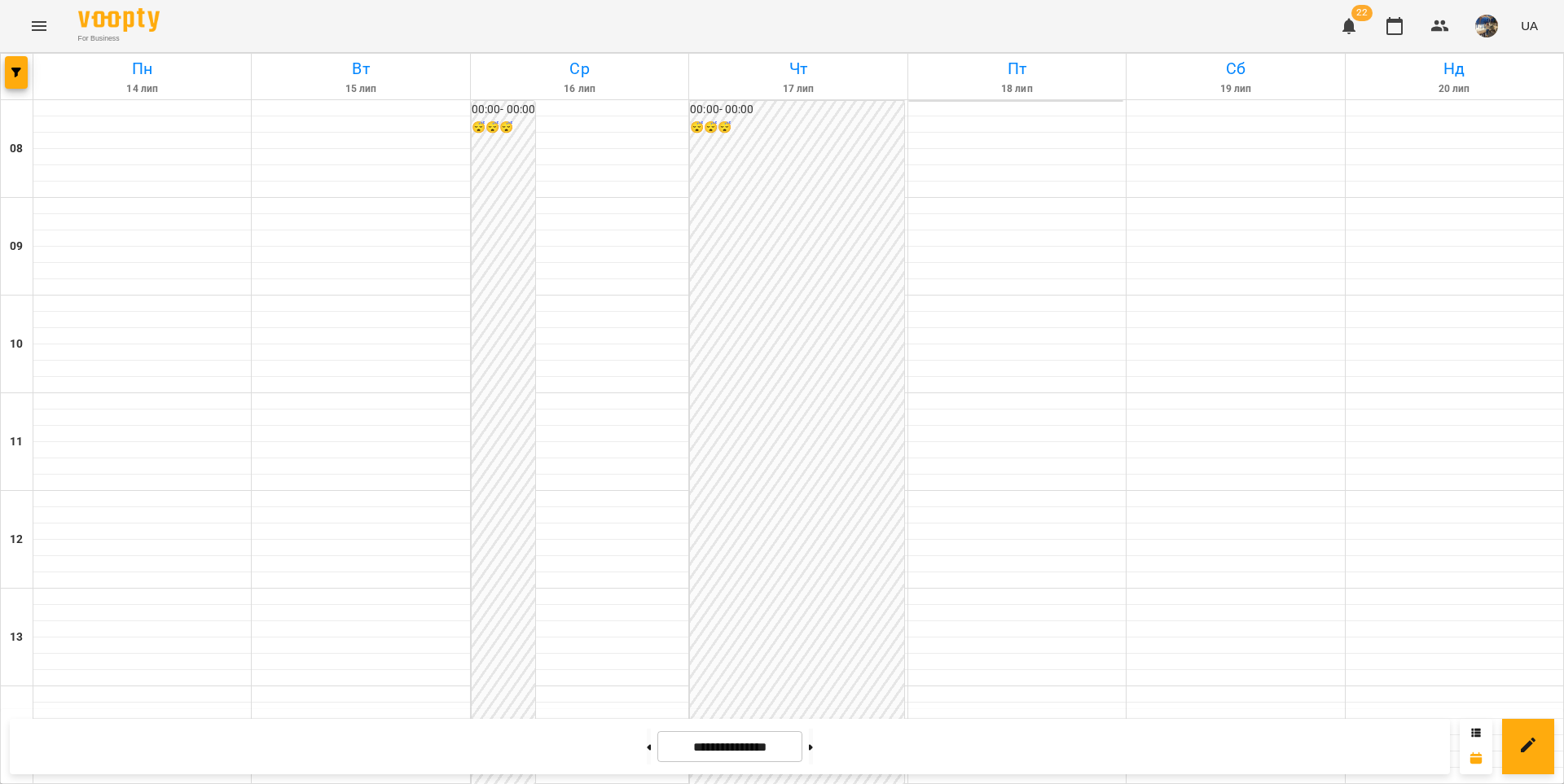 click on "[FIRST] [LAST]" at bounding box center [81, 1225] 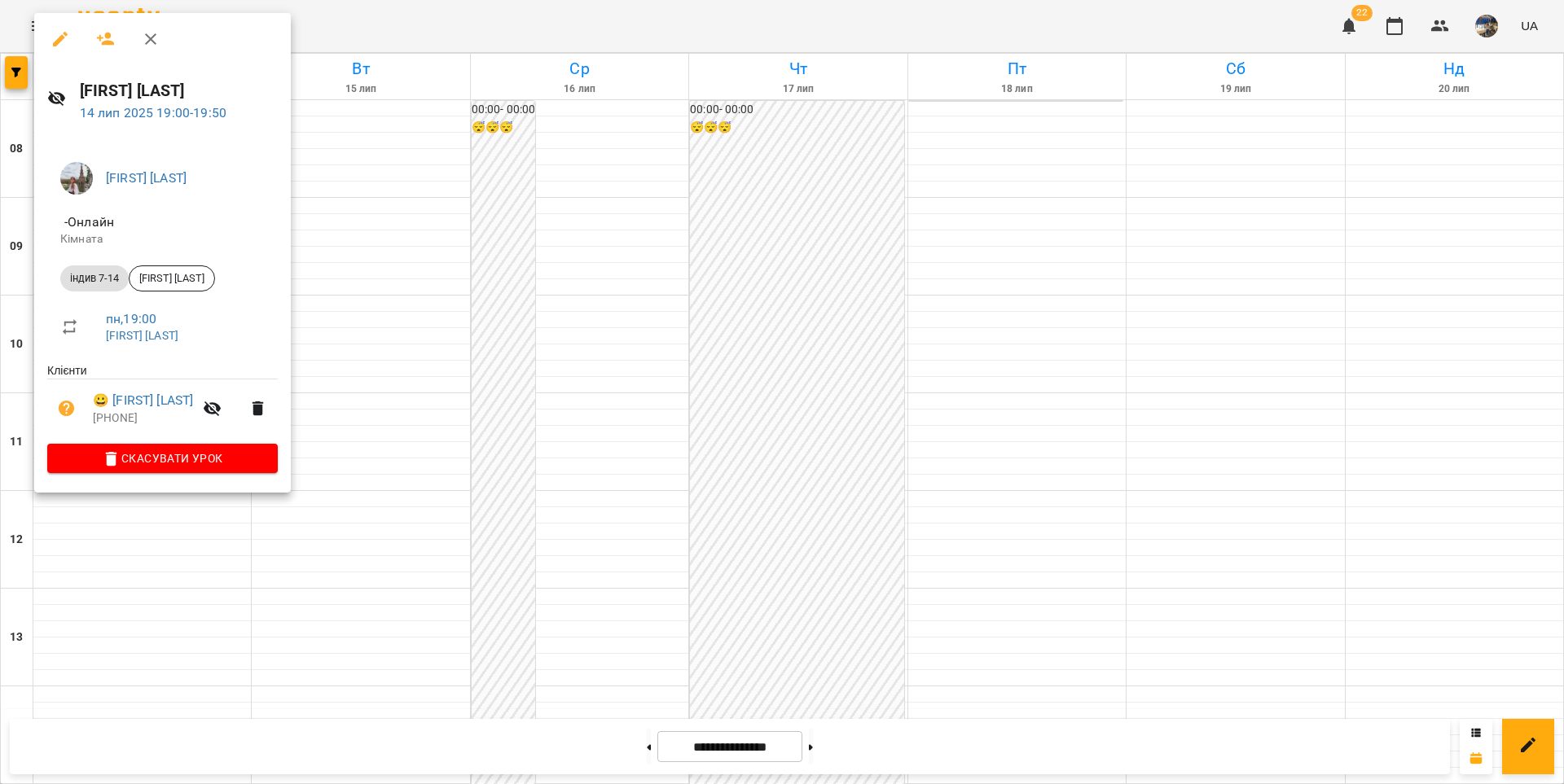 click at bounding box center (782, 392) 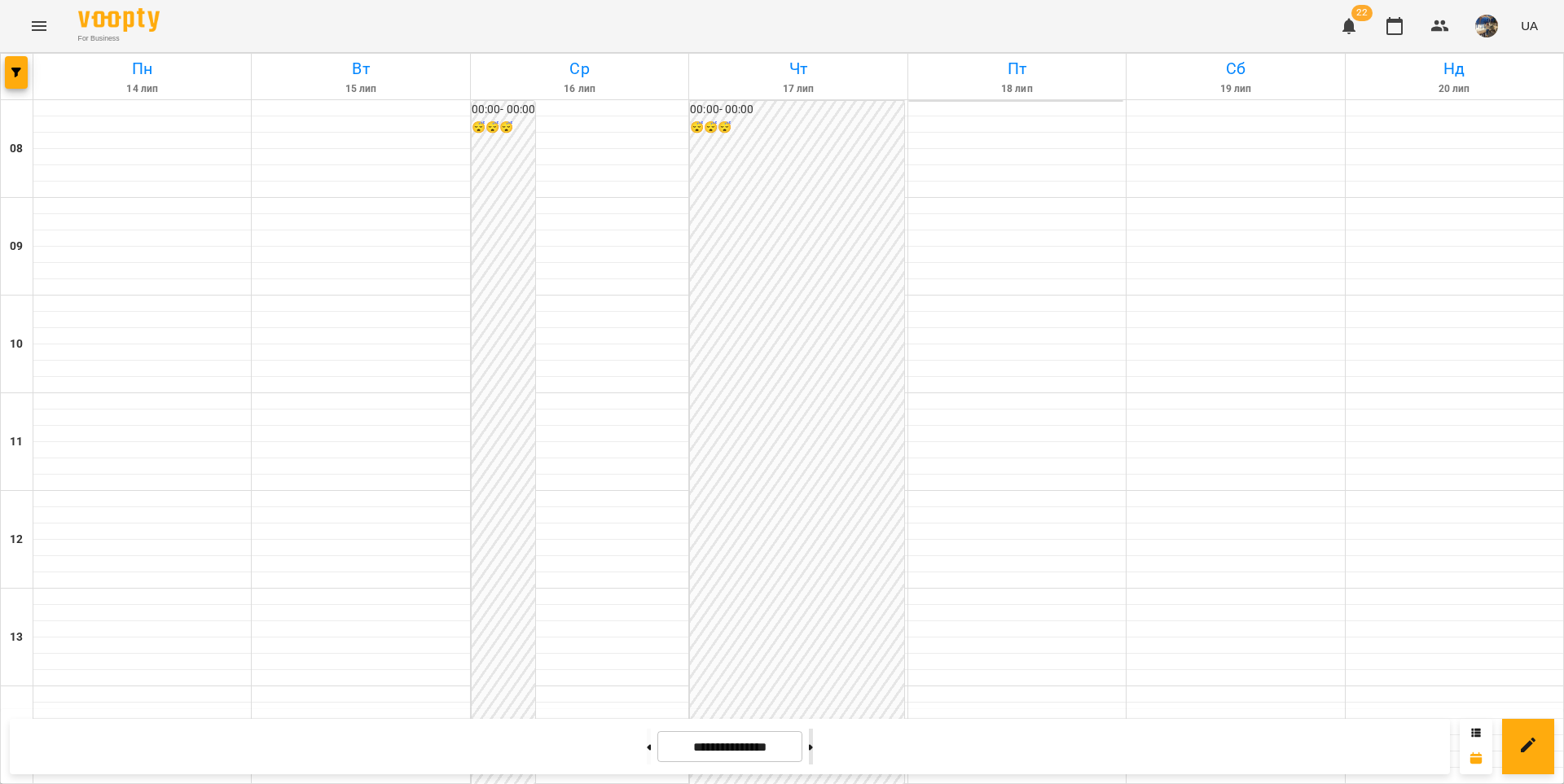 click at bounding box center [811, 747] 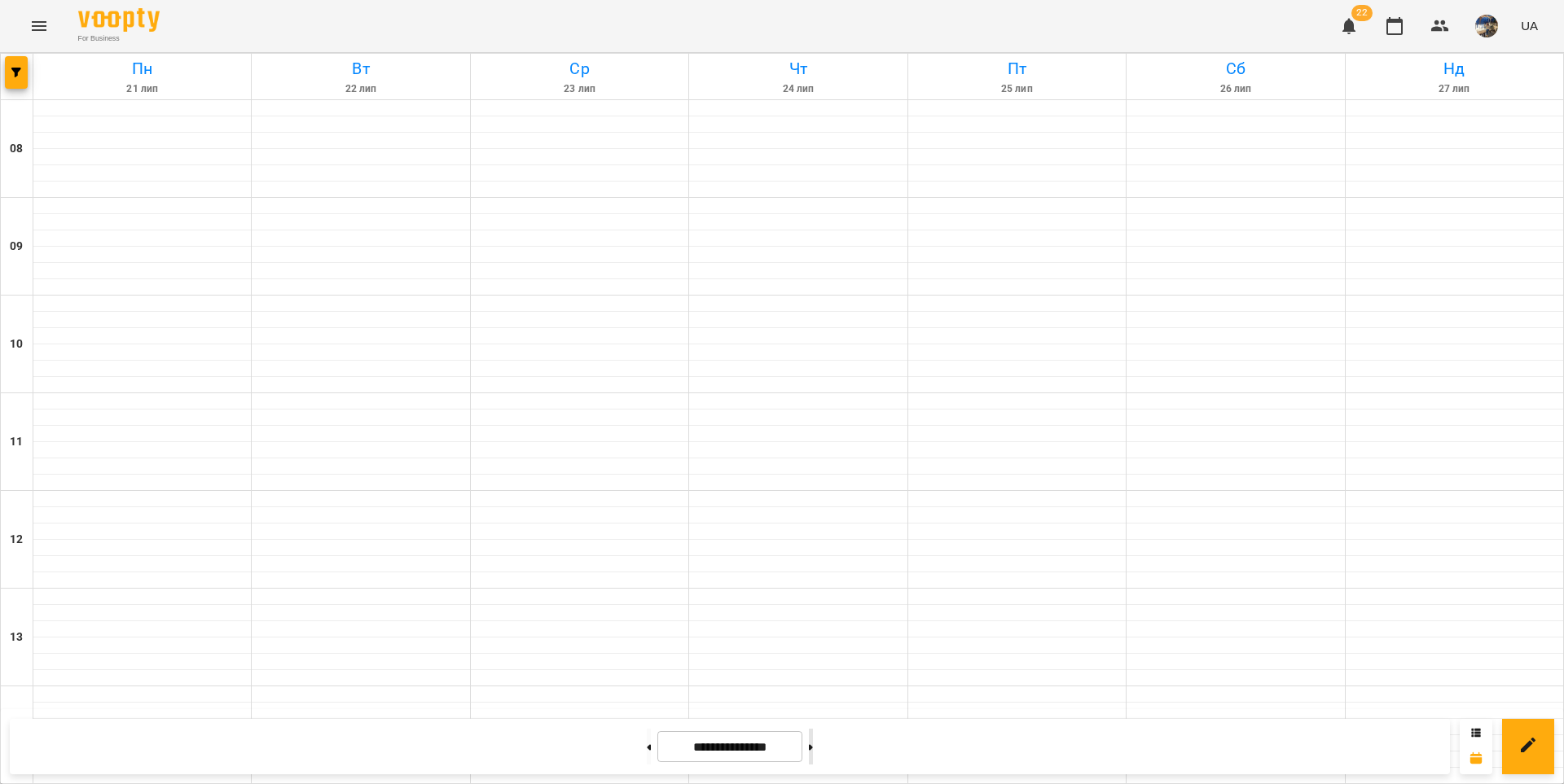 click at bounding box center (811, 747) 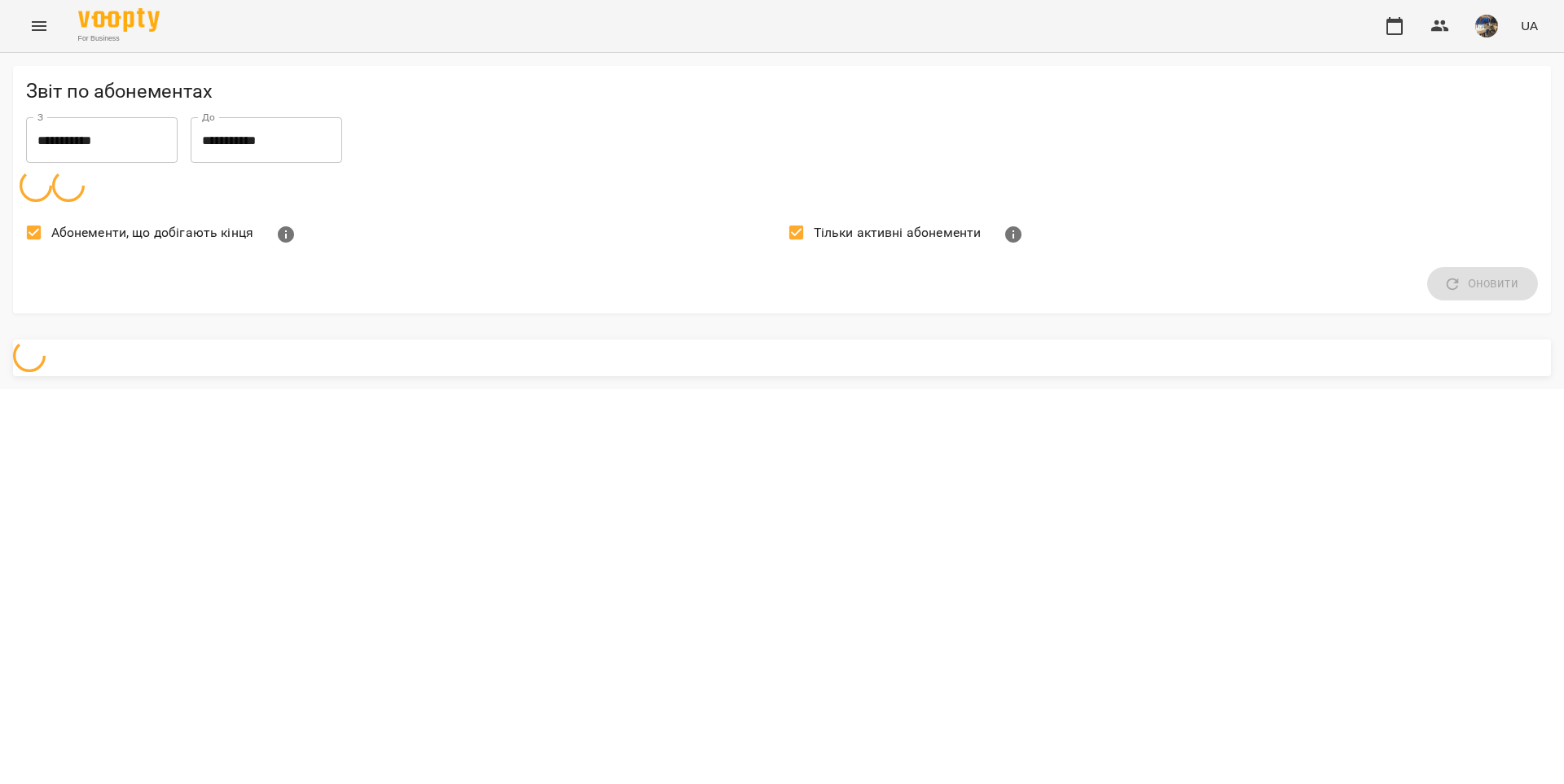 scroll, scrollTop: 0, scrollLeft: 0, axis: both 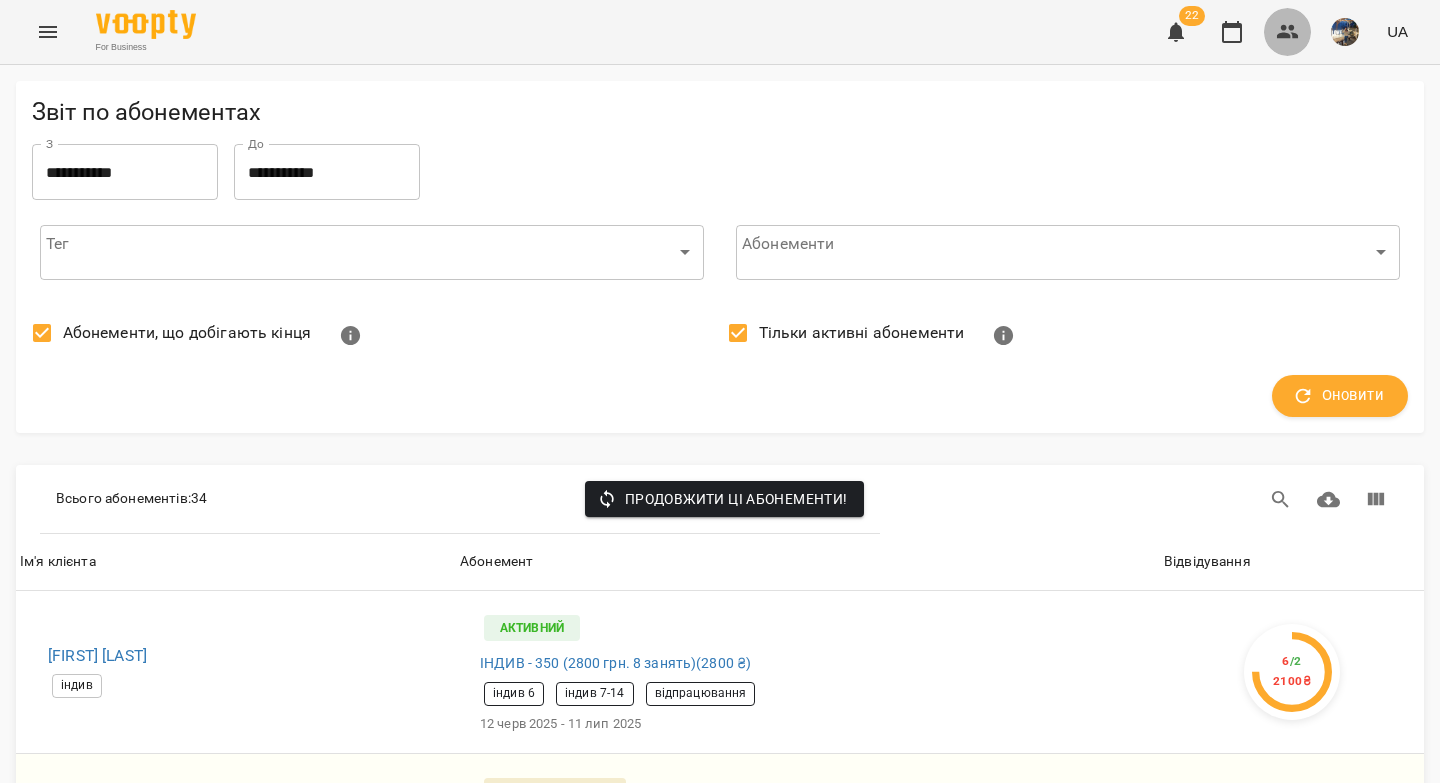 click 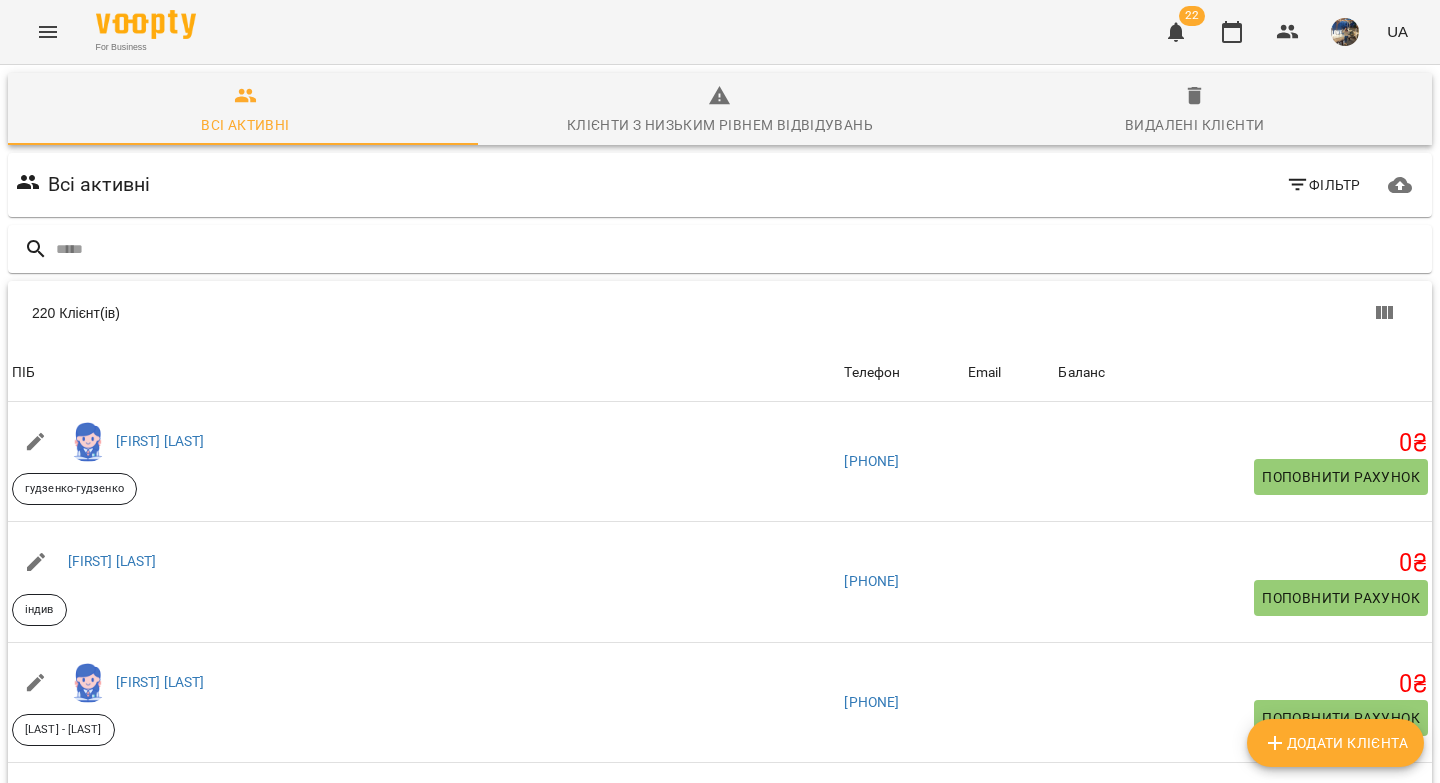 drag, startPoint x: 1236, startPoint y: 35, endPoint x: 624, endPoint y: 123, distance: 618.29443 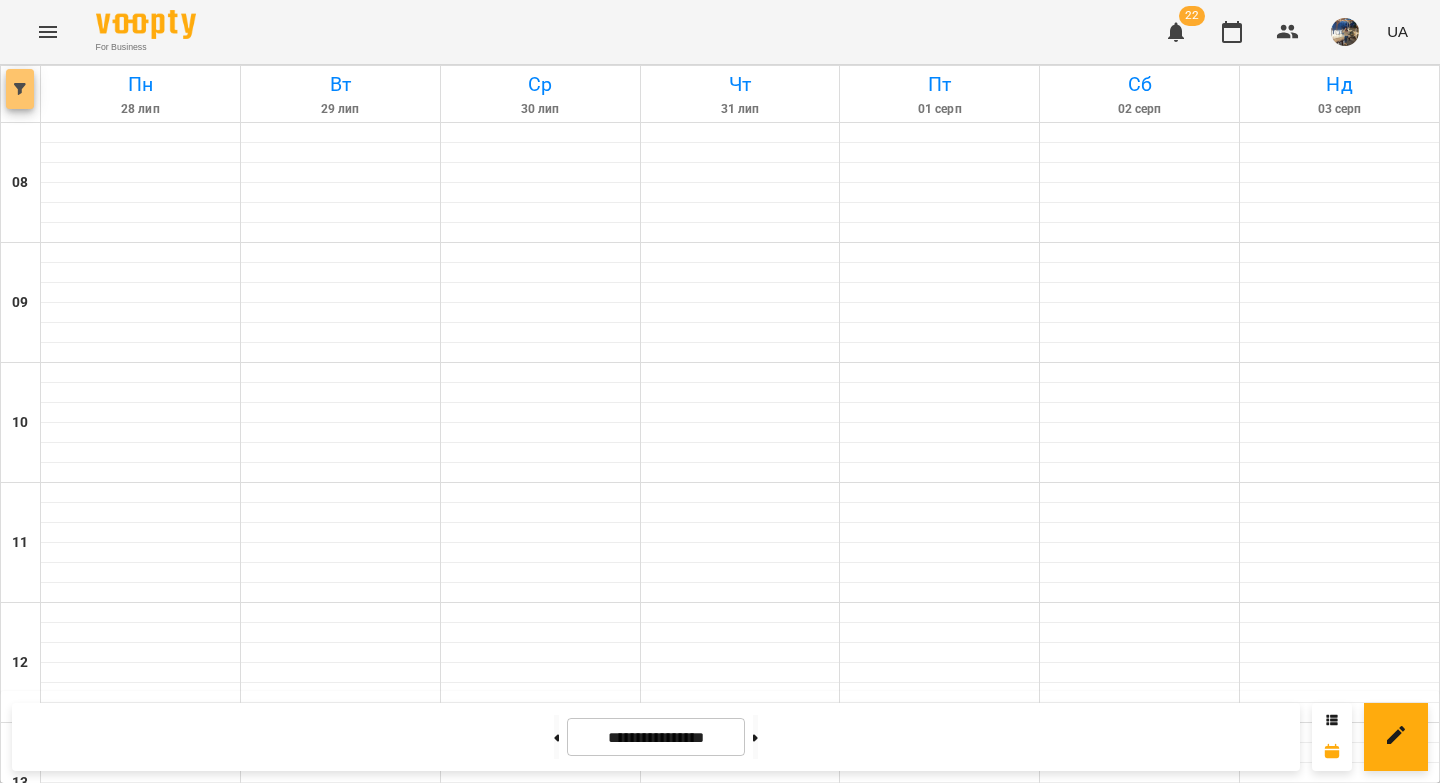 click at bounding box center (20, 89) 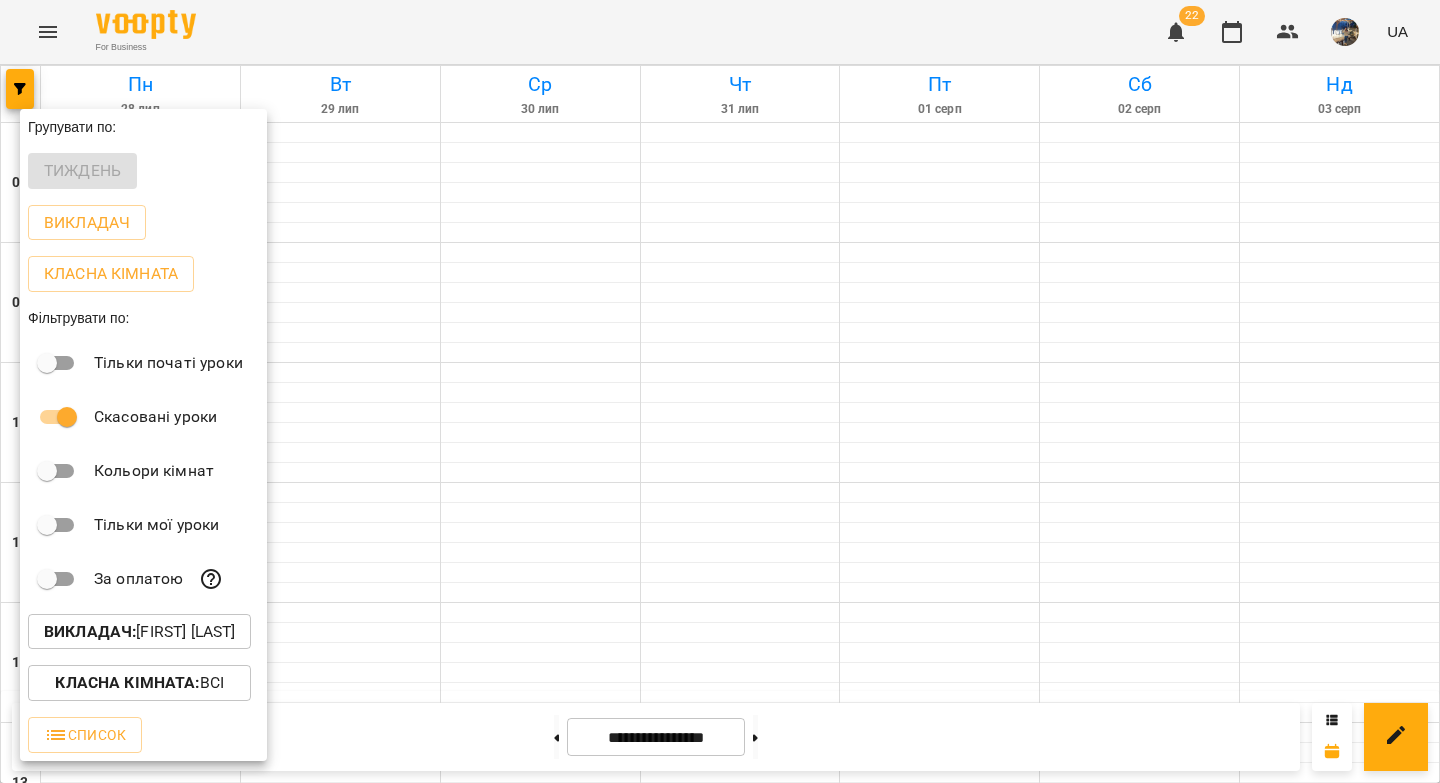 click on "Викладач :" at bounding box center (90, 631) 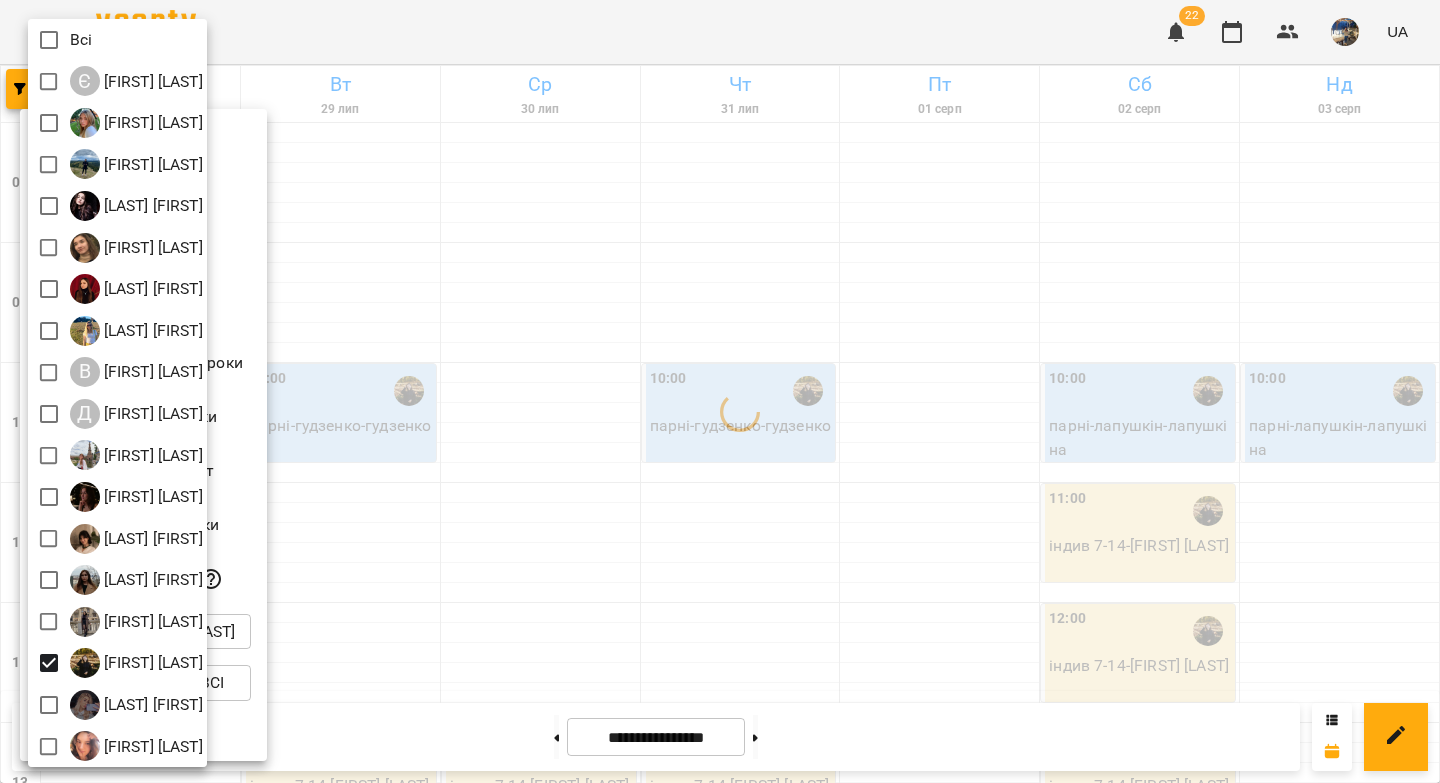 click at bounding box center [720, 391] 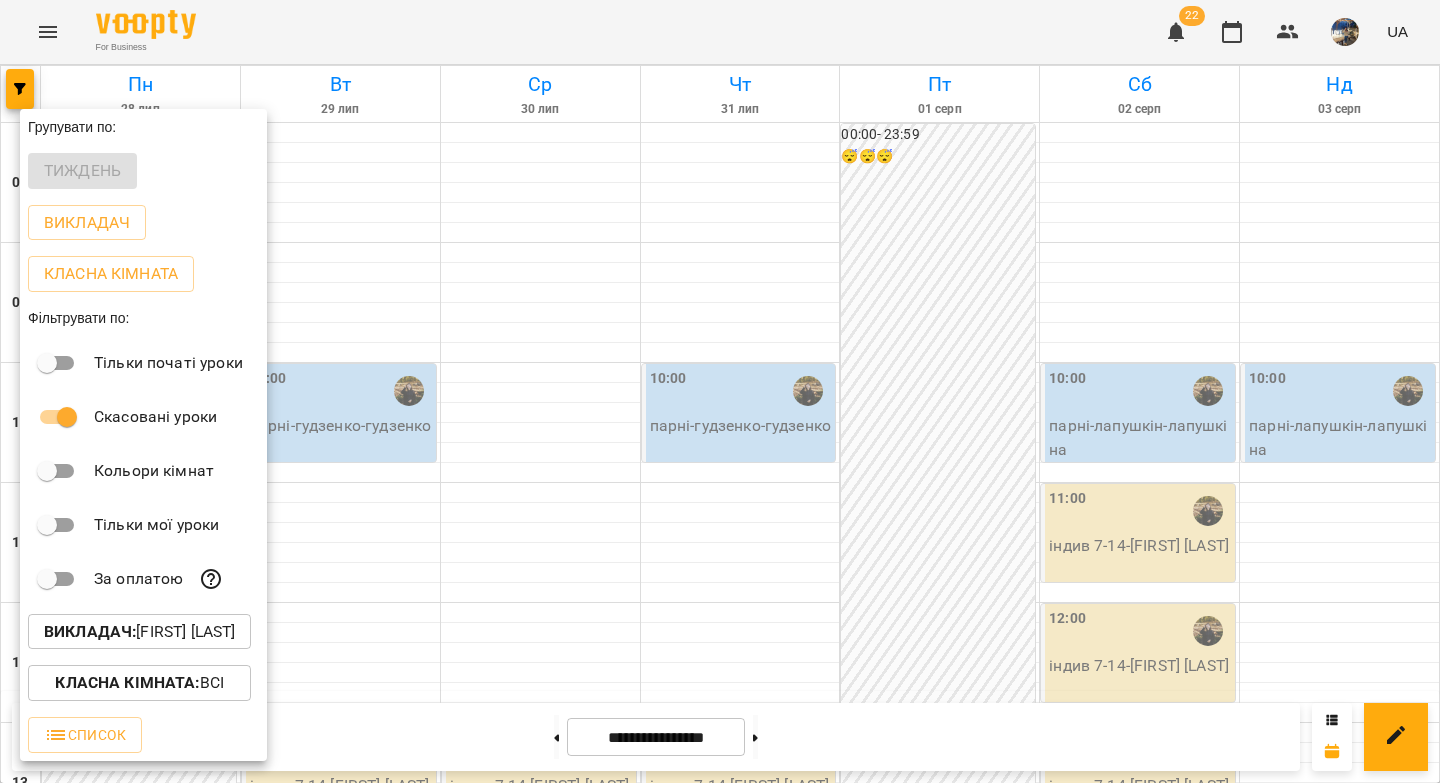 click at bounding box center (720, 391) 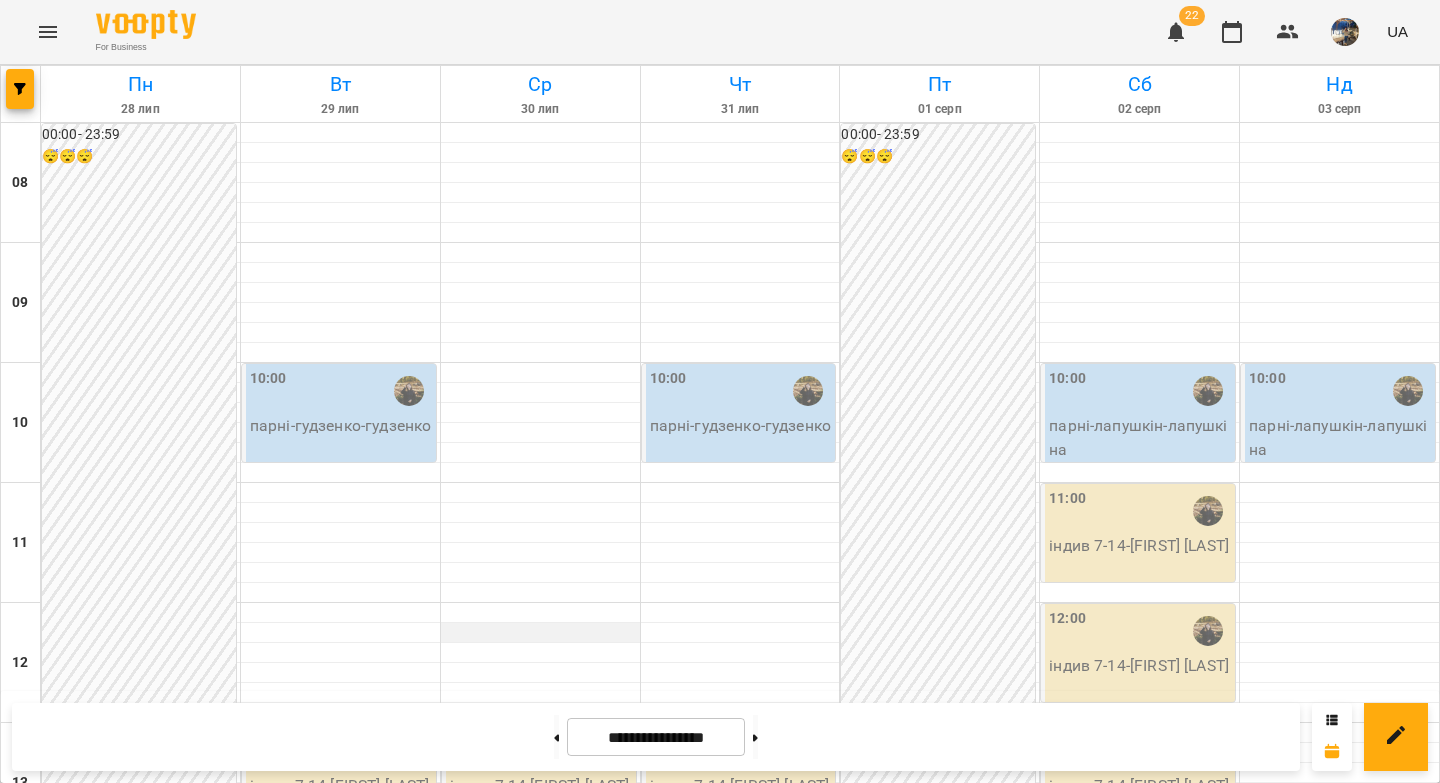 scroll, scrollTop: 0, scrollLeft: 0, axis: both 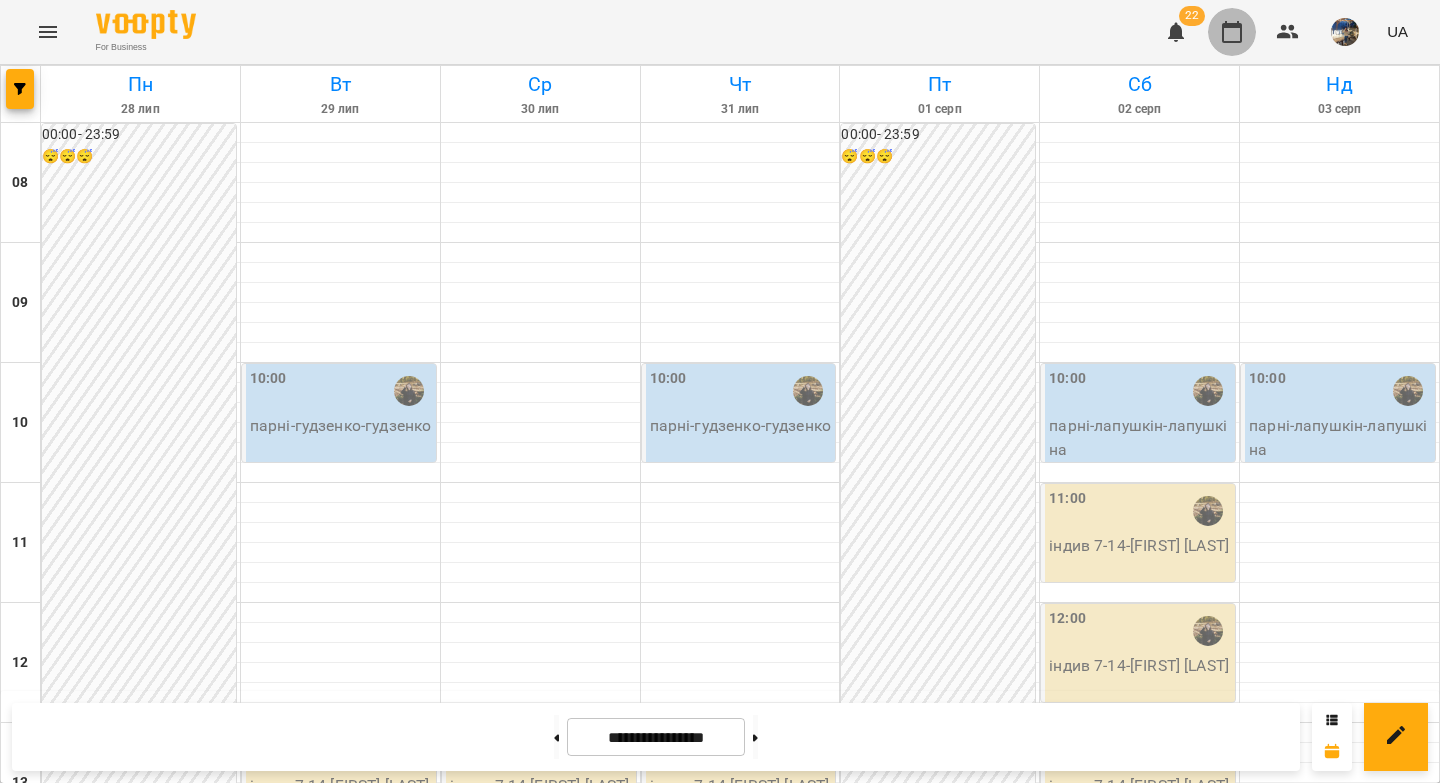 click 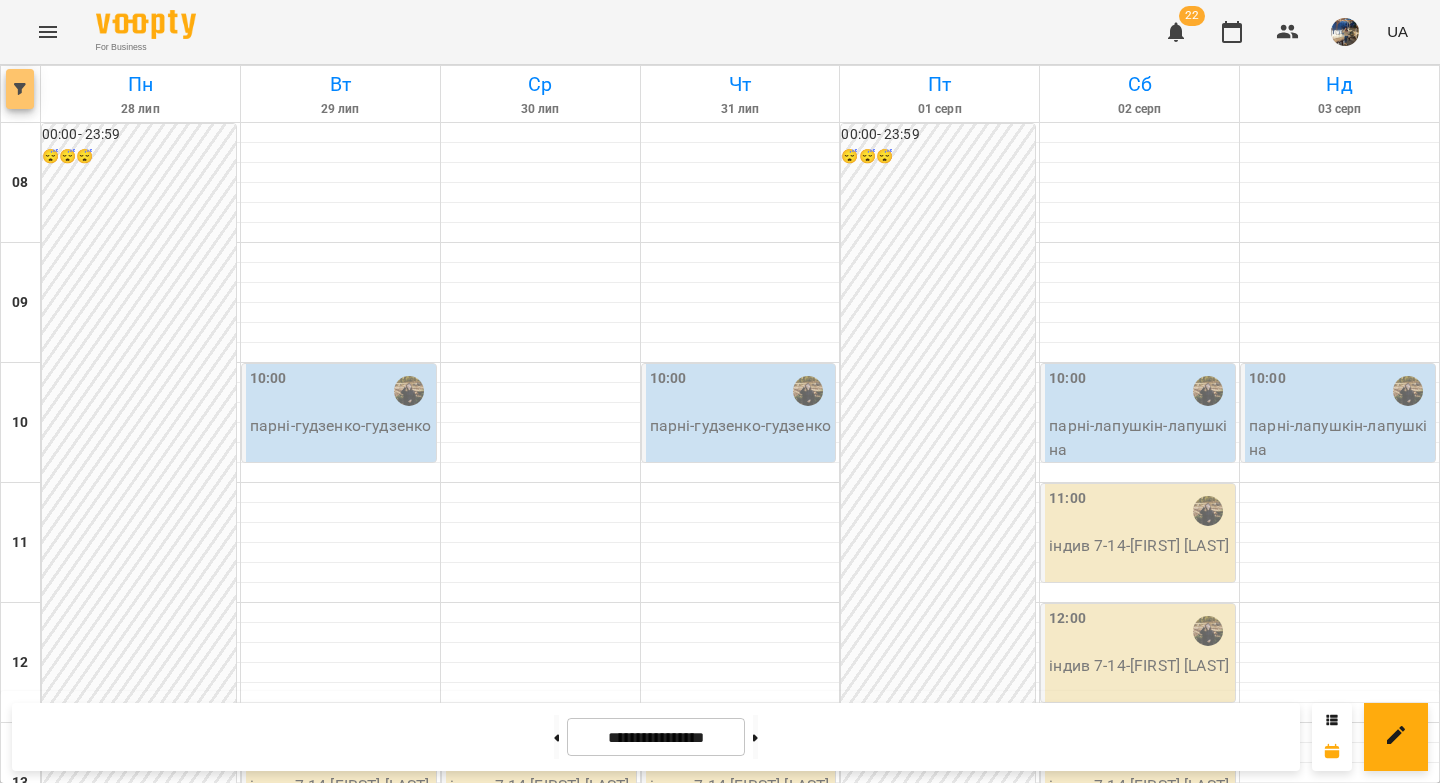 click 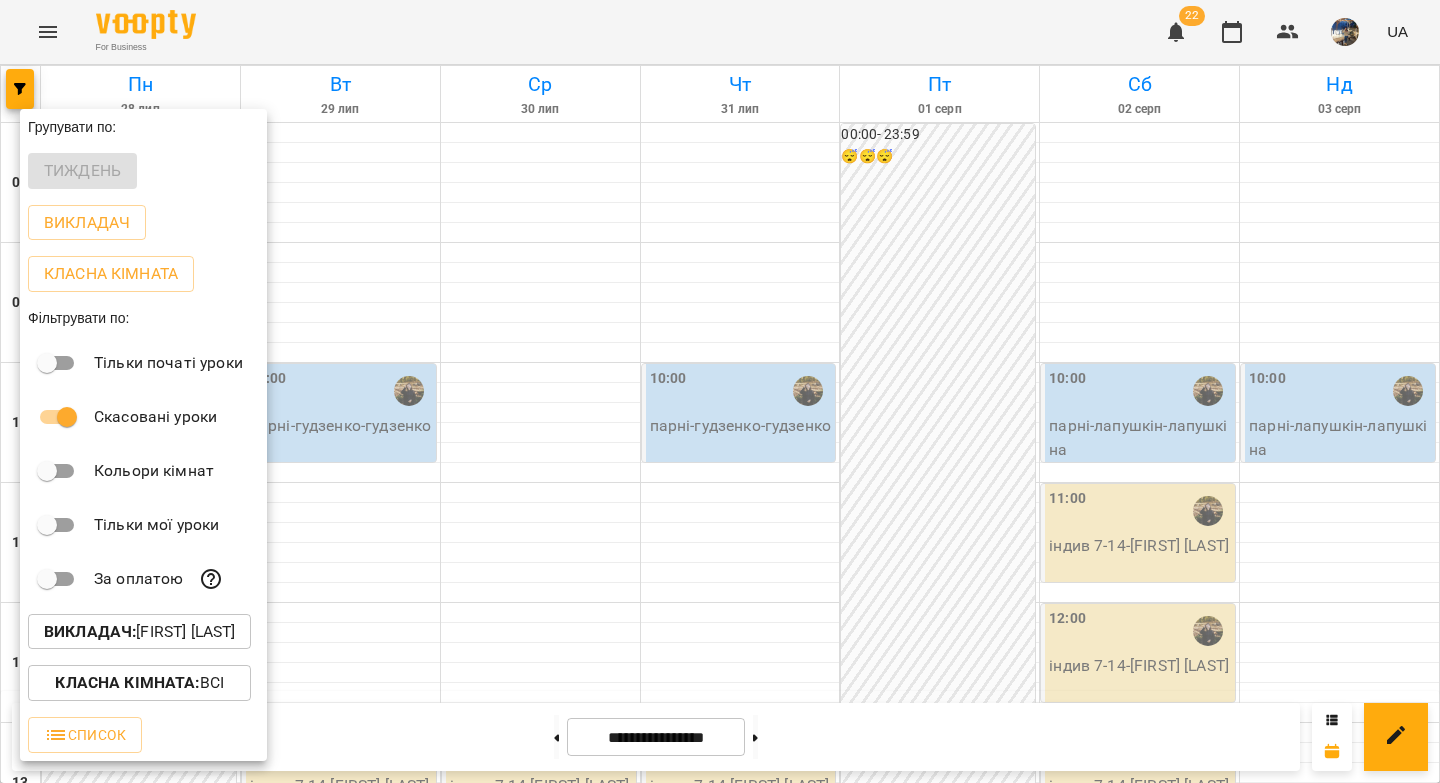 click on "Викладач :" at bounding box center (90, 631) 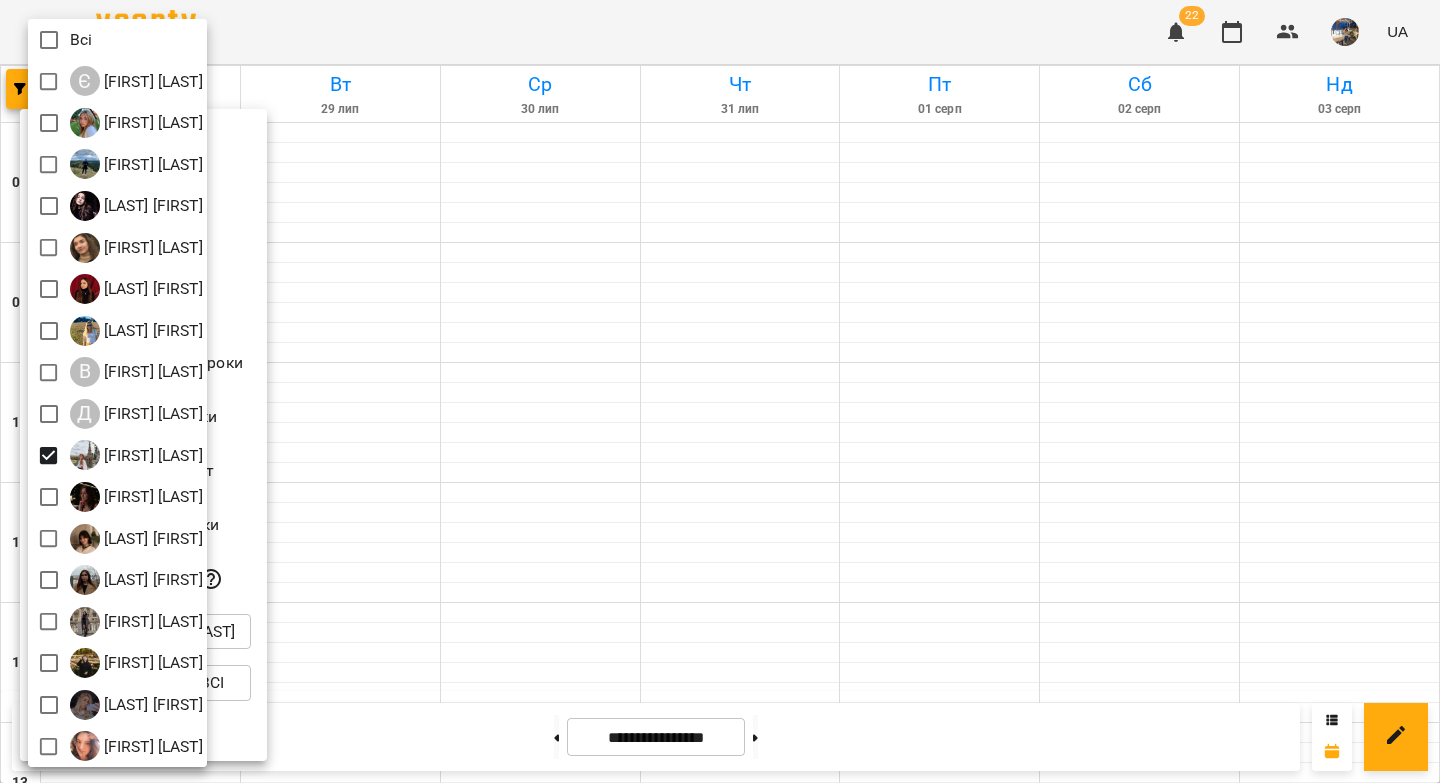 click at bounding box center [720, 391] 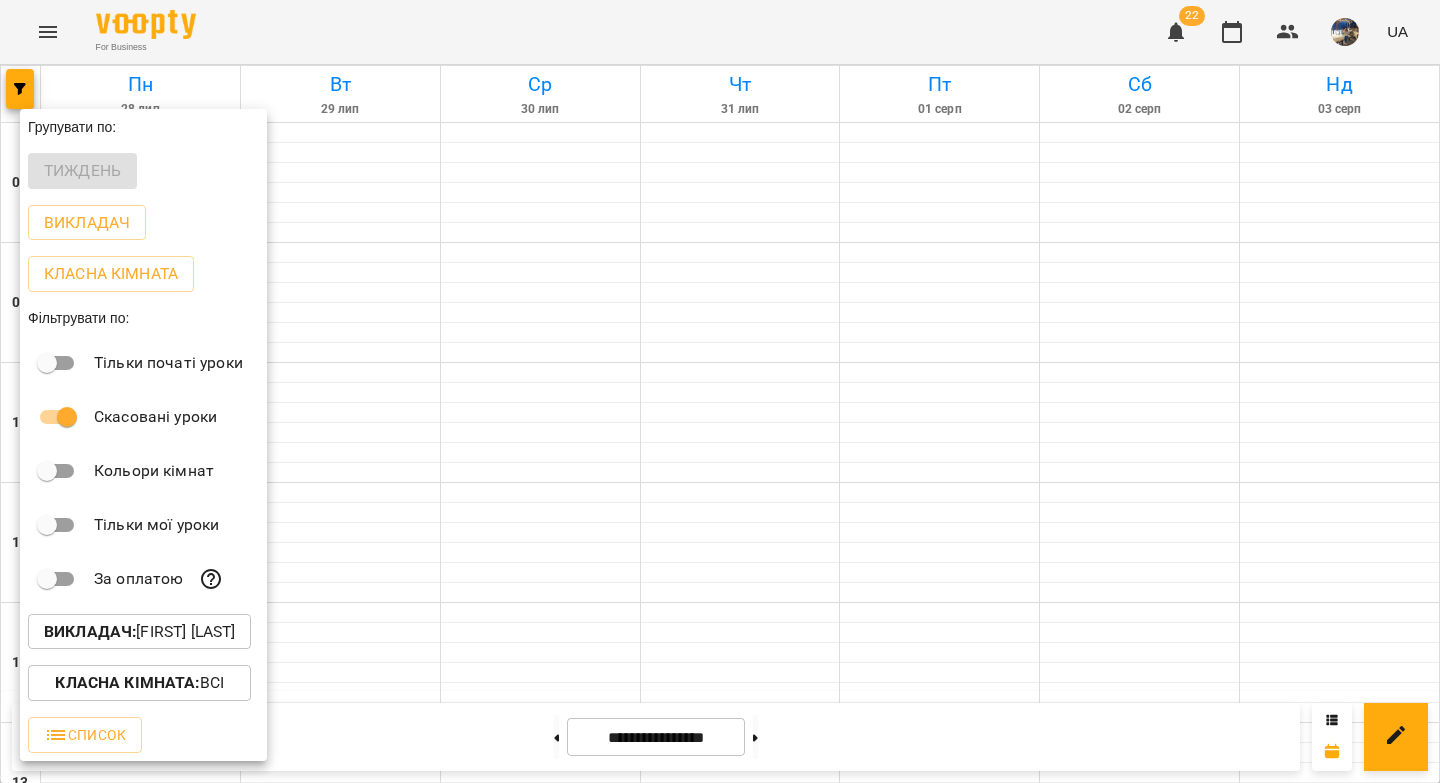click at bounding box center (720, 391) 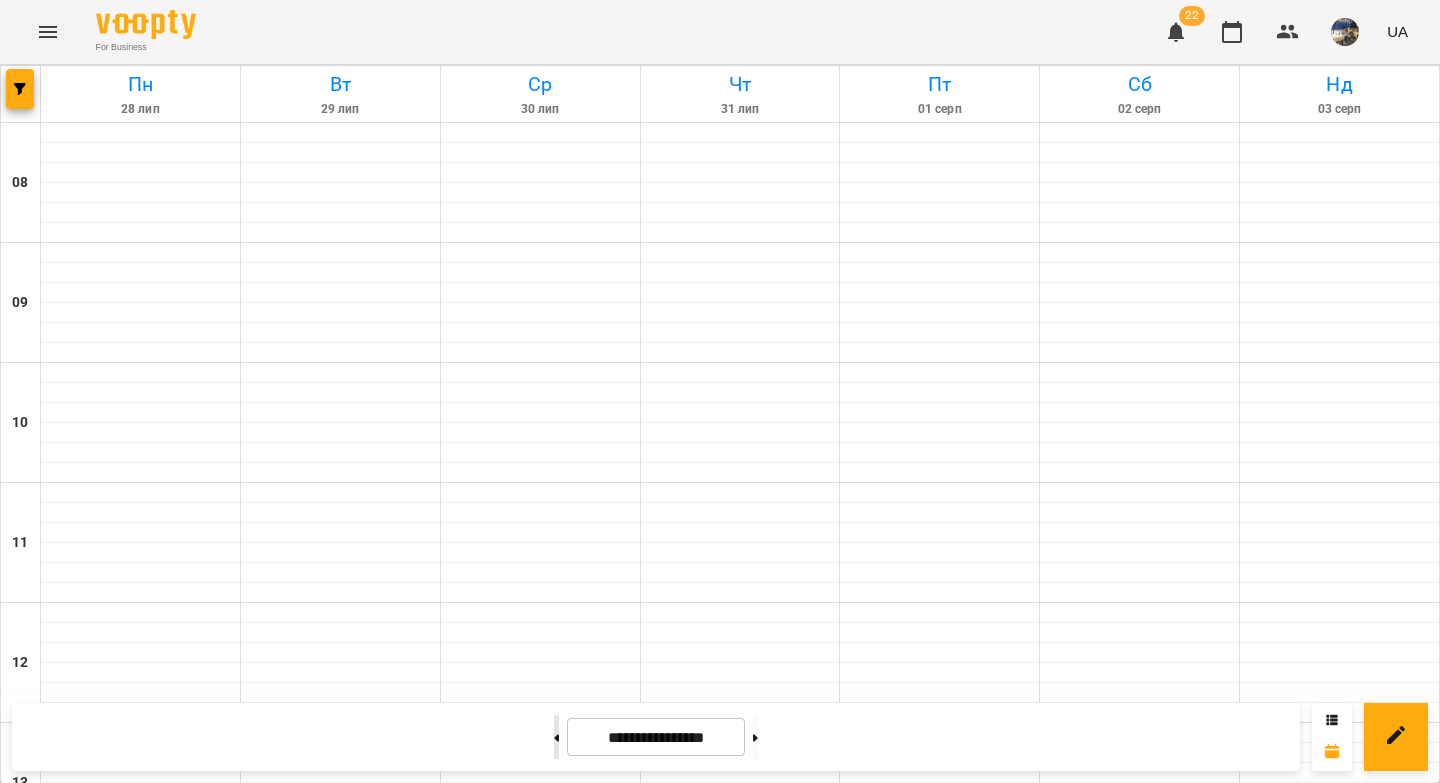 click 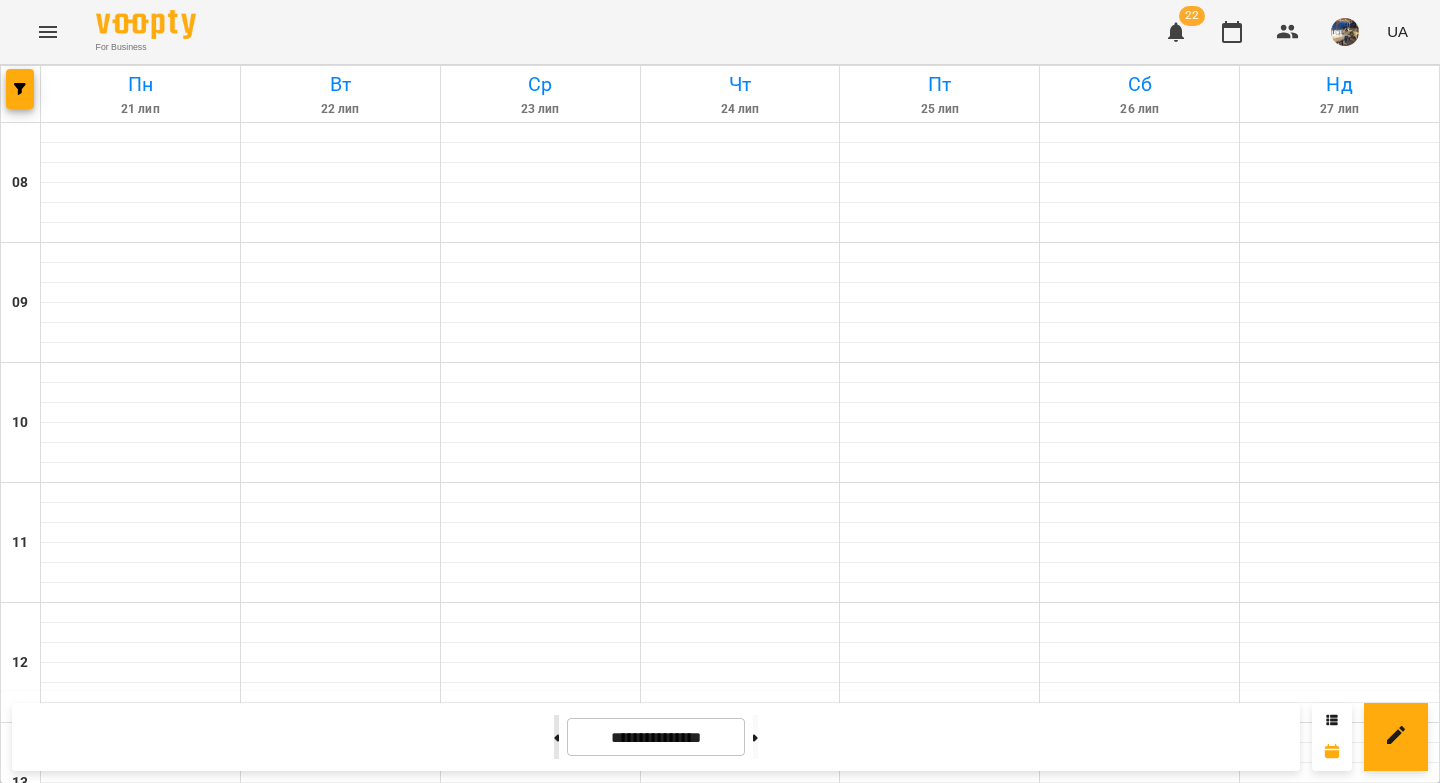 click 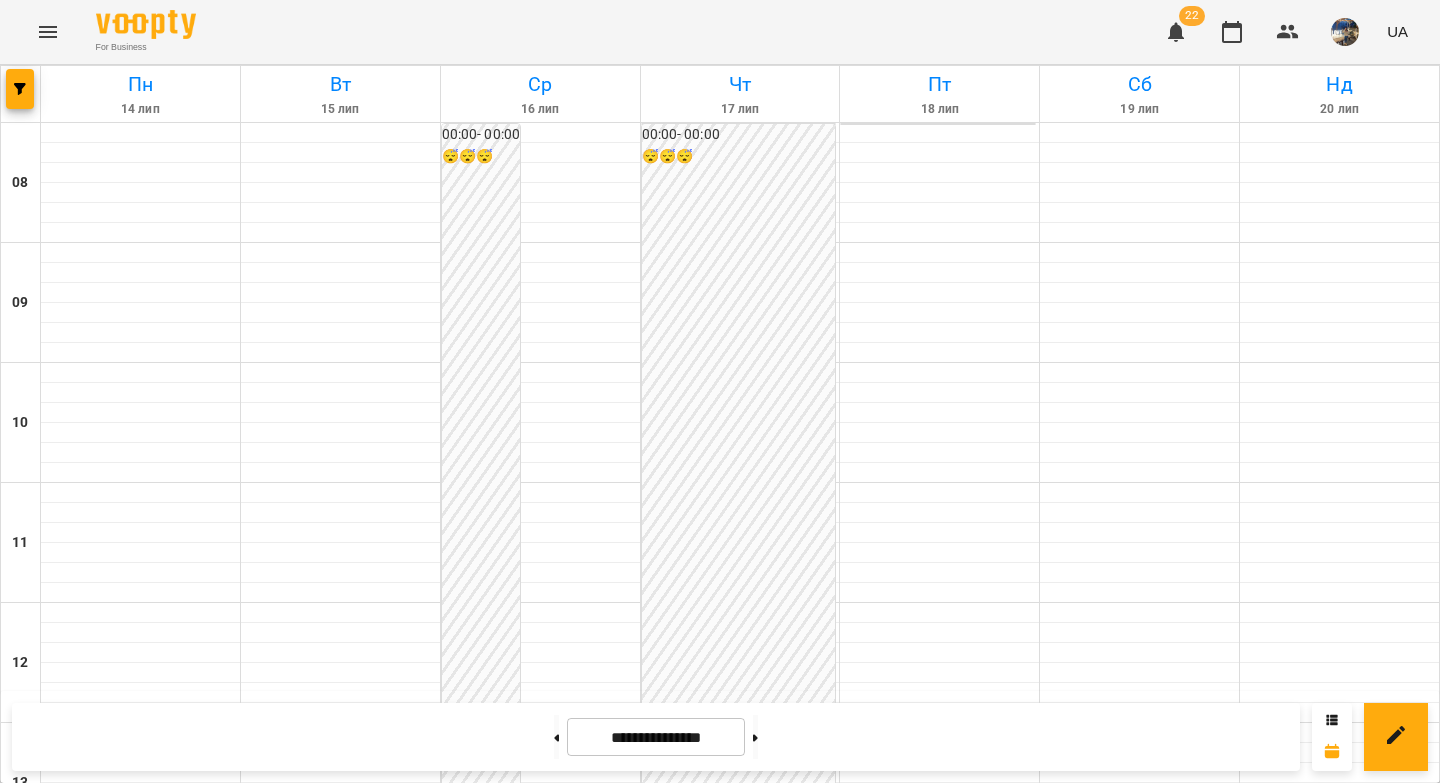 scroll, scrollTop: 1110, scrollLeft: 0, axis: vertical 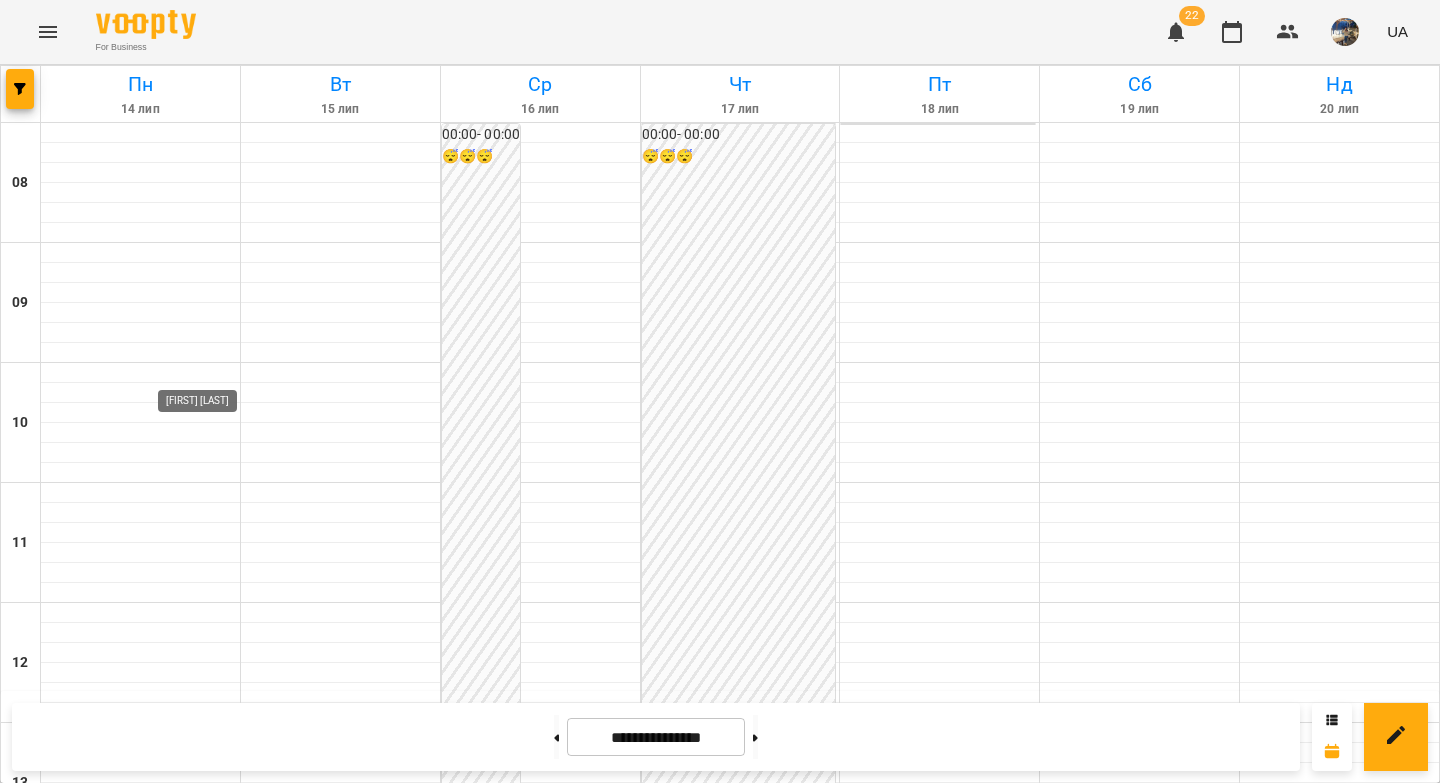 click at bounding box center [209, 1471] 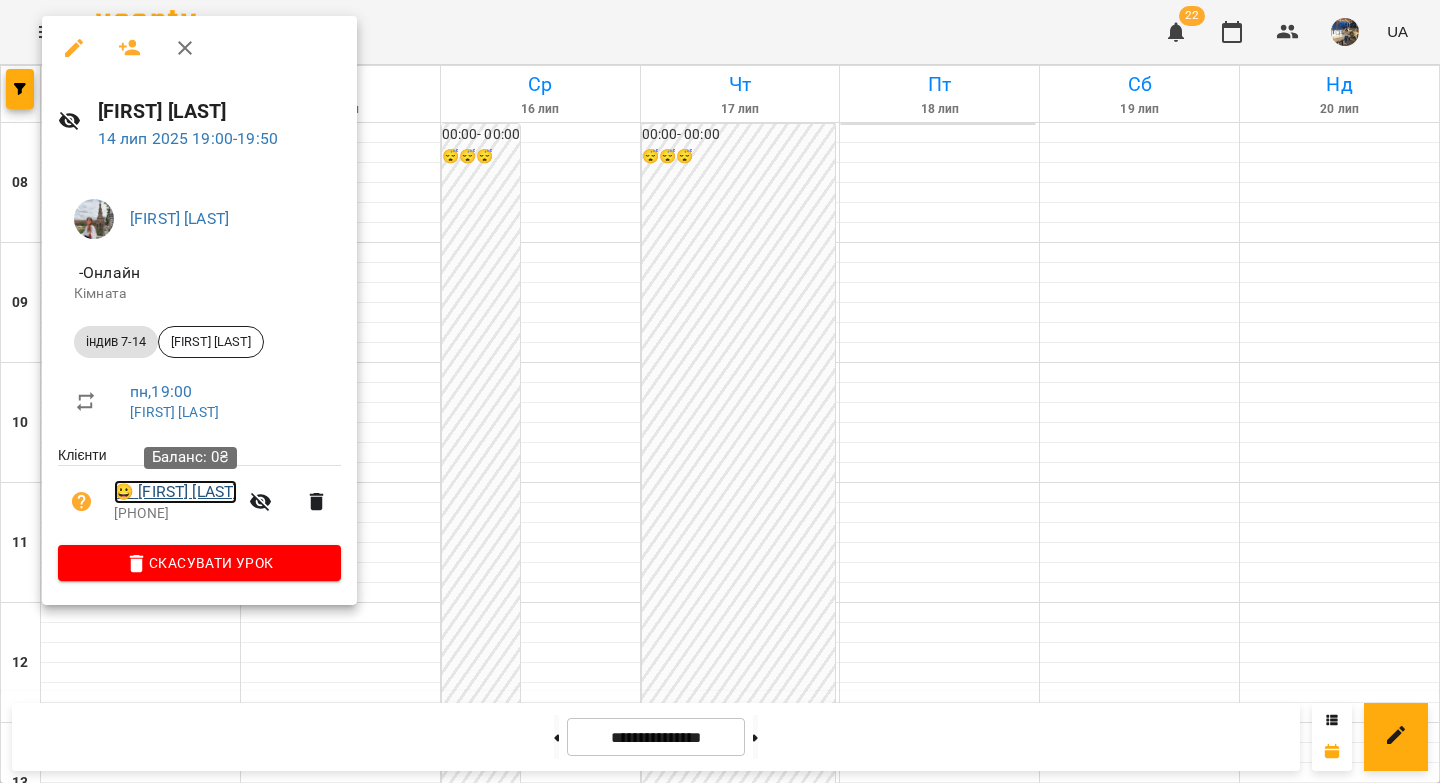 click on "😀 [FIRST] [LAST]" at bounding box center [175, 492] 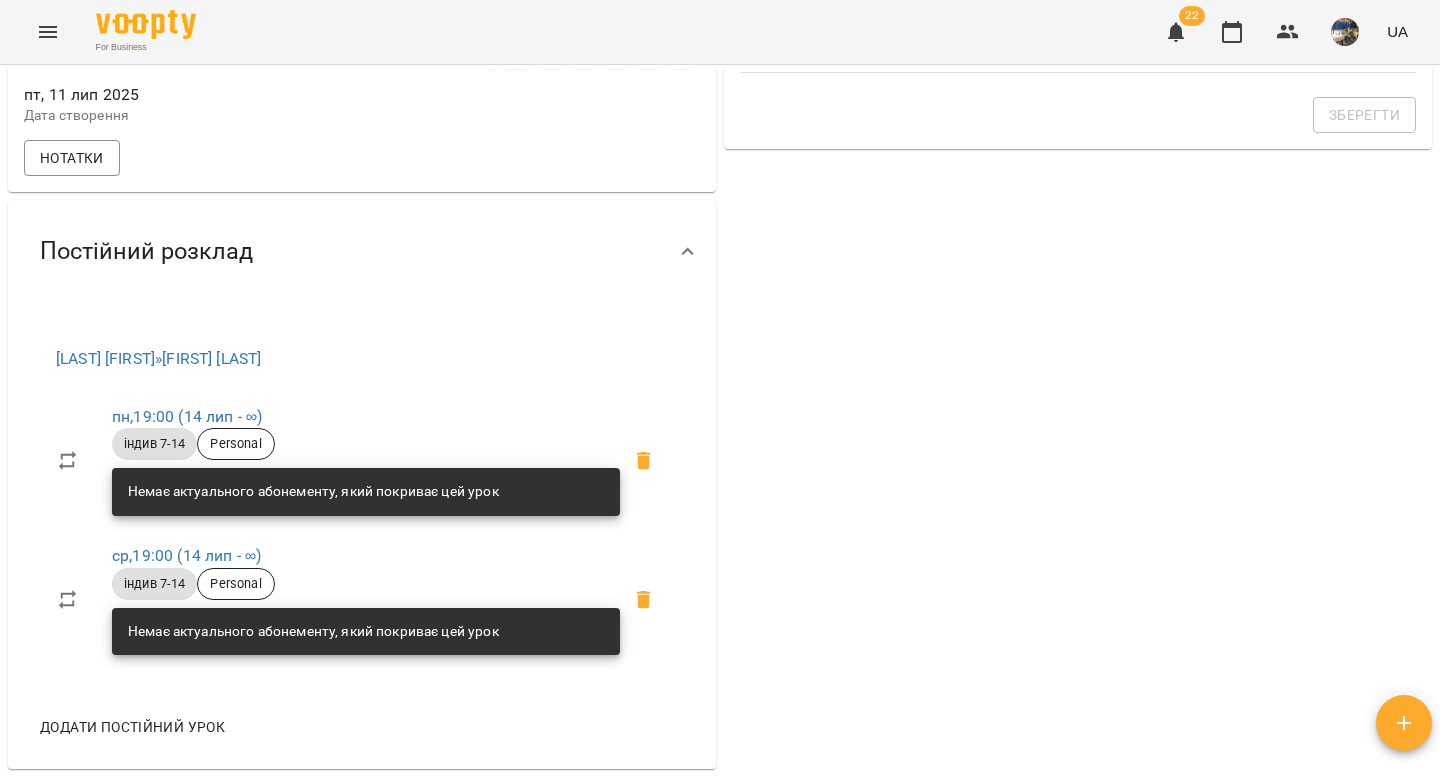 scroll, scrollTop: 0, scrollLeft: 0, axis: both 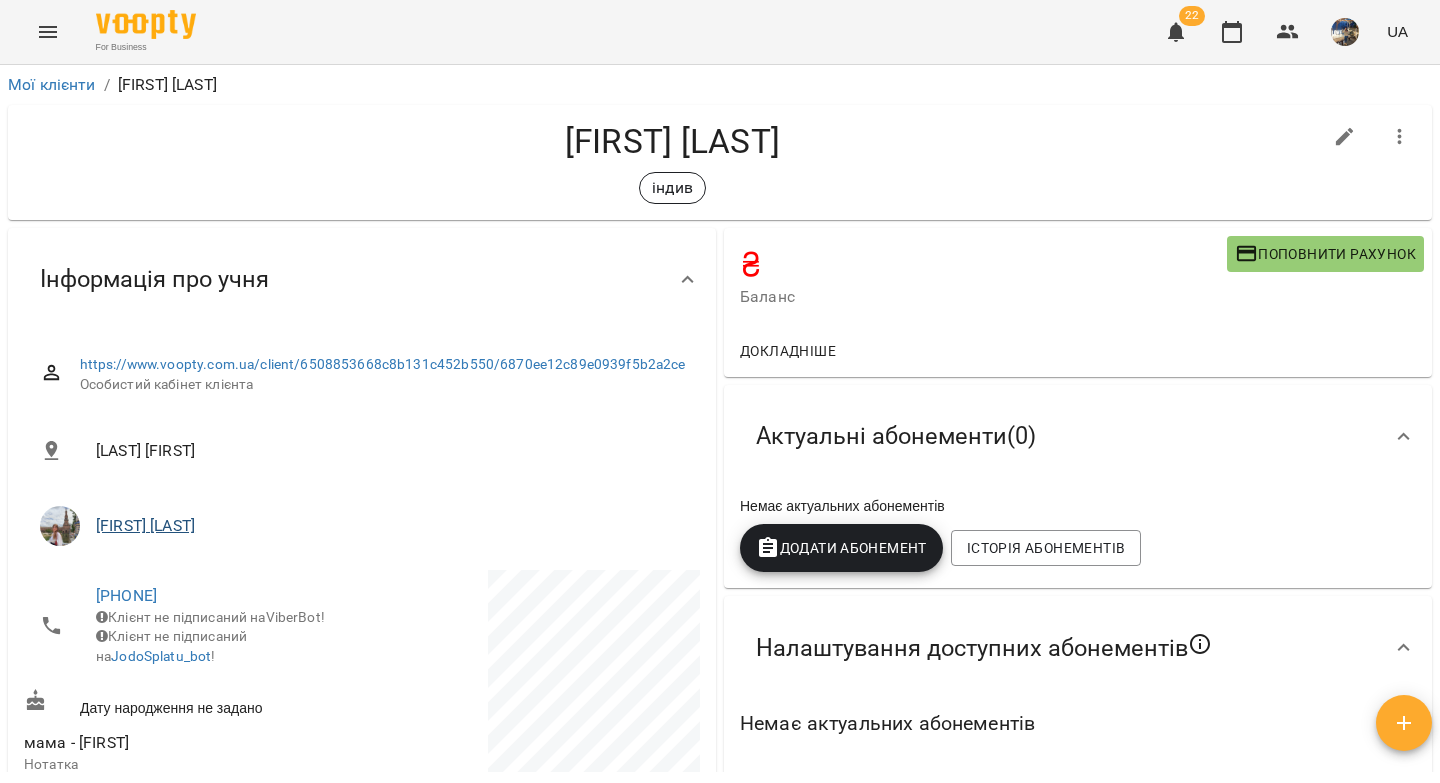 click on "[FIRST] [LAST]" at bounding box center [390, 526] 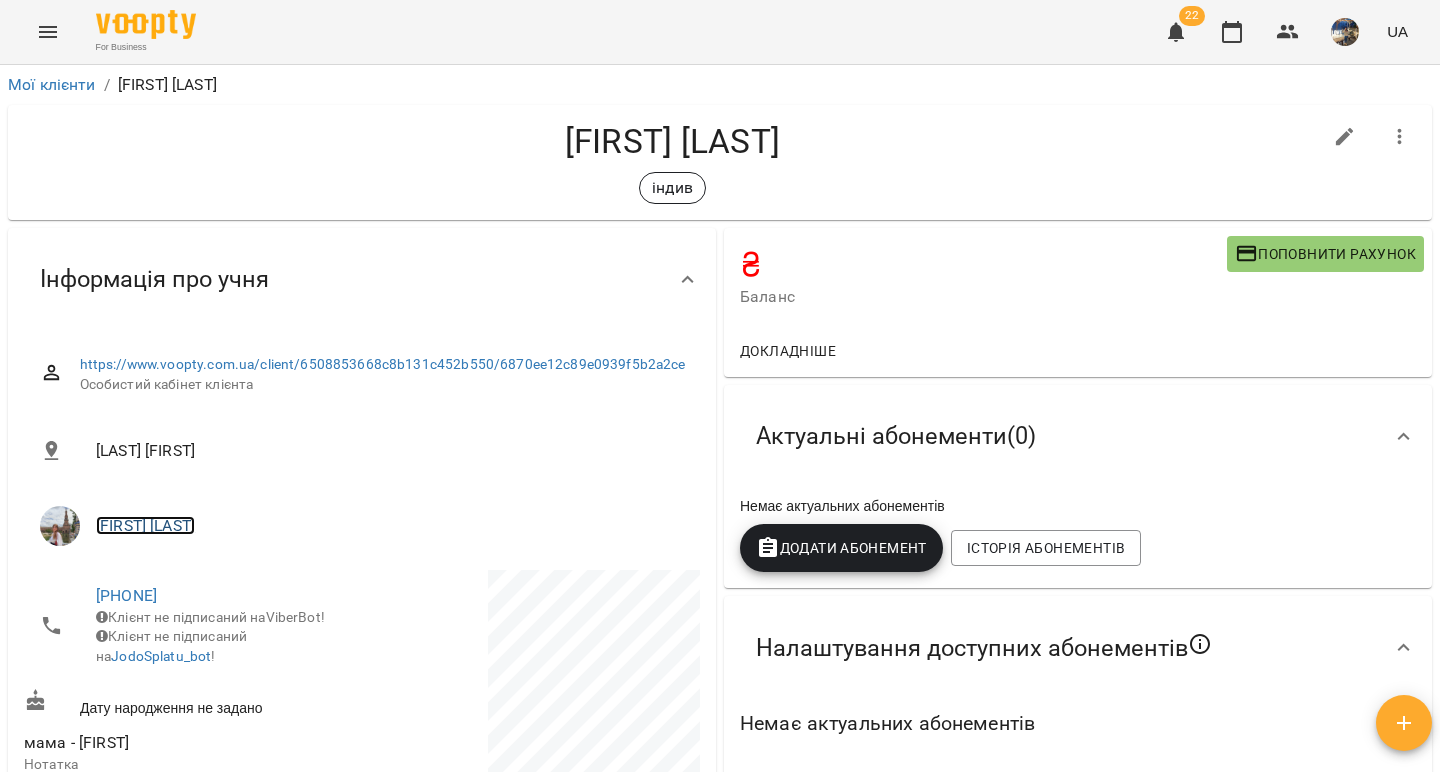 click on "[FIRST] [LAST]" at bounding box center (145, 525) 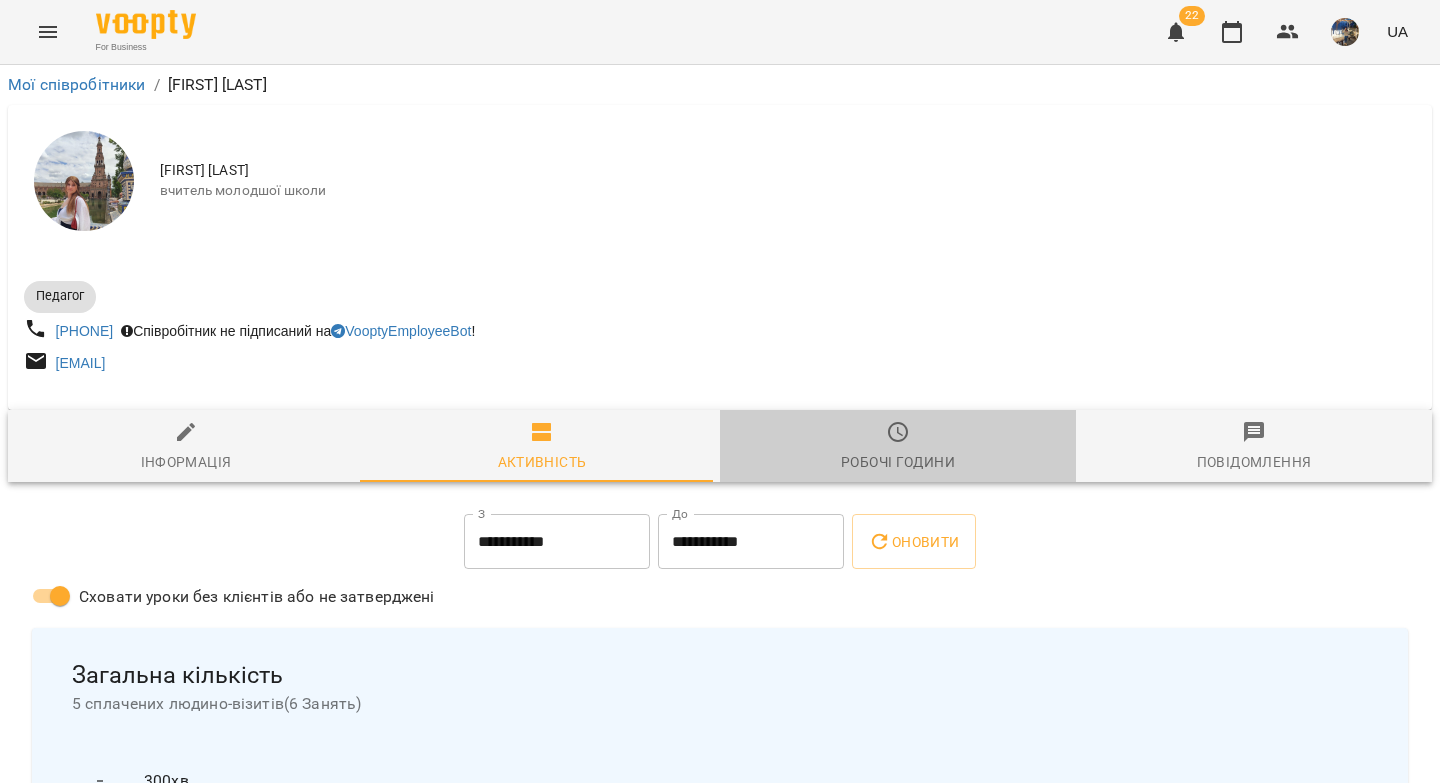 click on "Робочі години" at bounding box center (898, 462) 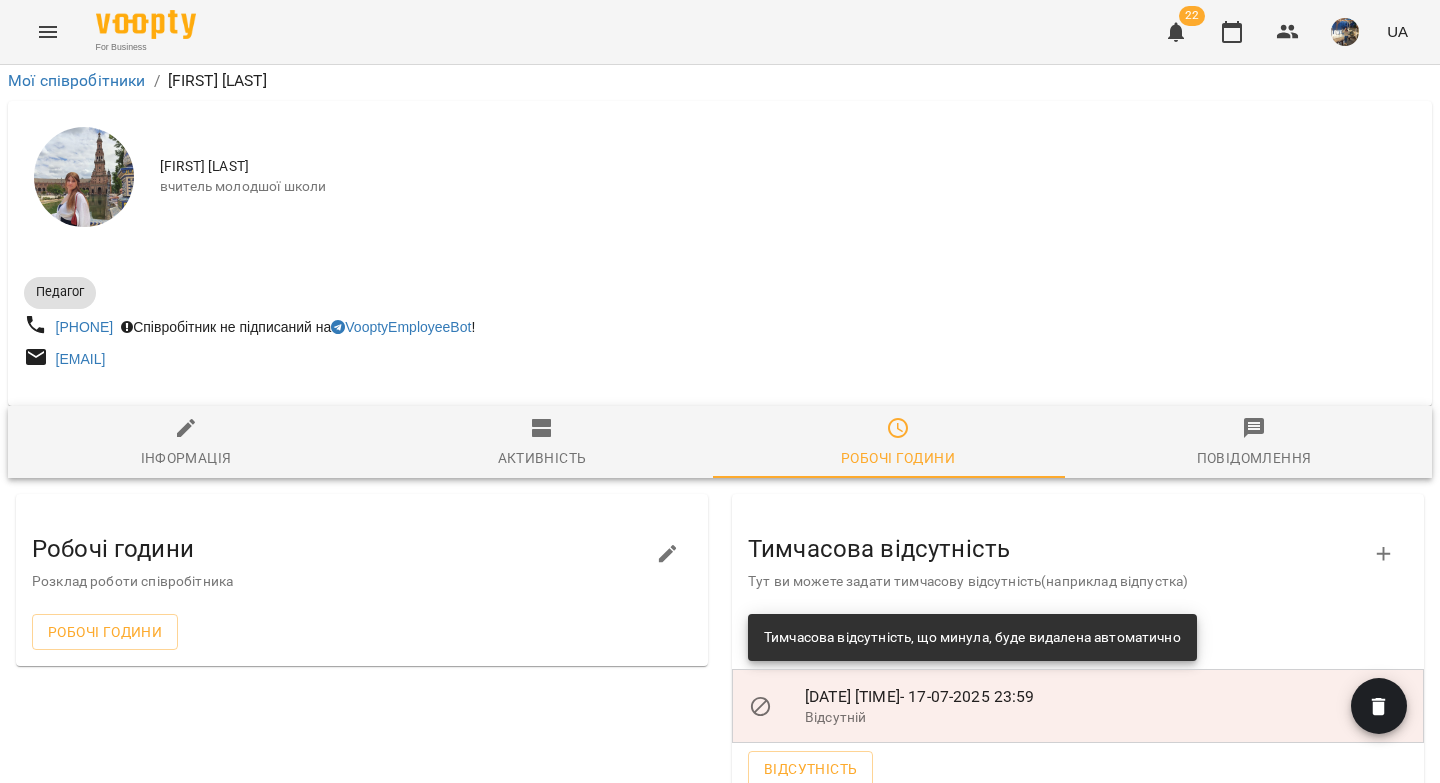 scroll, scrollTop: 249, scrollLeft: 0, axis: vertical 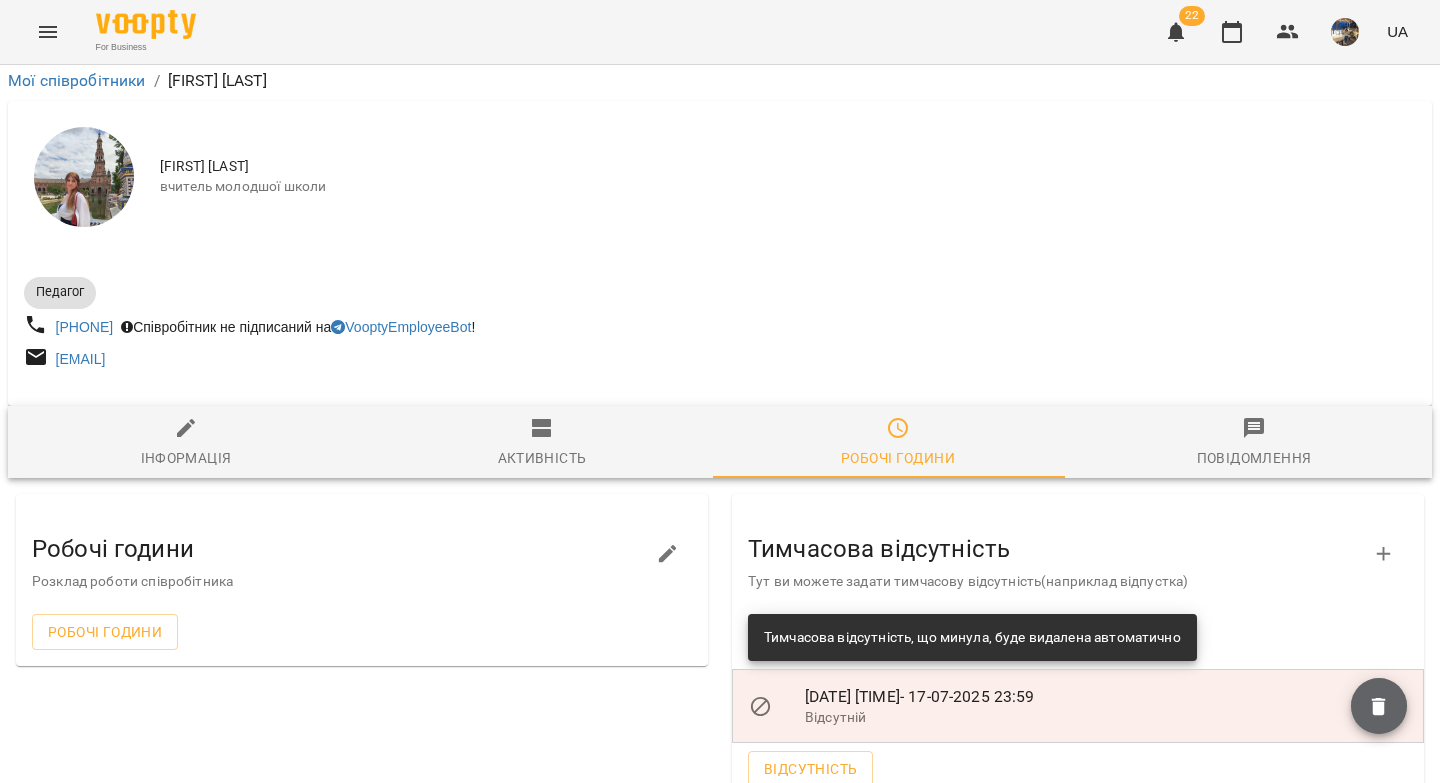 click 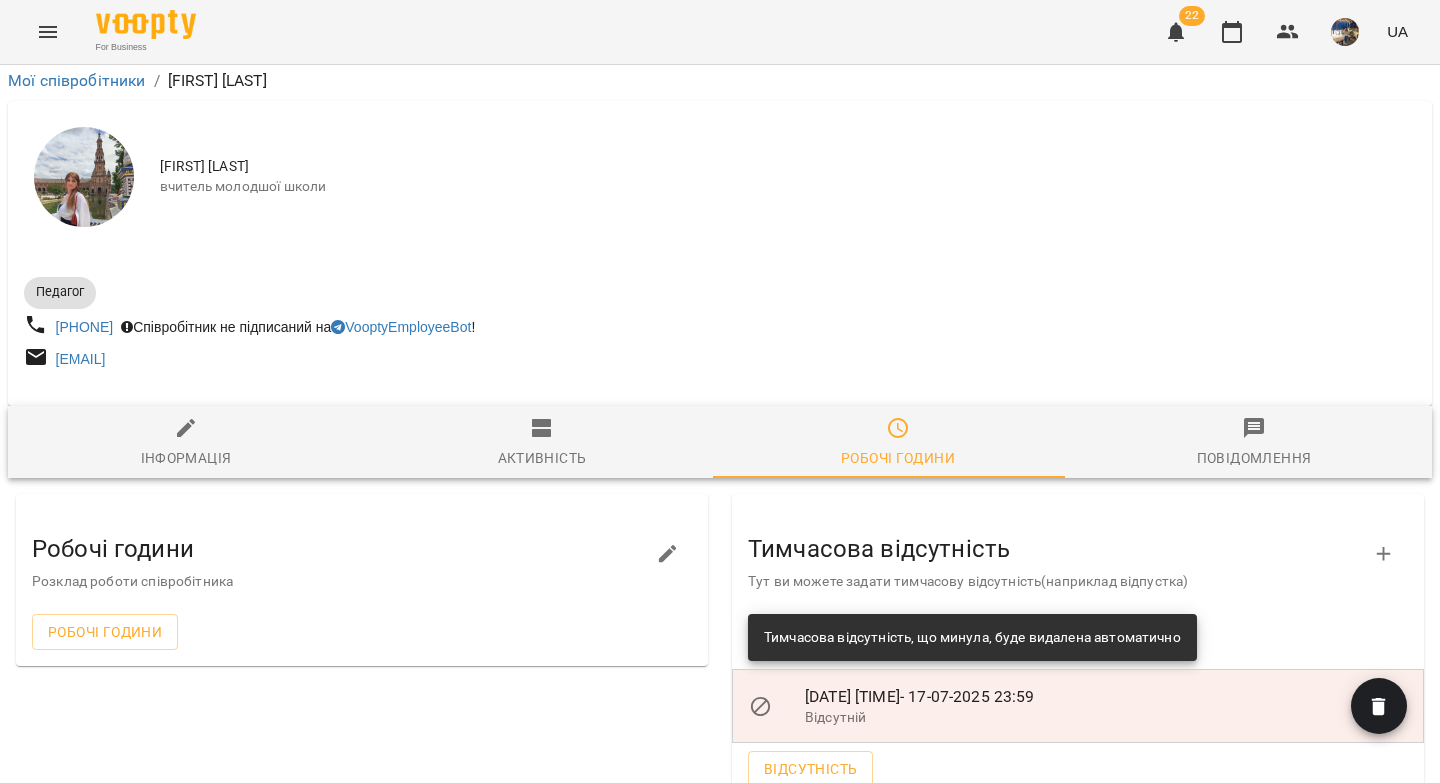 scroll, scrollTop: 211, scrollLeft: 0, axis: vertical 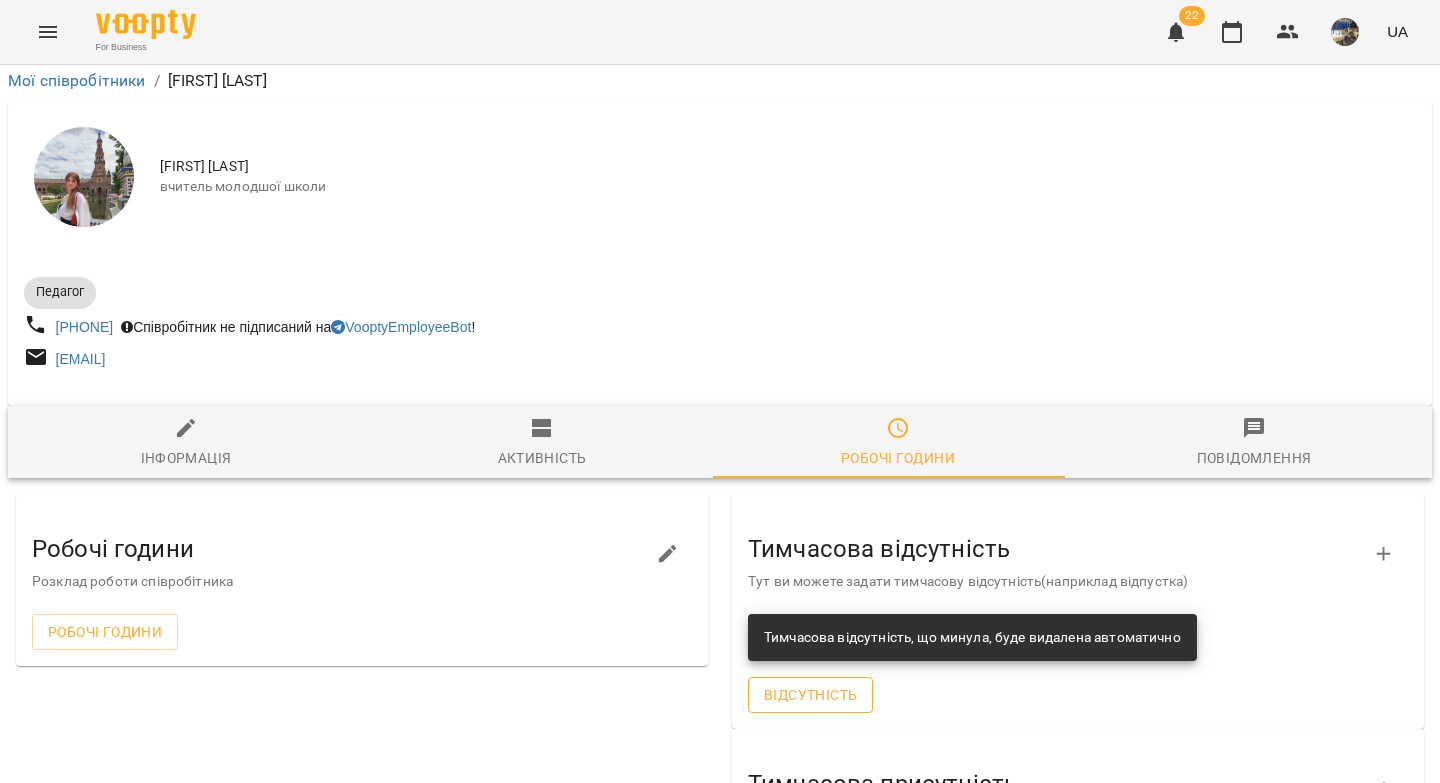 click on "Відсутність" at bounding box center (810, 695) 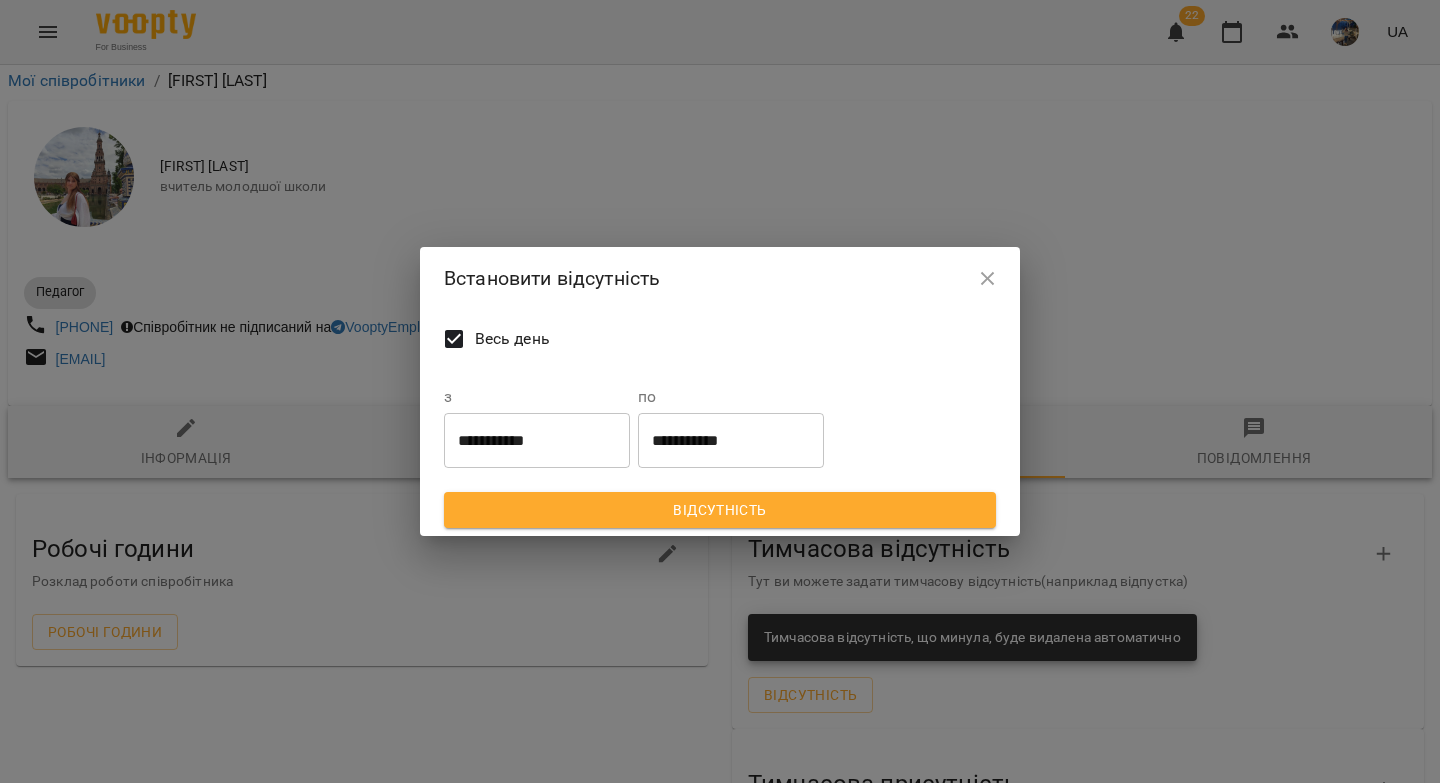 click on "**********" at bounding box center (537, 440) 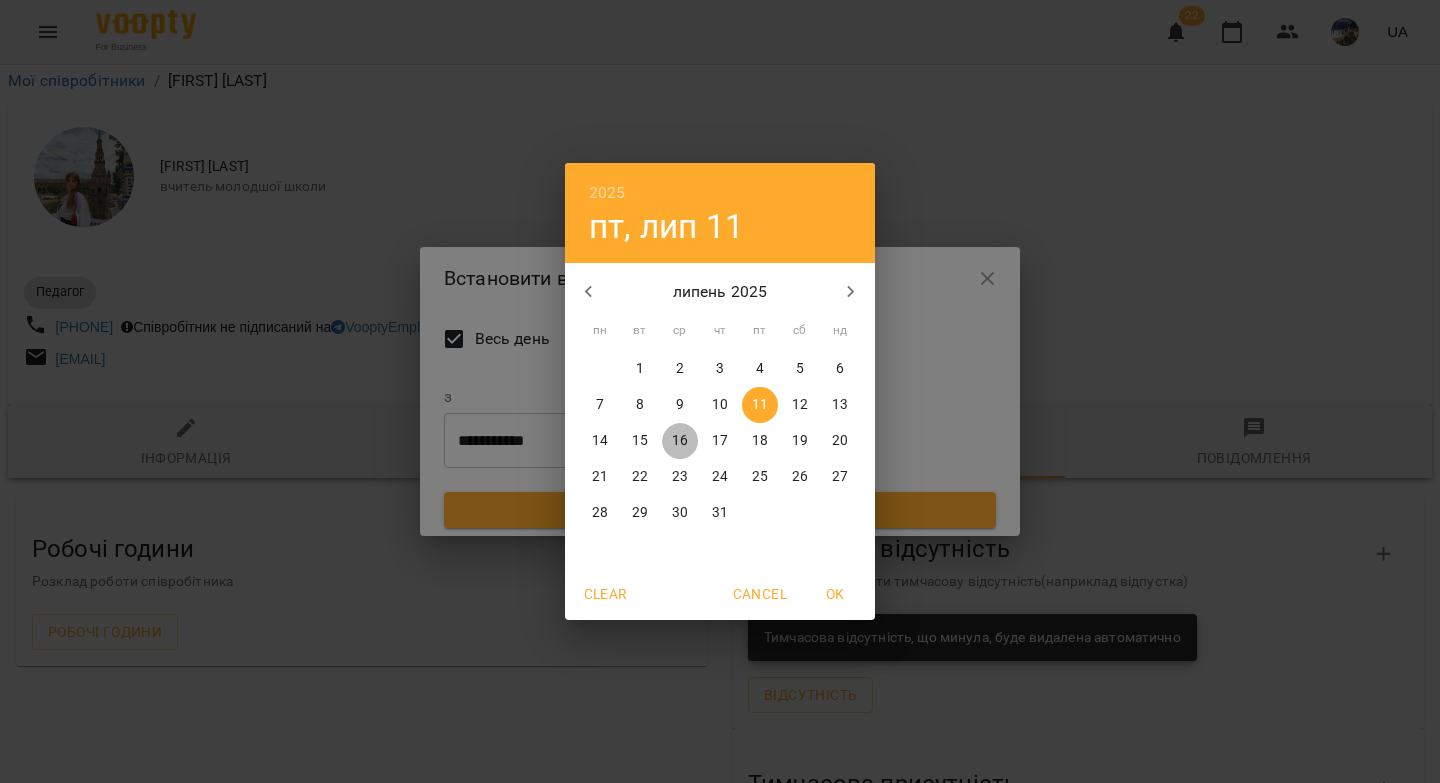 click on "16" at bounding box center (680, 441) 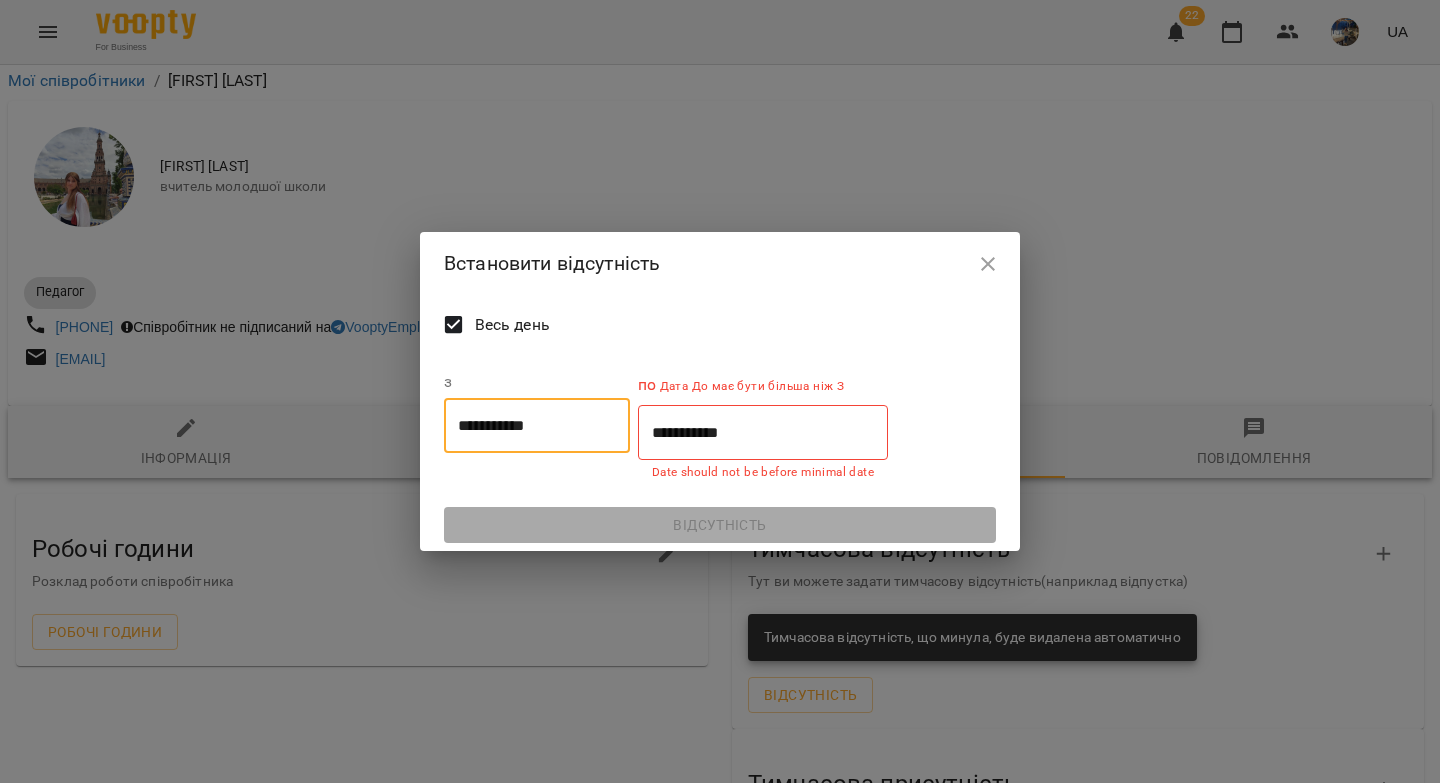 click on "**********" at bounding box center (763, 433) 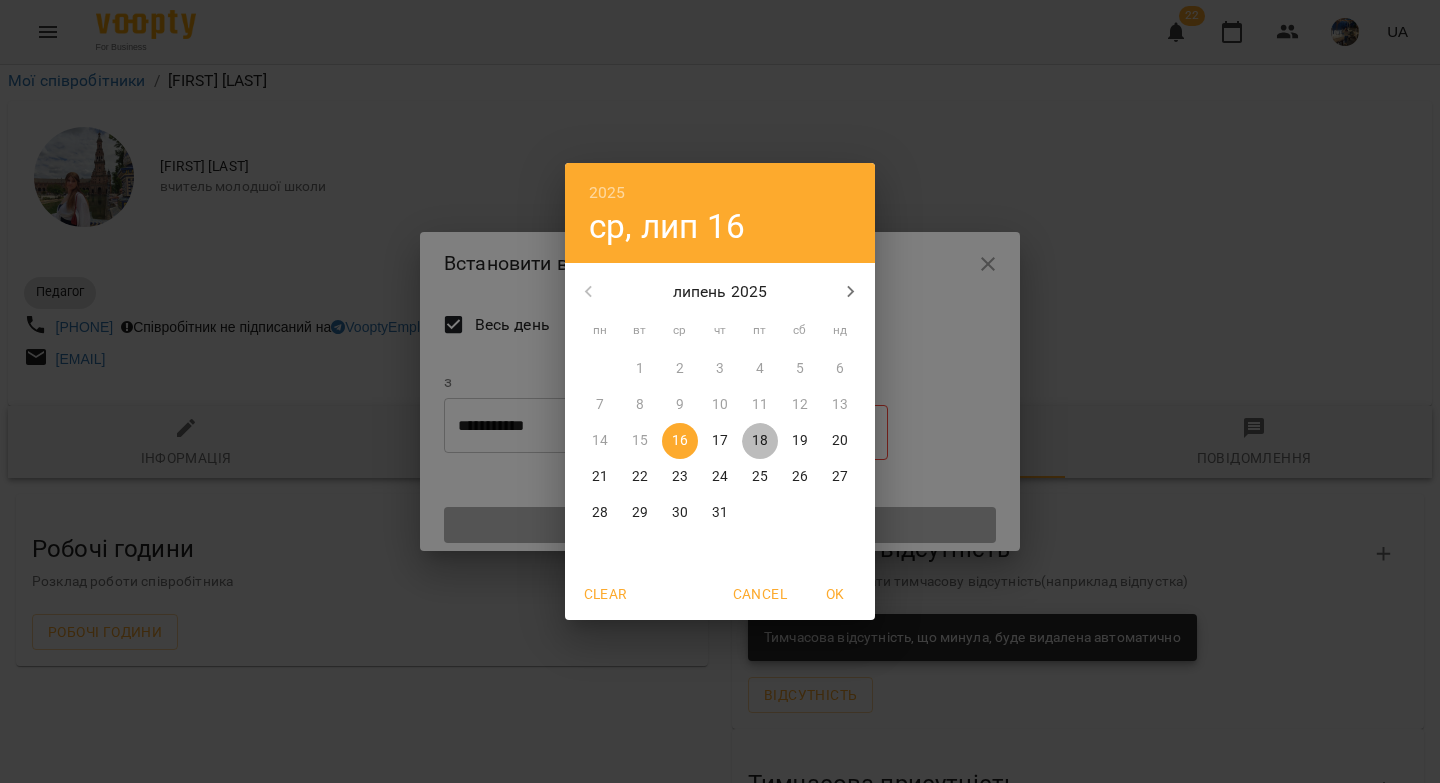 click on "18" at bounding box center [760, 441] 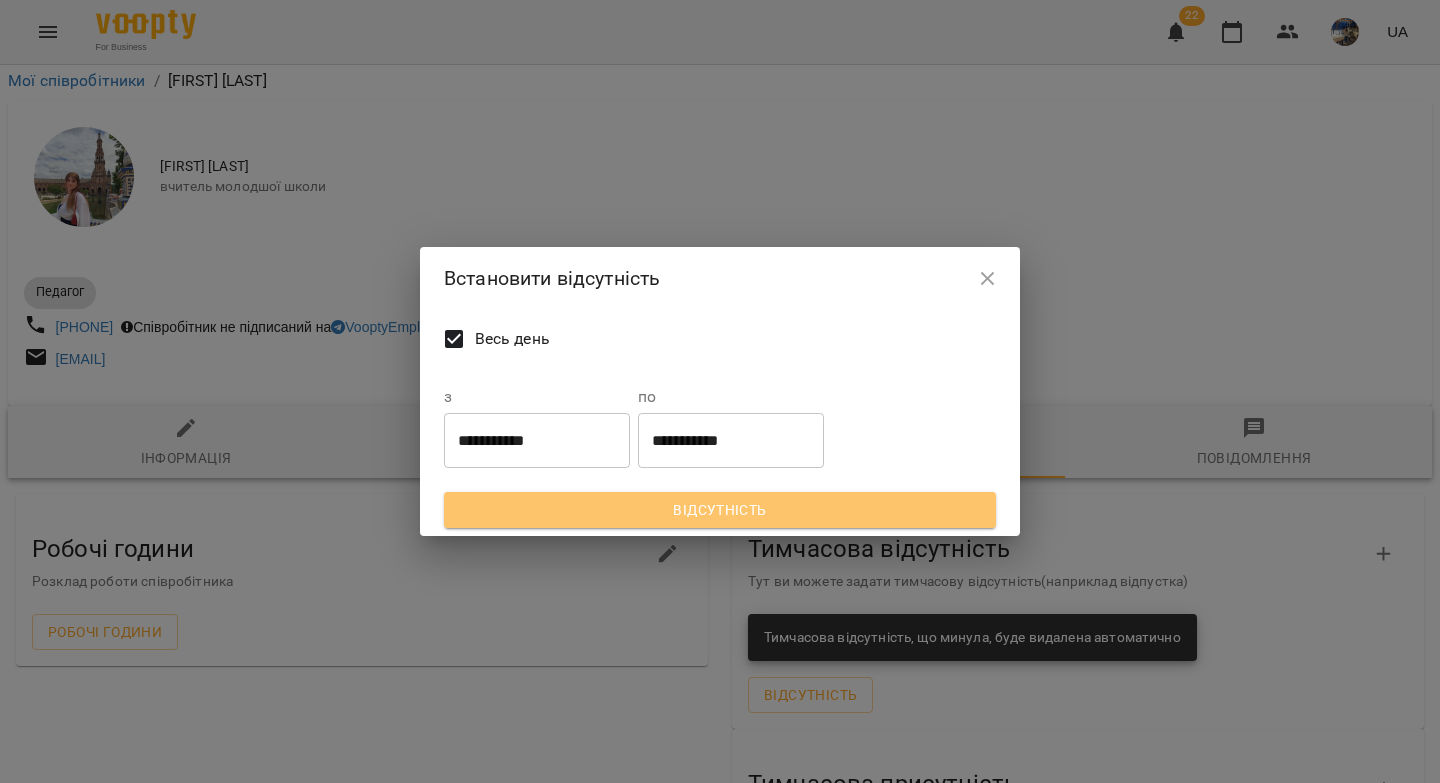 click on "Відсутність" at bounding box center [720, 510] 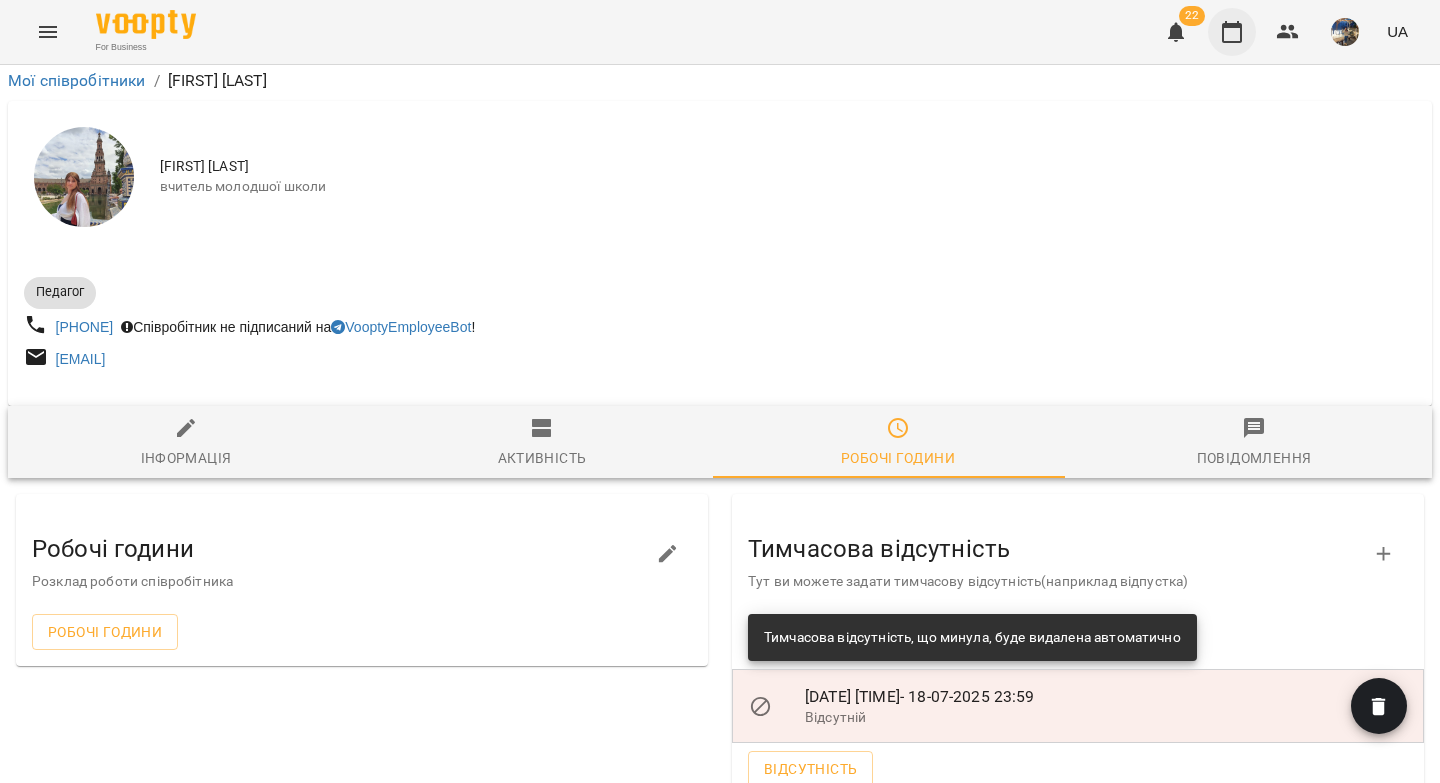 click 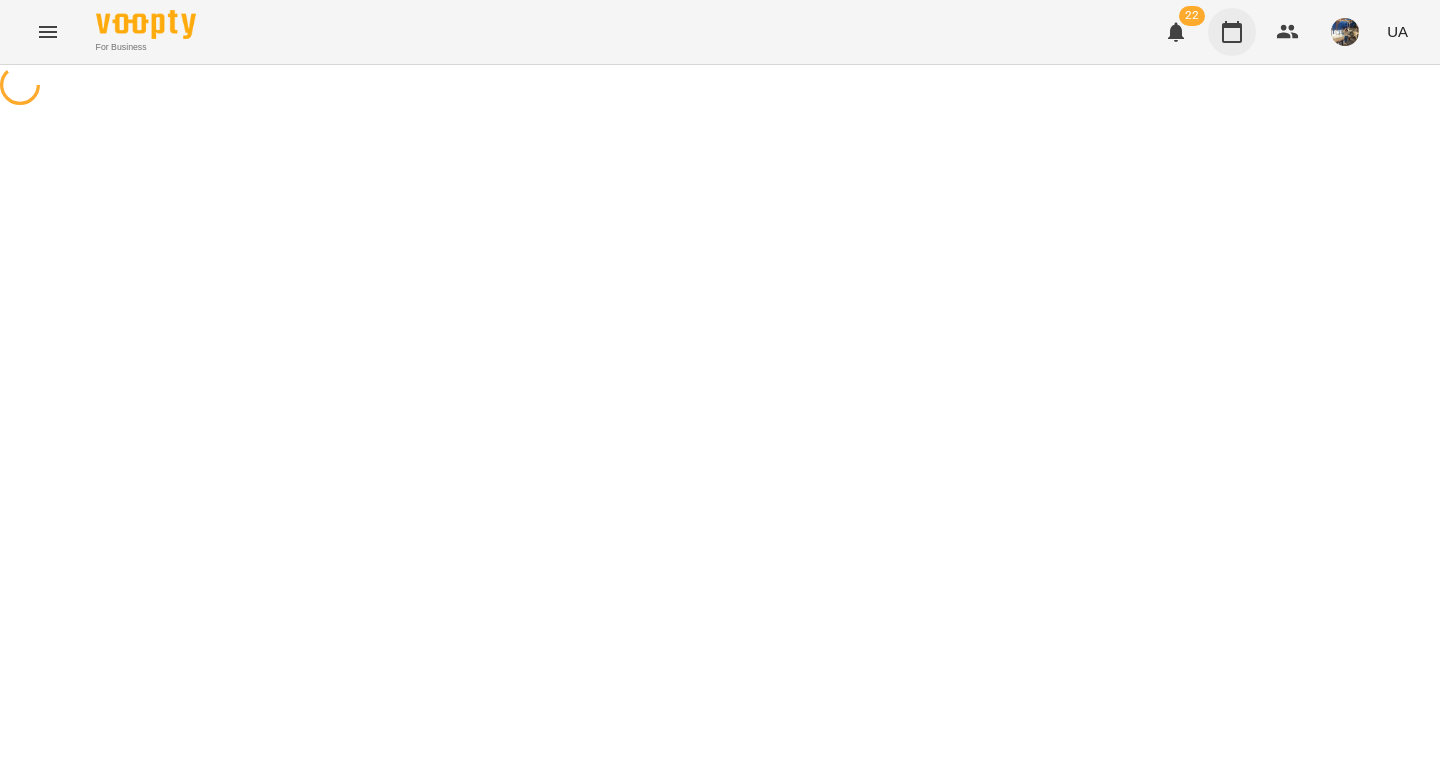 scroll, scrollTop: 0, scrollLeft: 0, axis: both 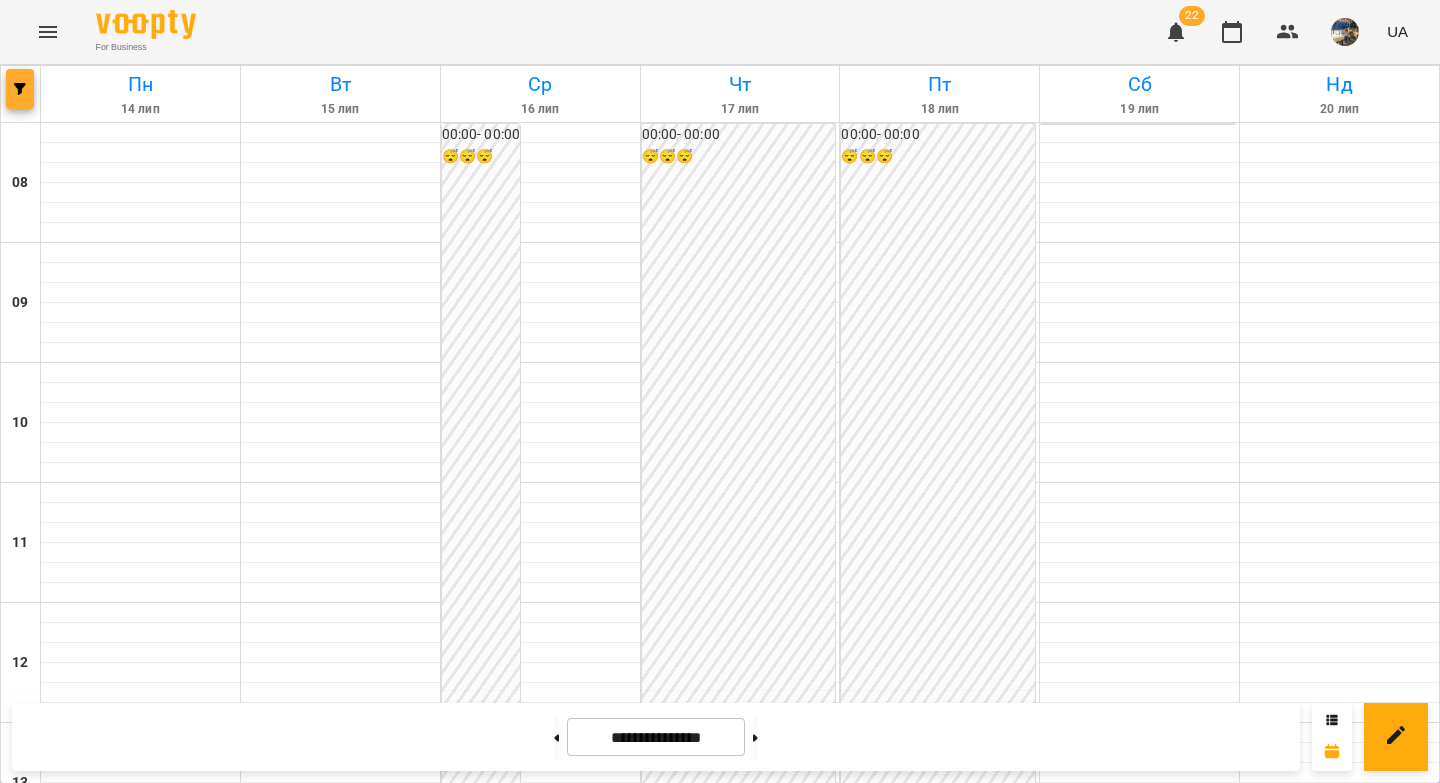 click 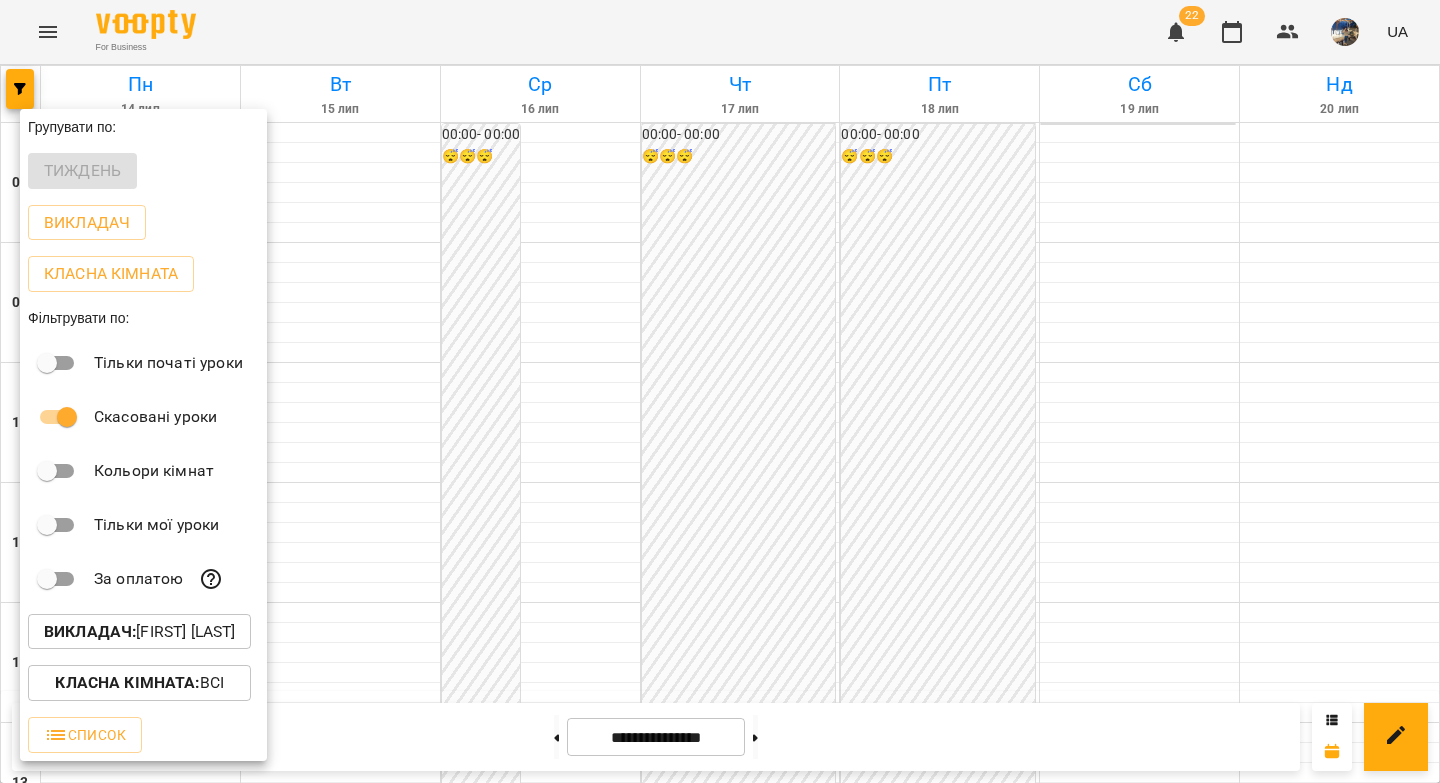 click on "Викладач : [FIRST] [LAST]" at bounding box center (139, 632) 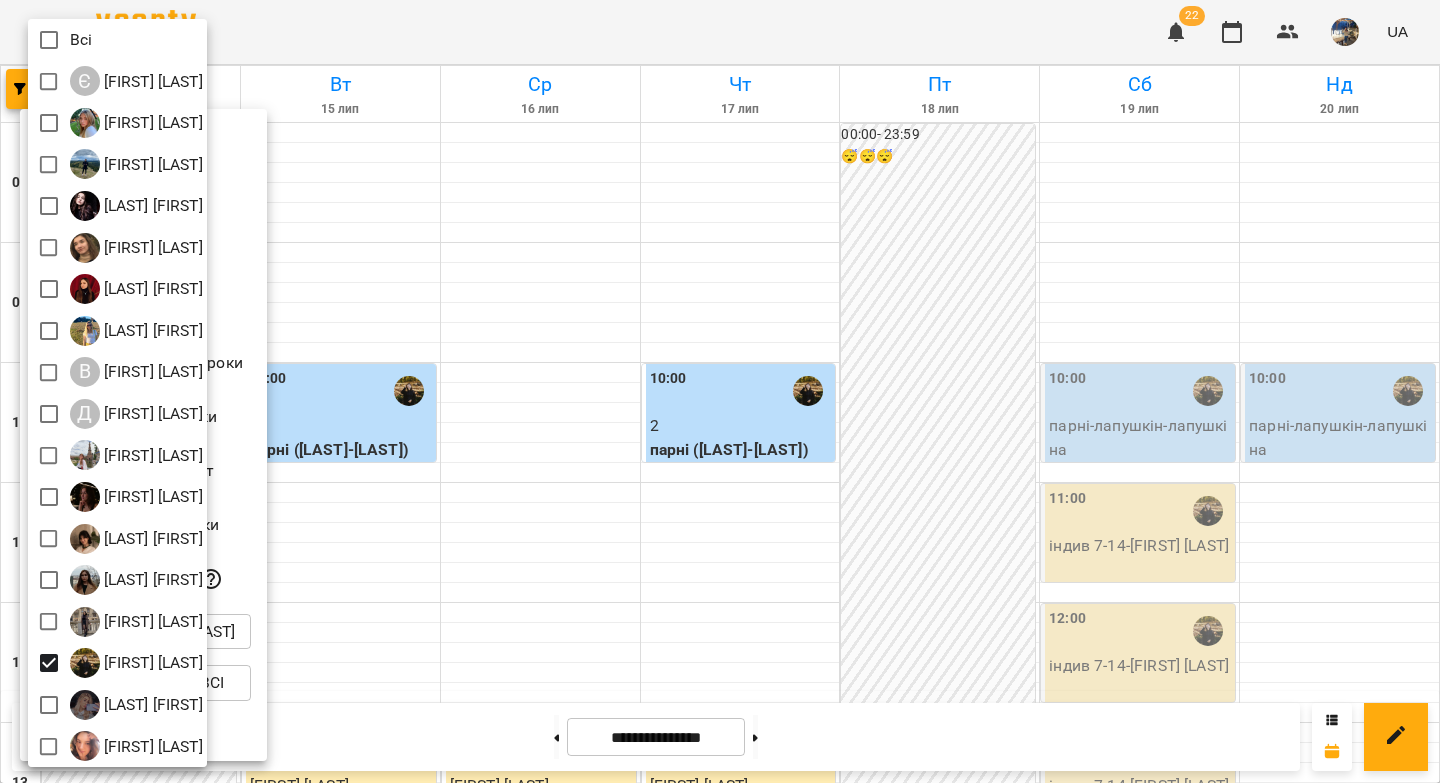 click at bounding box center [720, 391] 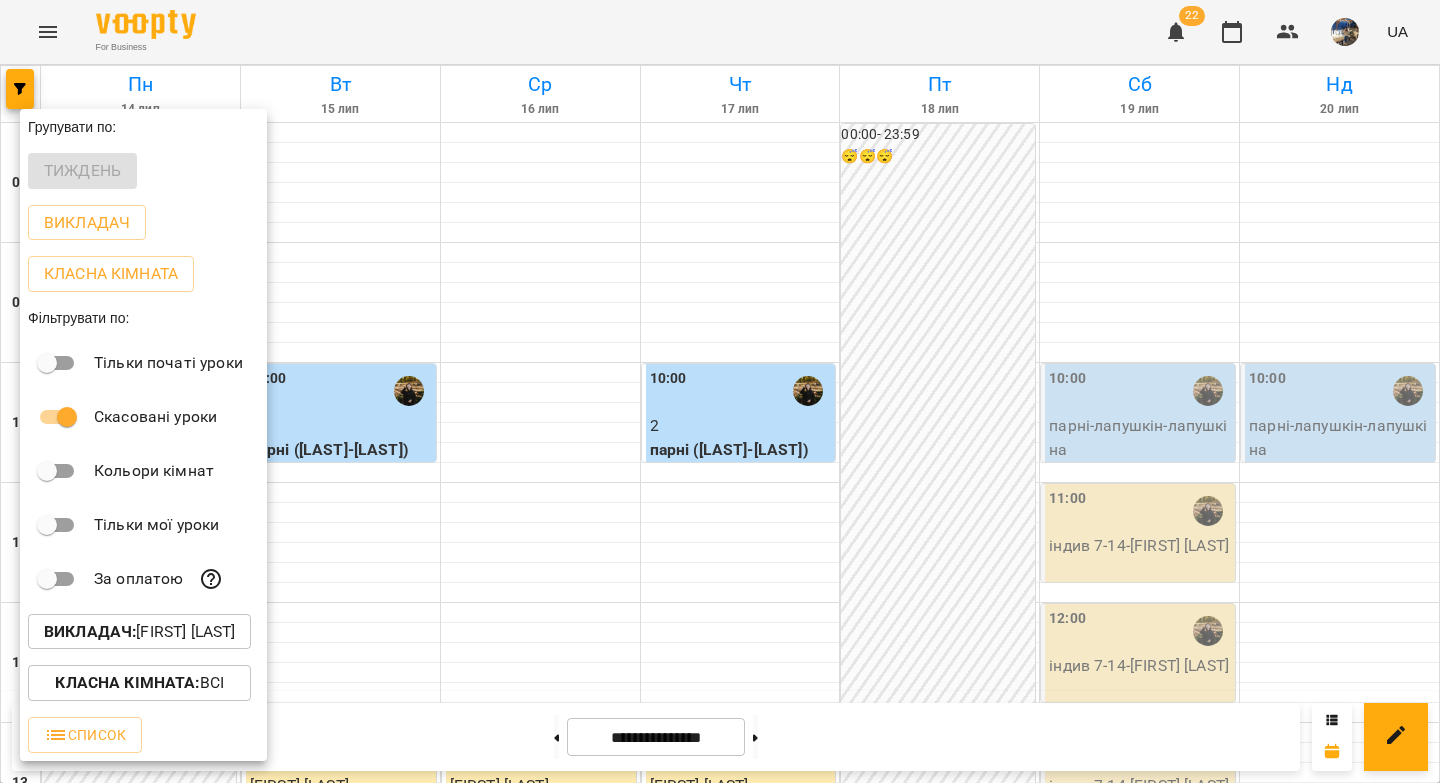 click at bounding box center [720, 391] 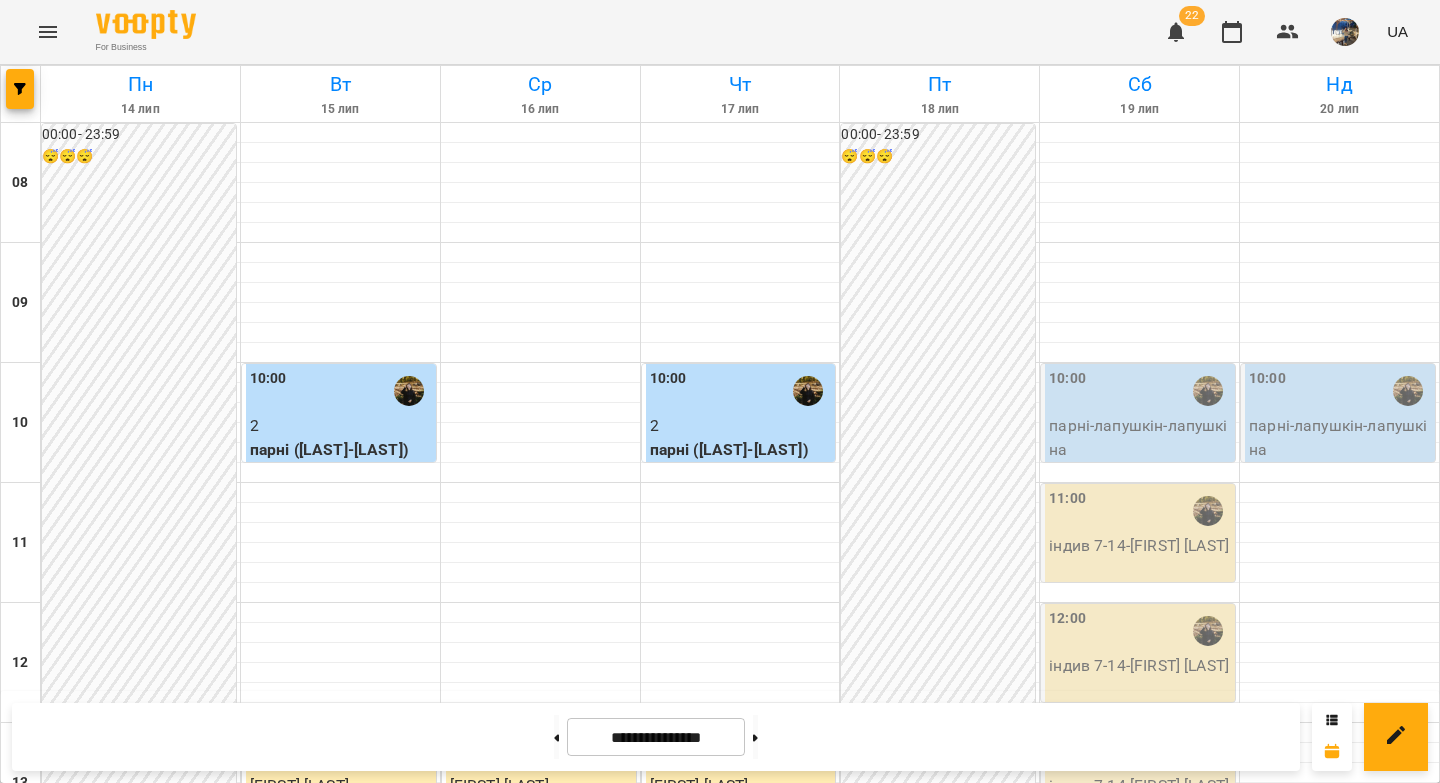 scroll, scrollTop: 0, scrollLeft: 0, axis: both 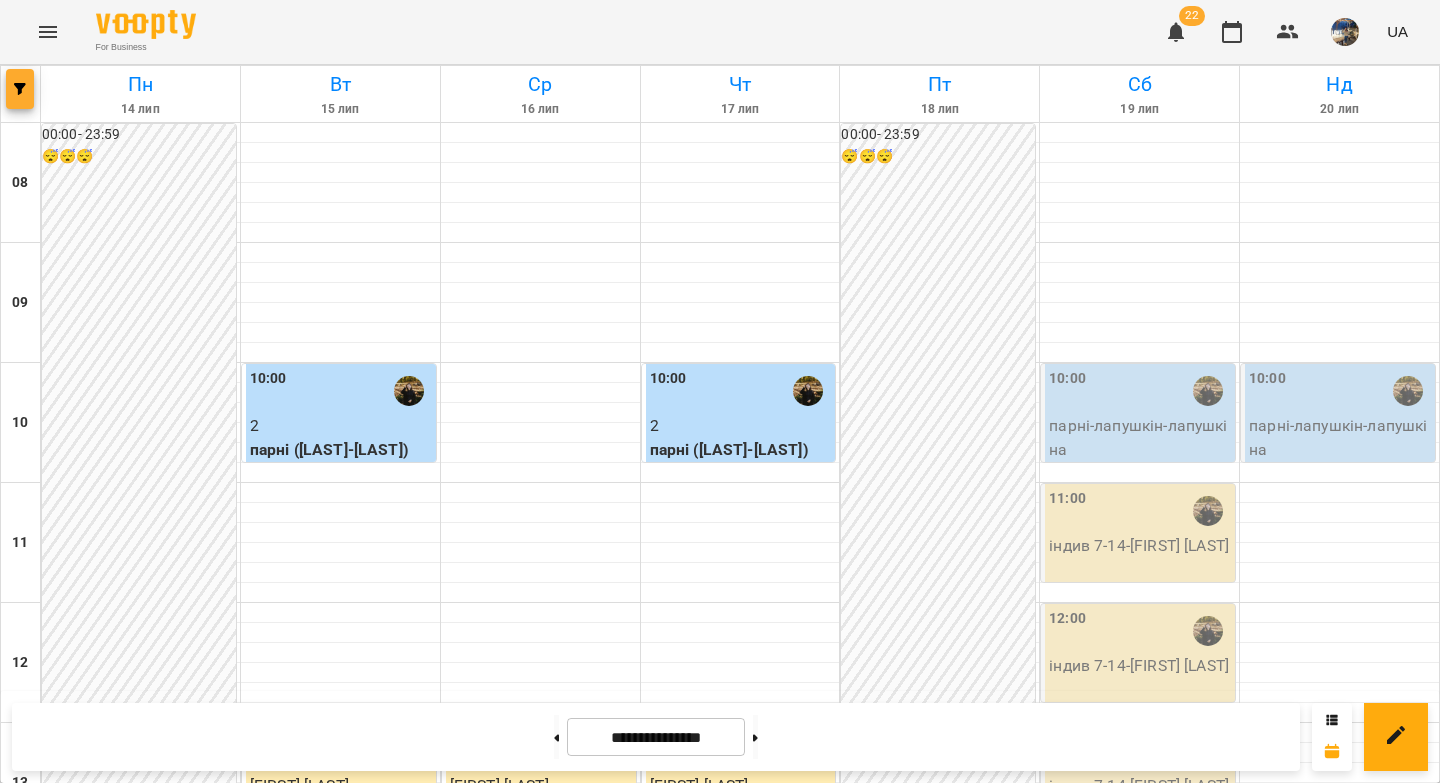 click at bounding box center (20, 89) 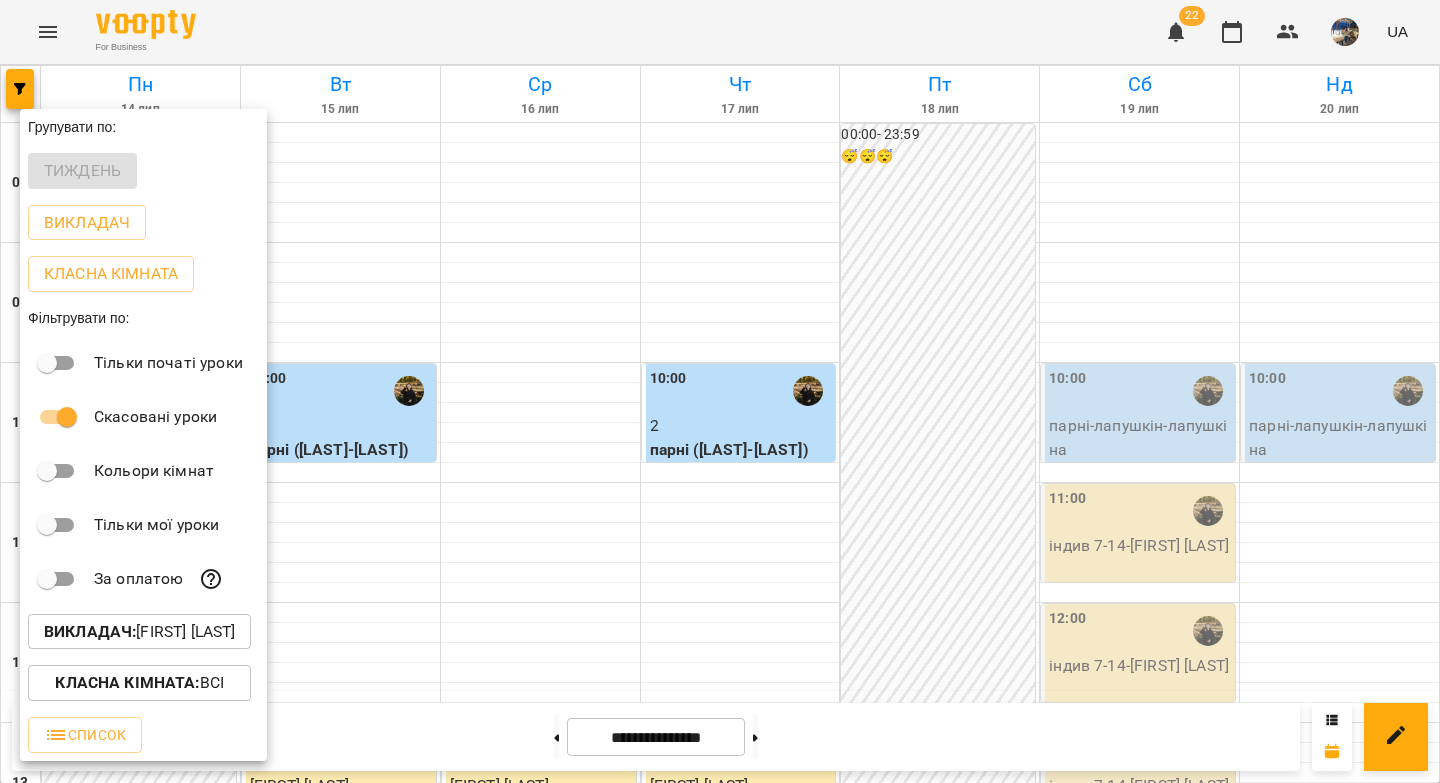 click on "Викладач :" at bounding box center [90, 631] 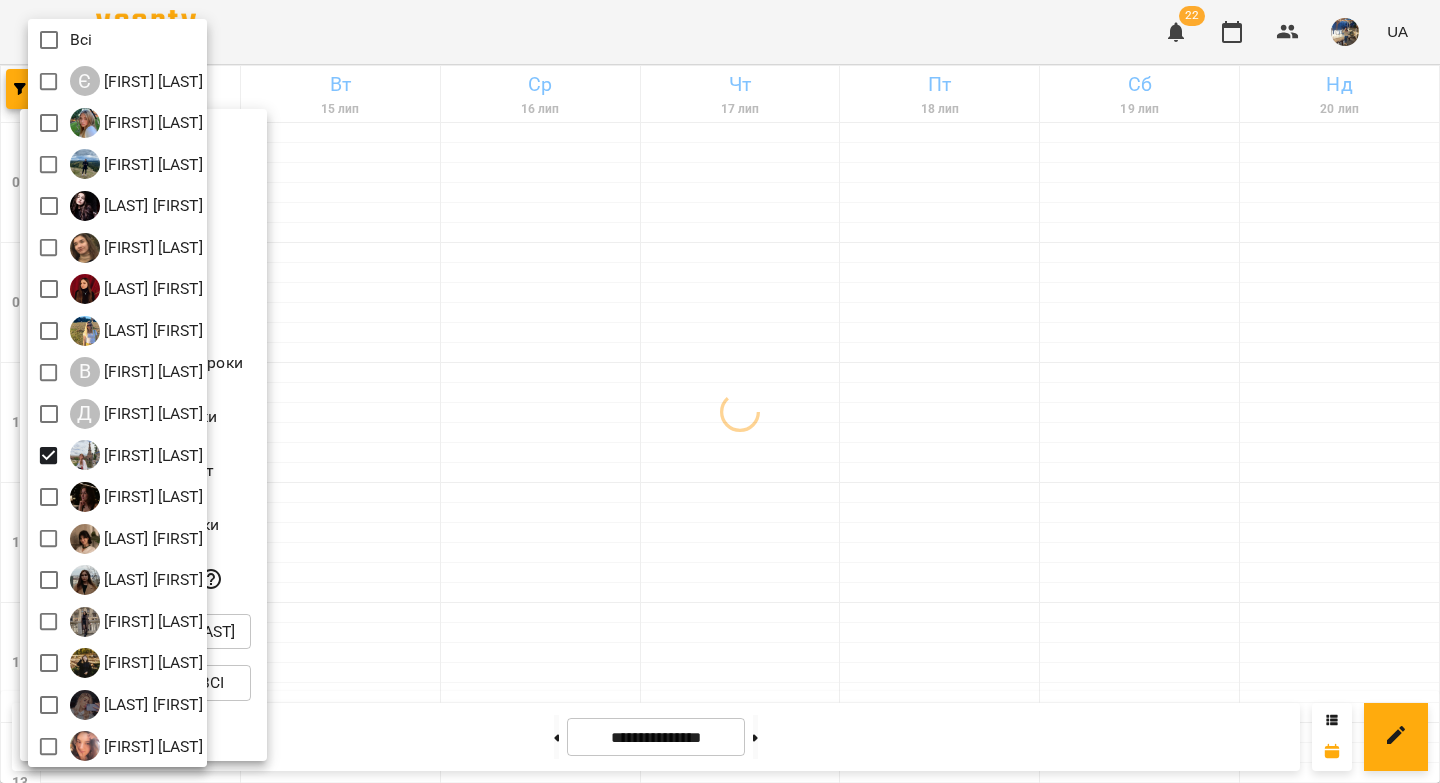 click at bounding box center (720, 391) 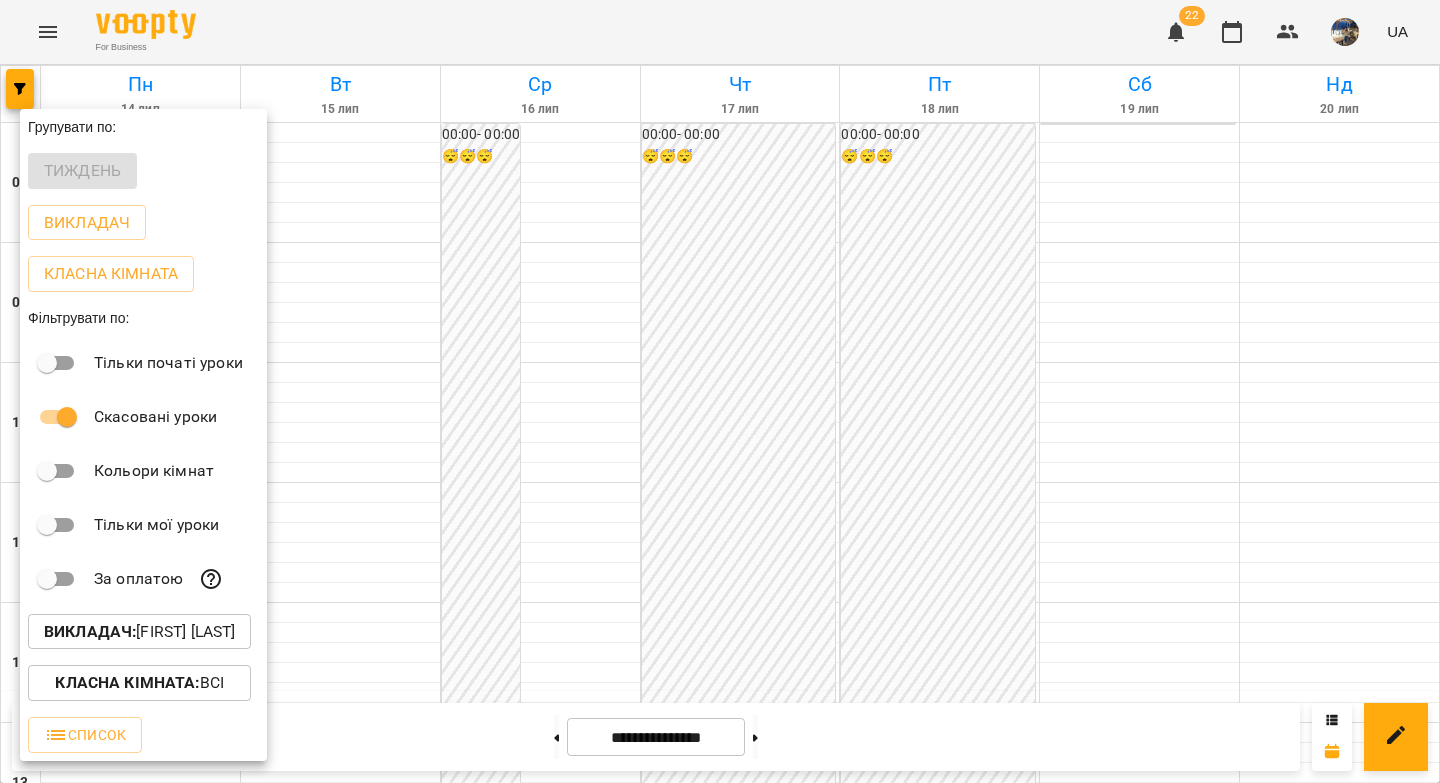 click at bounding box center (720, 391) 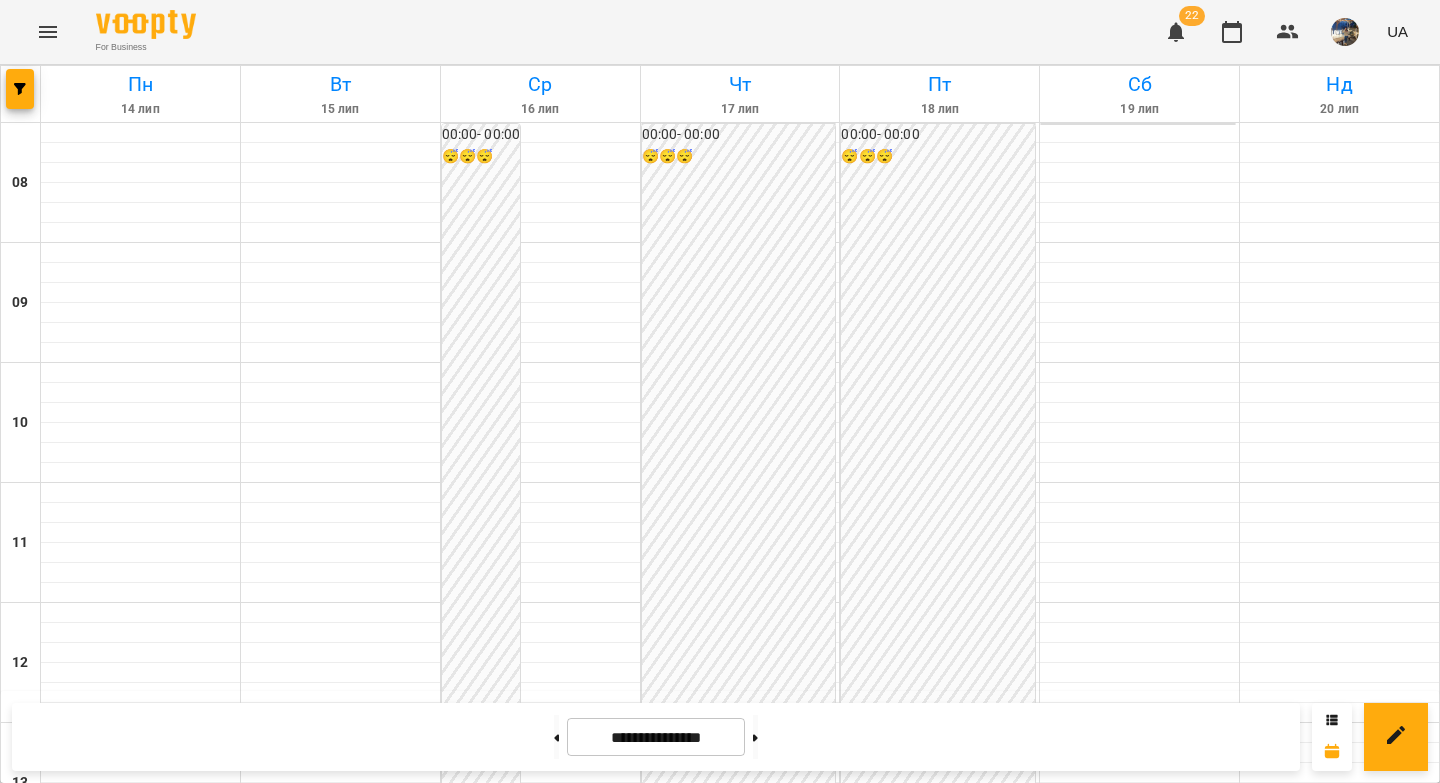 scroll, scrollTop: 1110, scrollLeft: 0, axis: vertical 